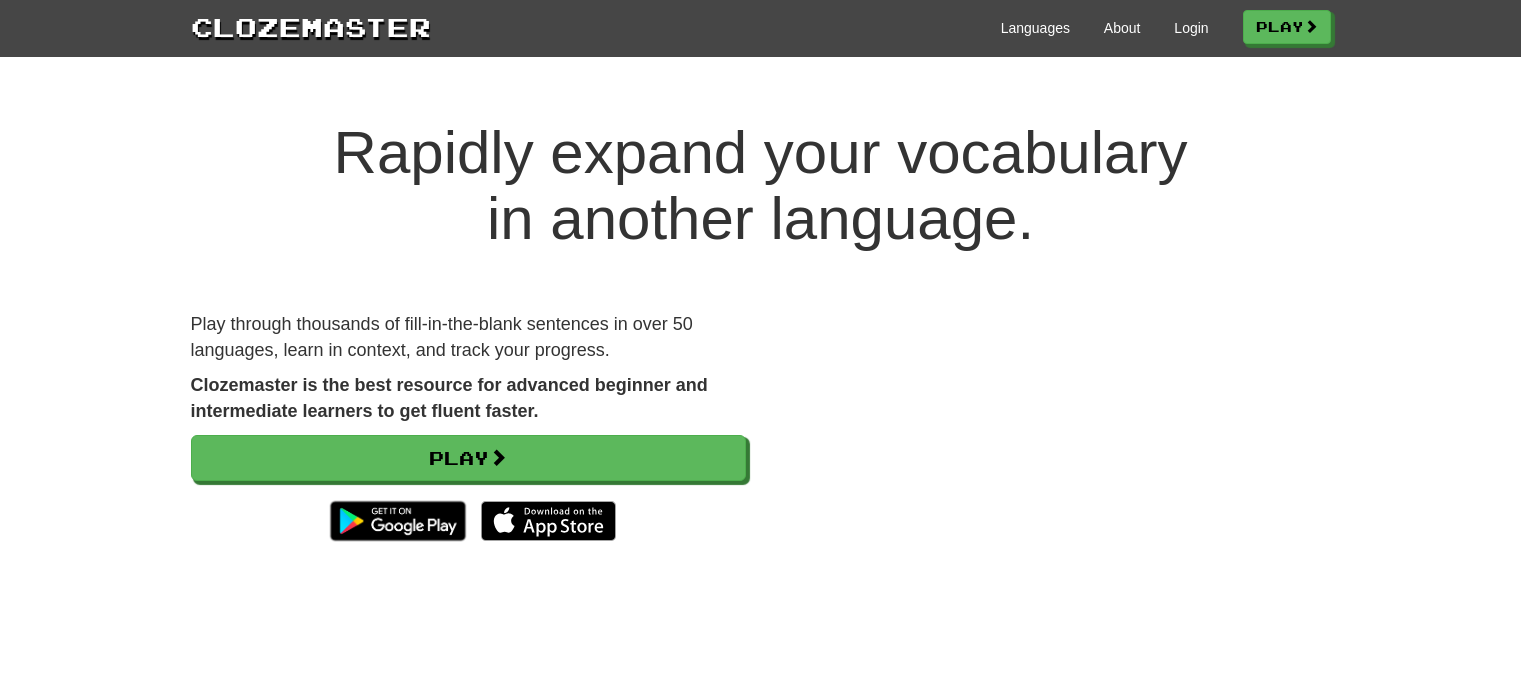 scroll, scrollTop: 0, scrollLeft: 0, axis: both 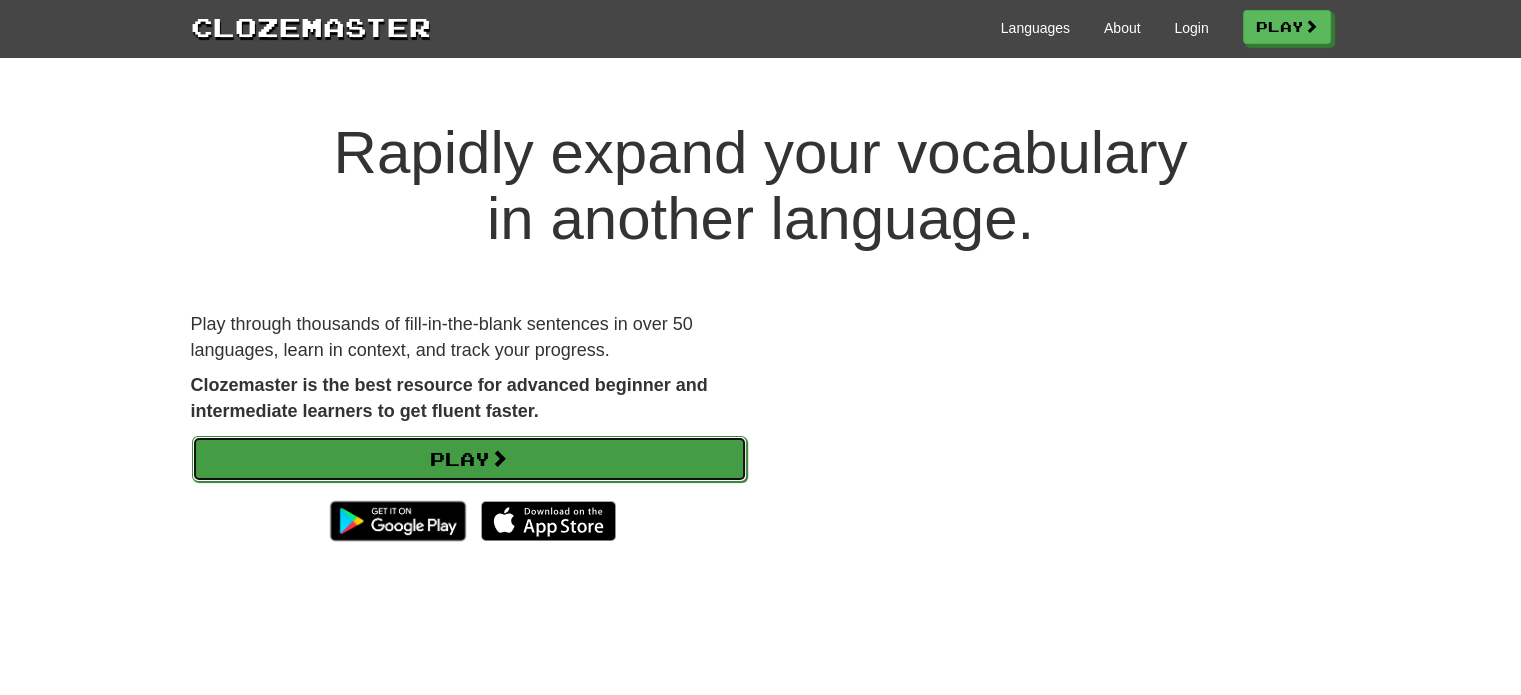 click on "Play" at bounding box center [469, 459] 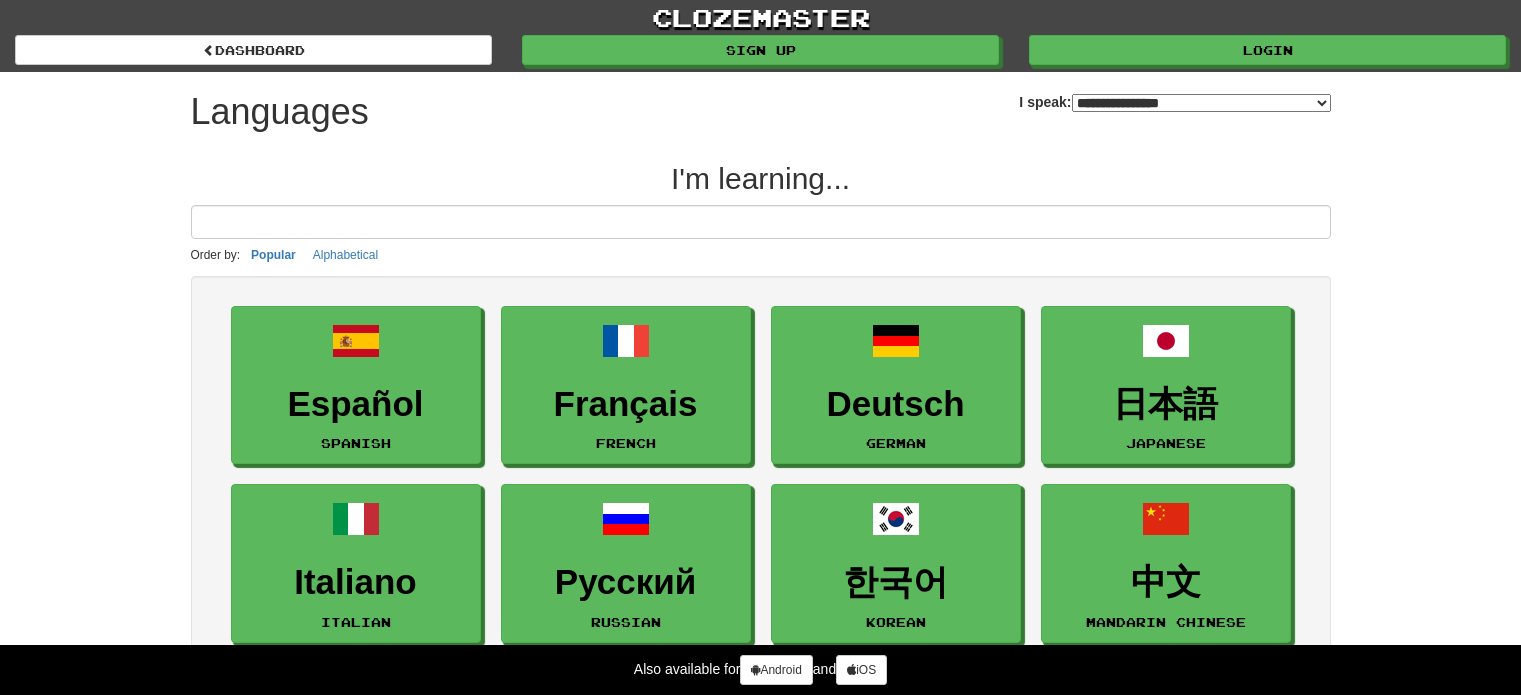 select on "*******" 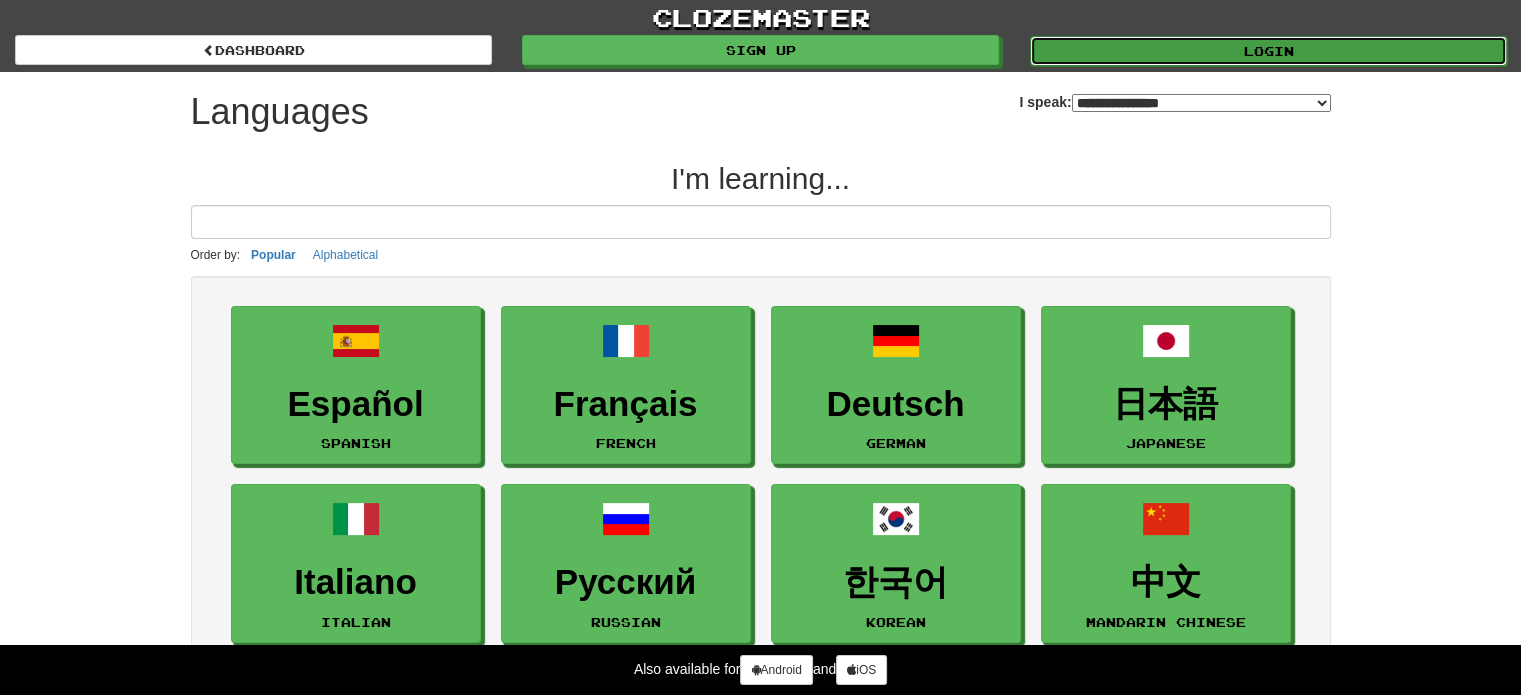click on "Login" at bounding box center [1268, 51] 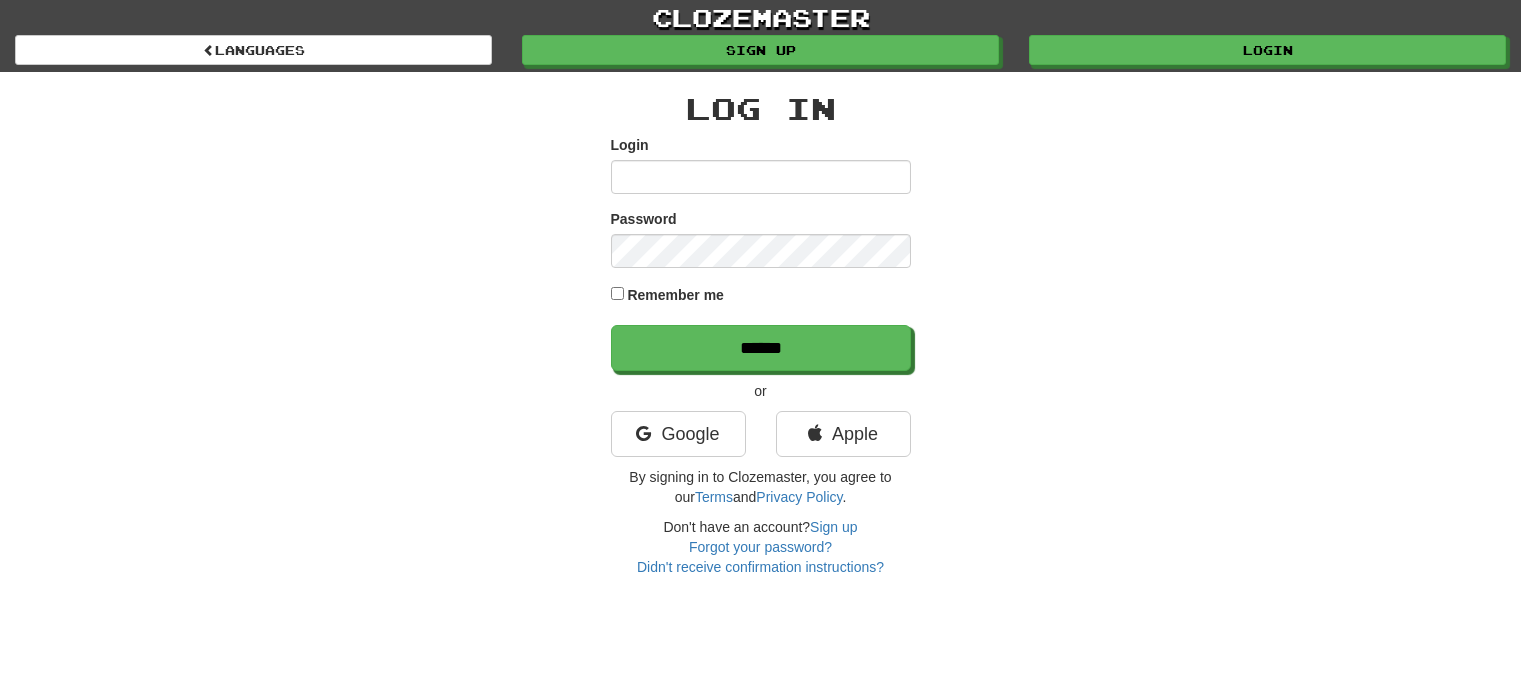 scroll, scrollTop: 0, scrollLeft: 0, axis: both 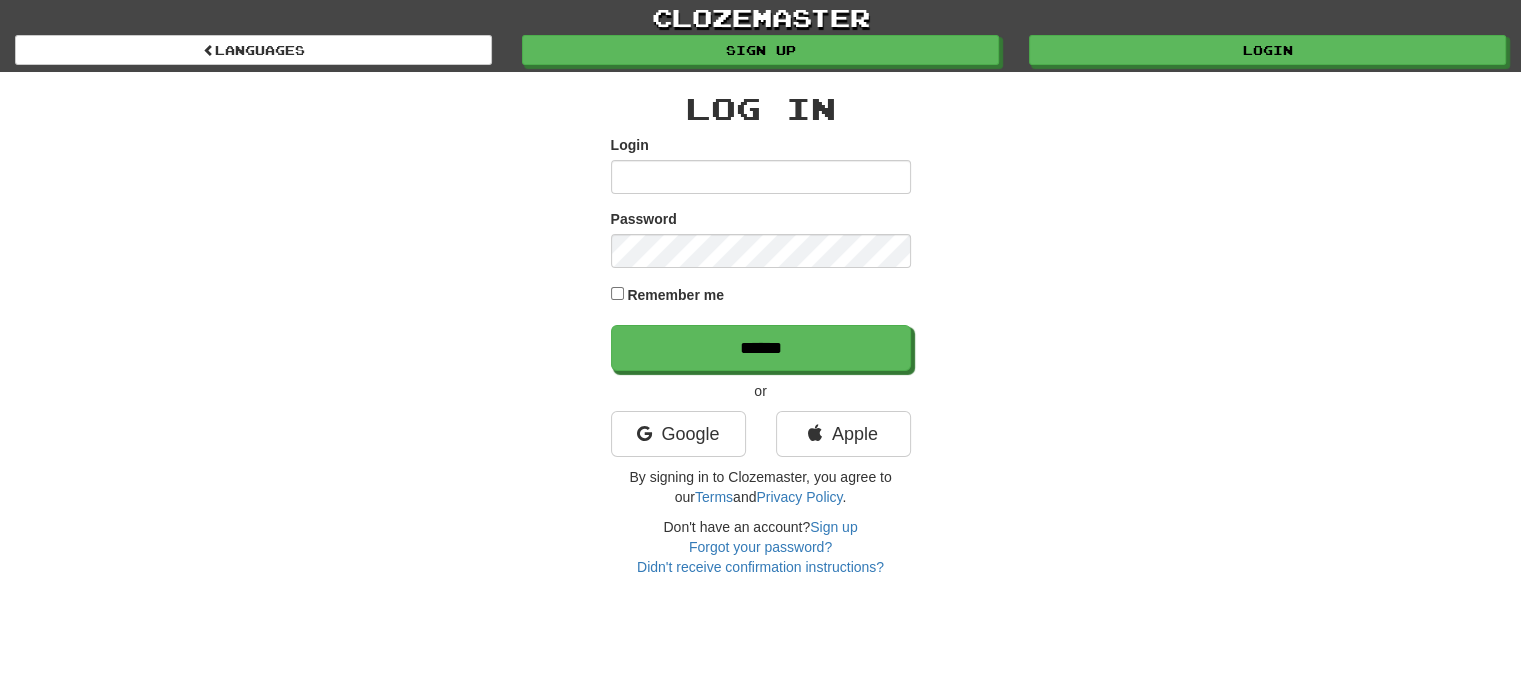 click on "Login" at bounding box center (761, 177) 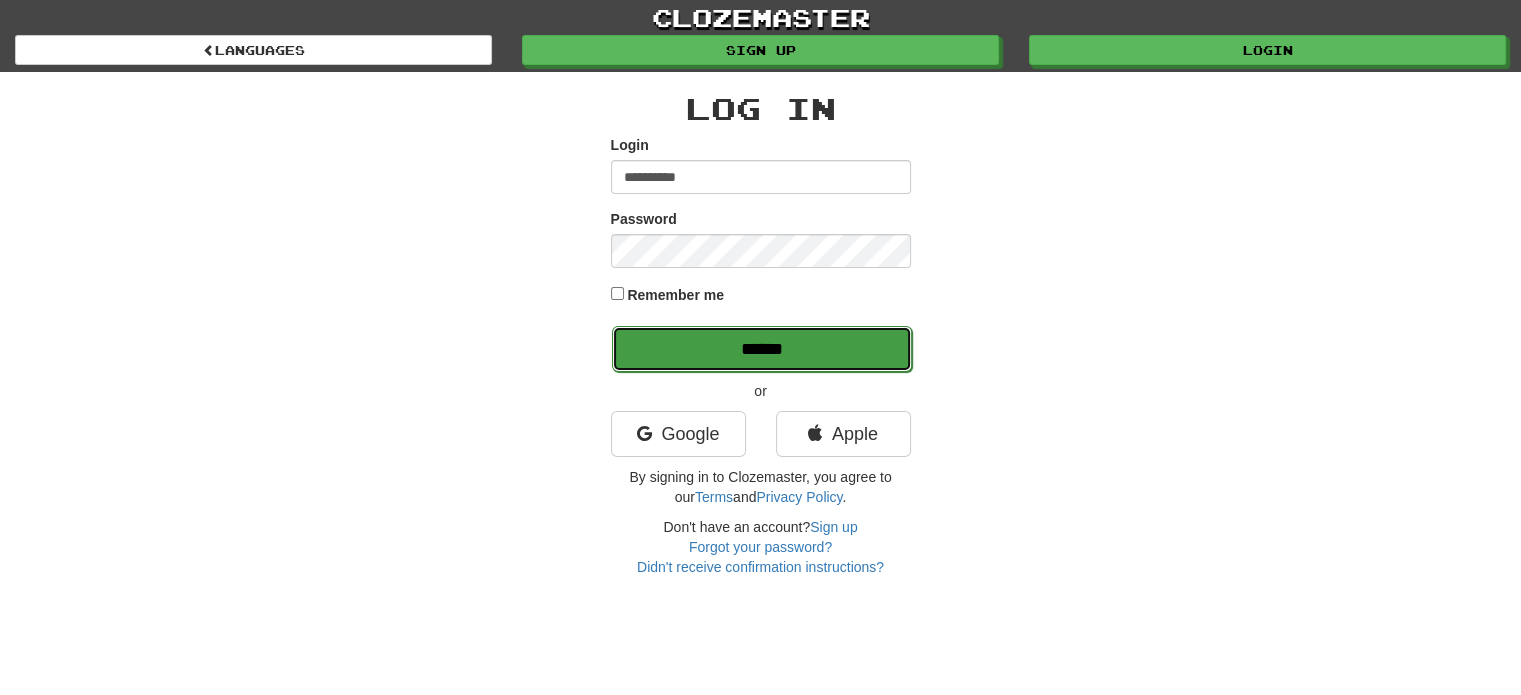click on "******" at bounding box center [762, 349] 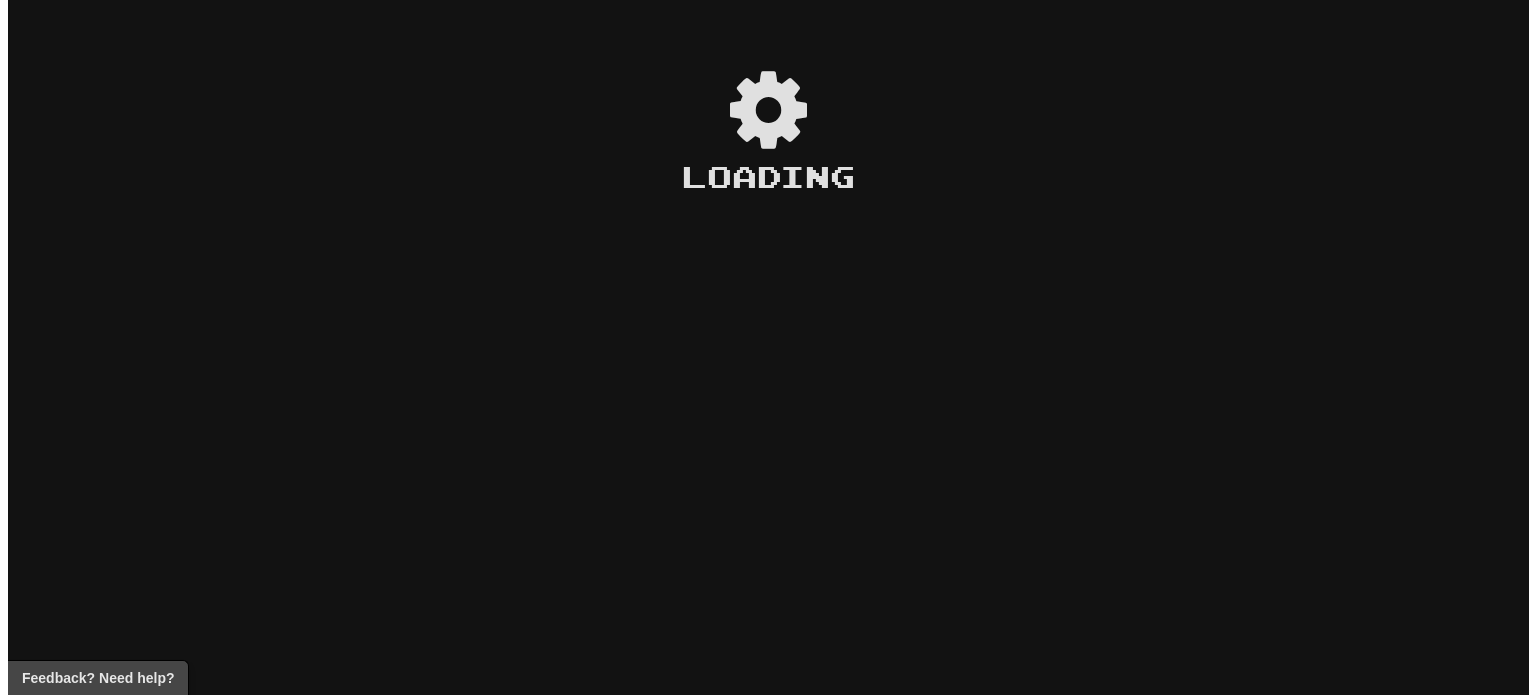 scroll, scrollTop: 0, scrollLeft: 0, axis: both 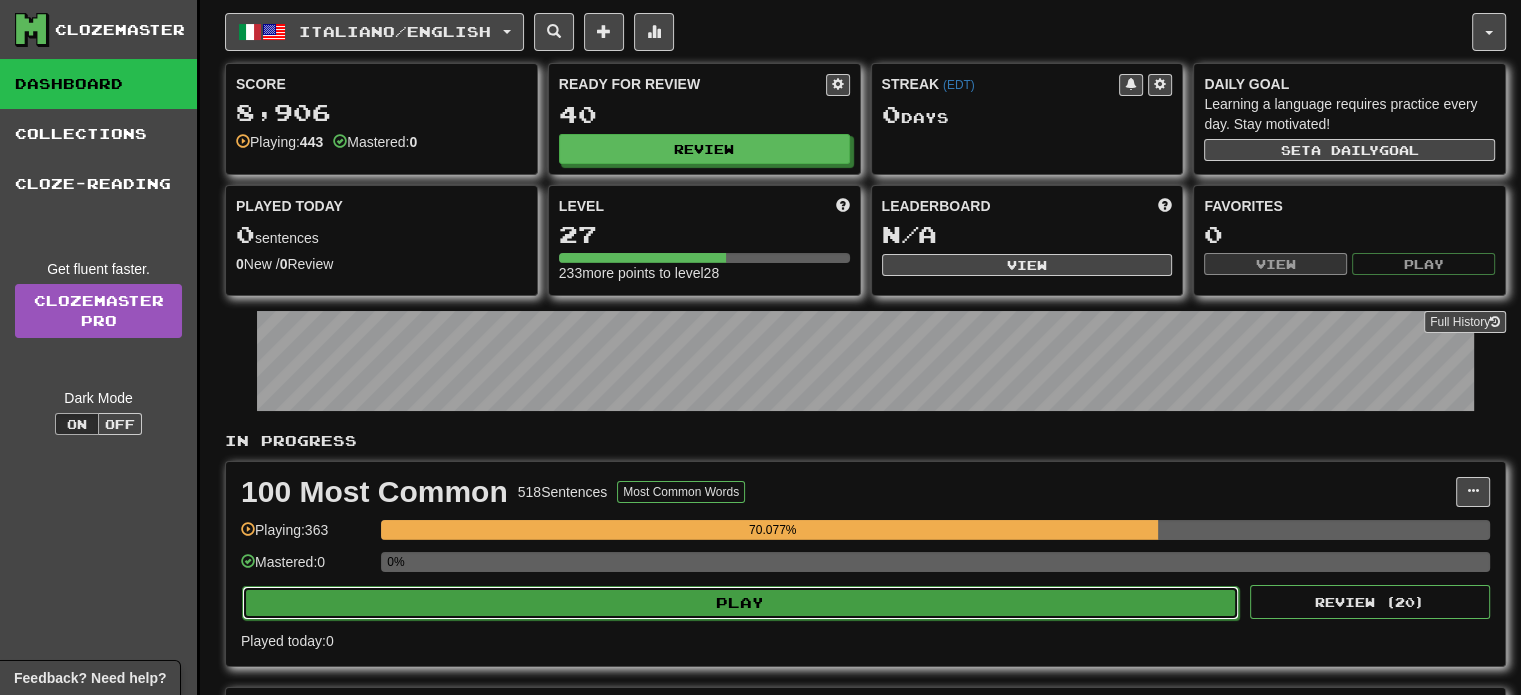 drag, startPoint x: 706, startPoint y: 597, endPoint x: 705, endPoint y: 610, distance: 13.038404 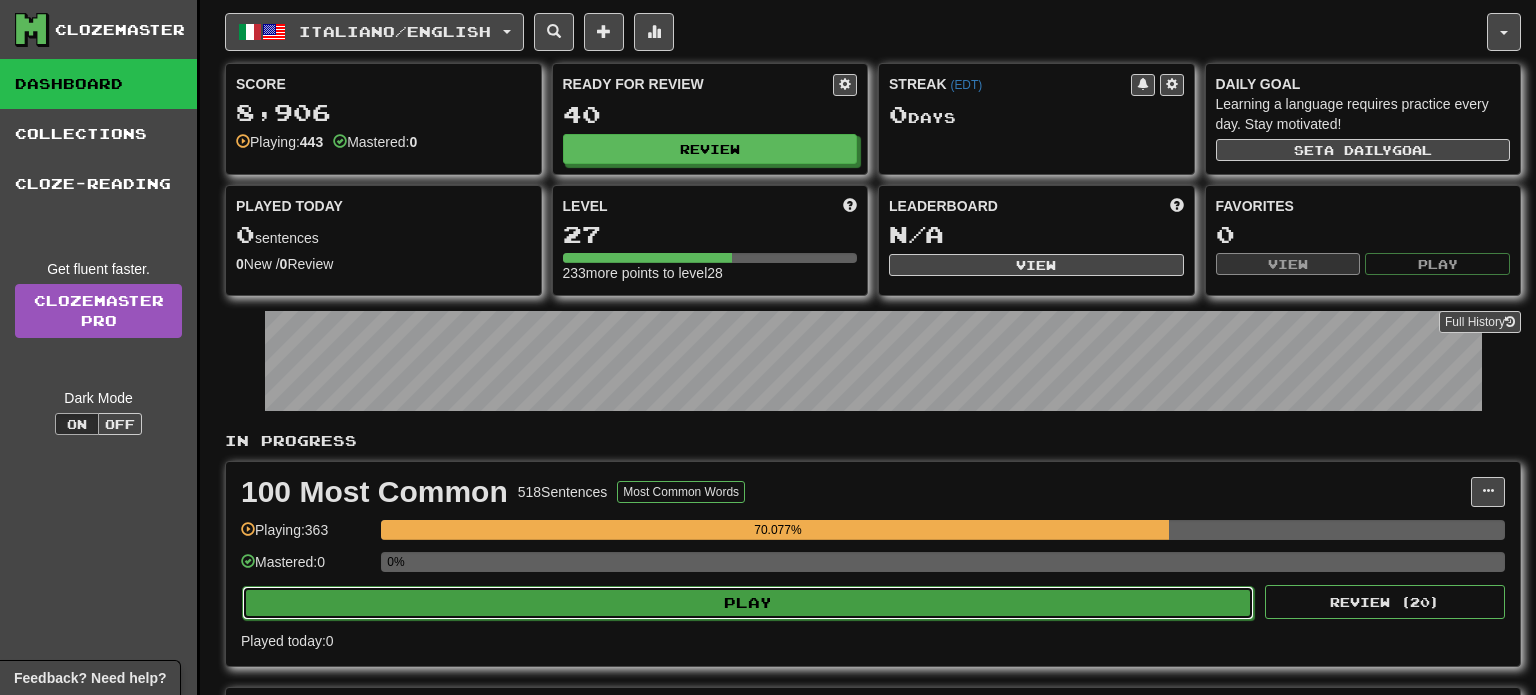 select on "**" 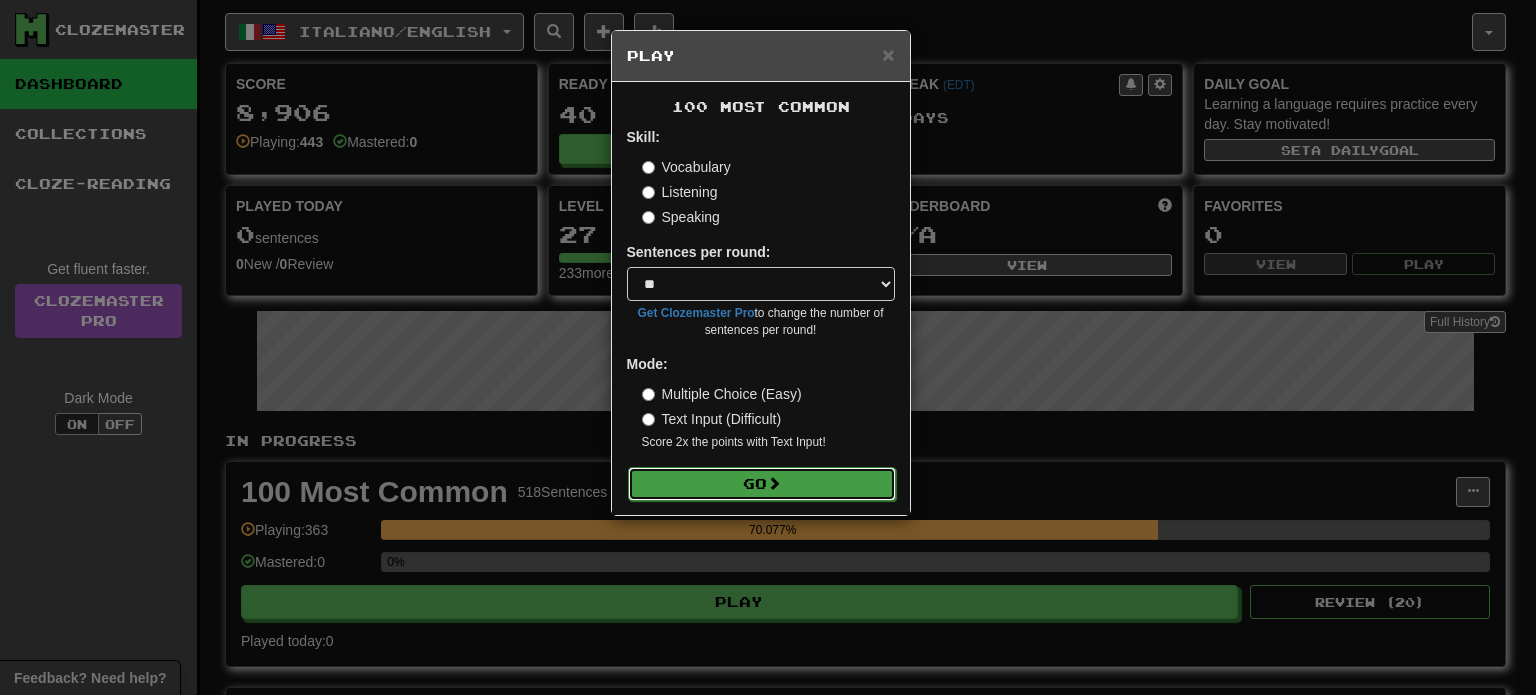 click on "Go" at bounding box center (762, 484) 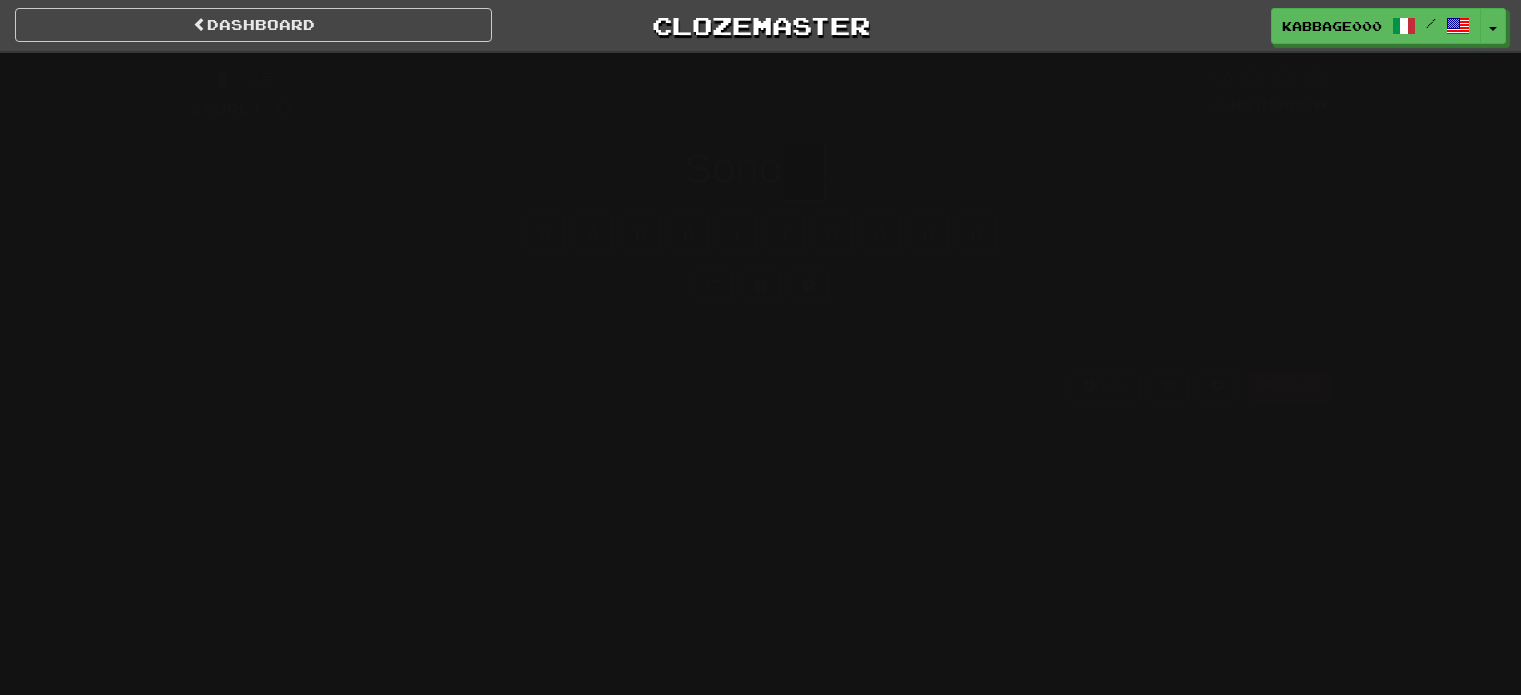 scroll, scrollTop: 0, scrollLeft: 0, axis: both 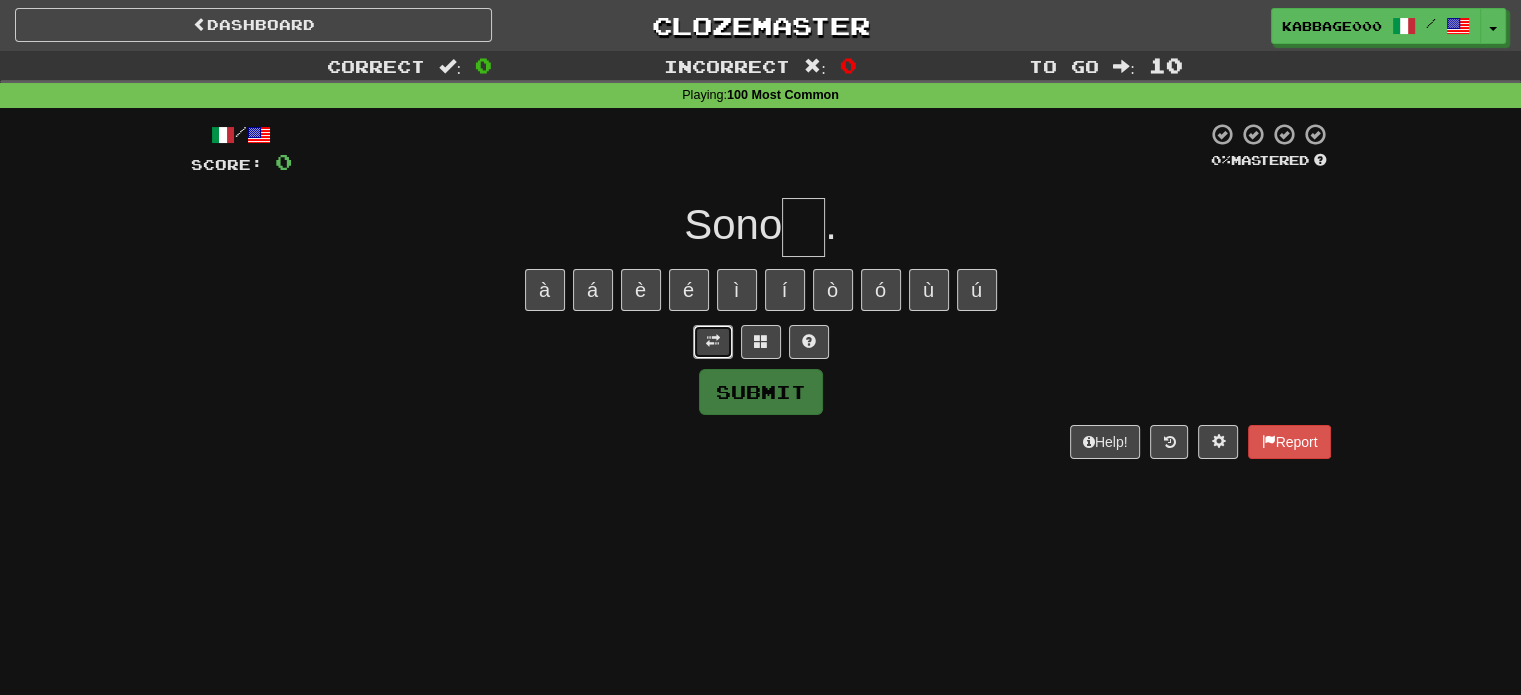 click at bounding box center (713, 341) 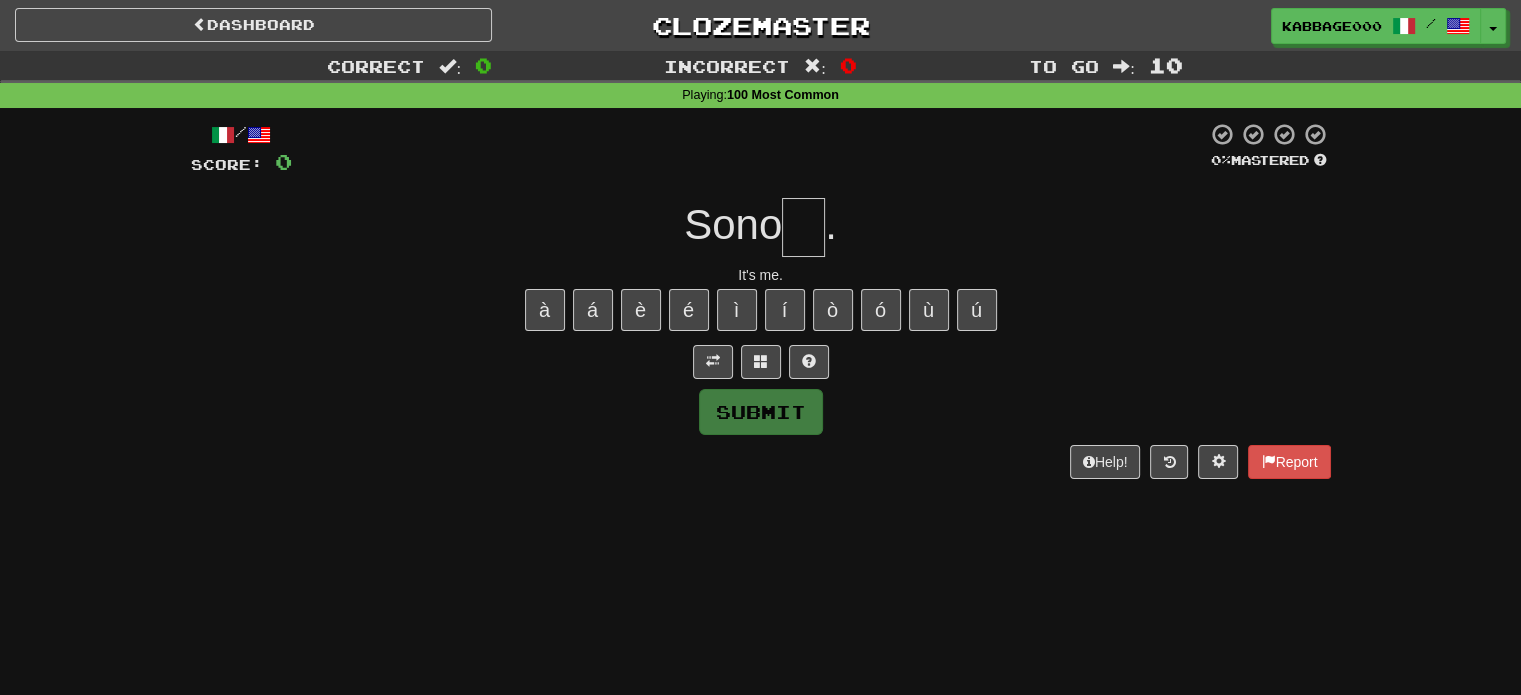 click at bounding box center (803, 227) 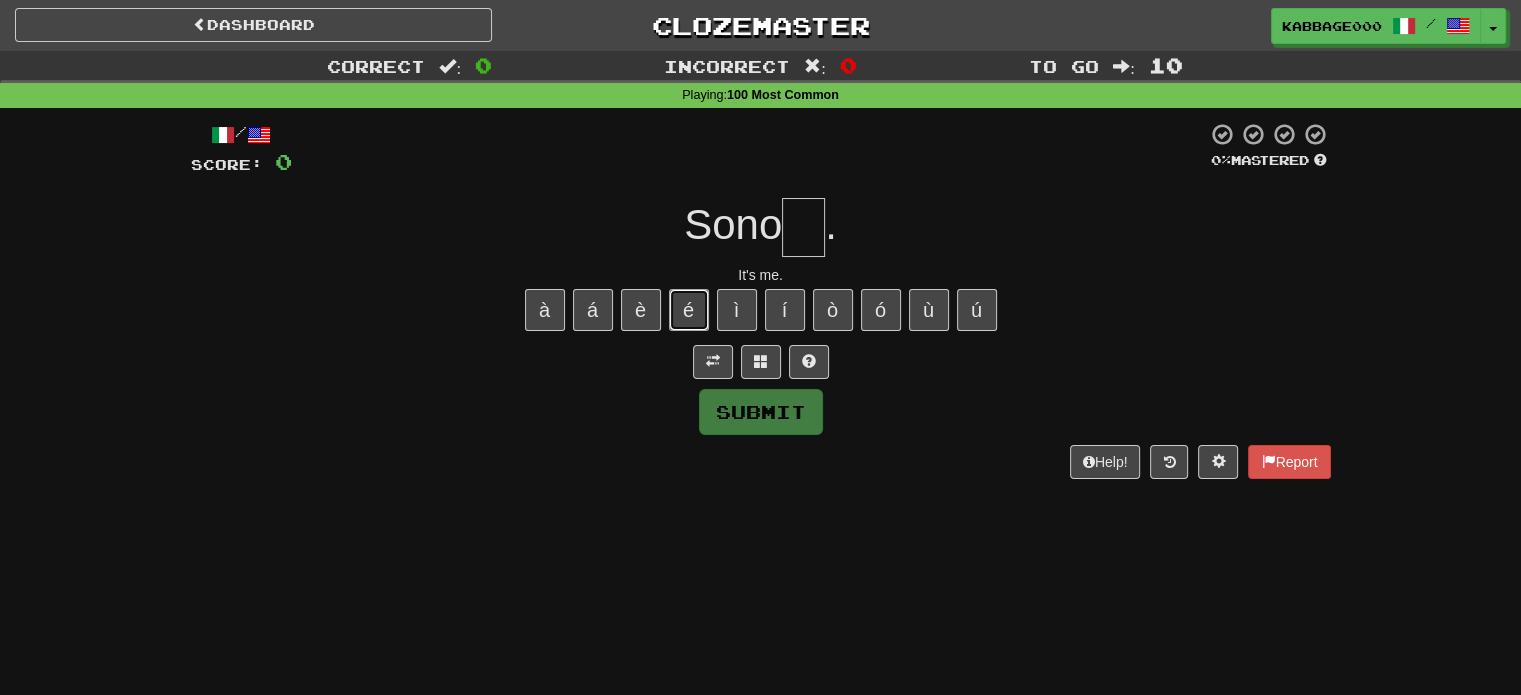 click on "é" at bounding box center [689, 310] 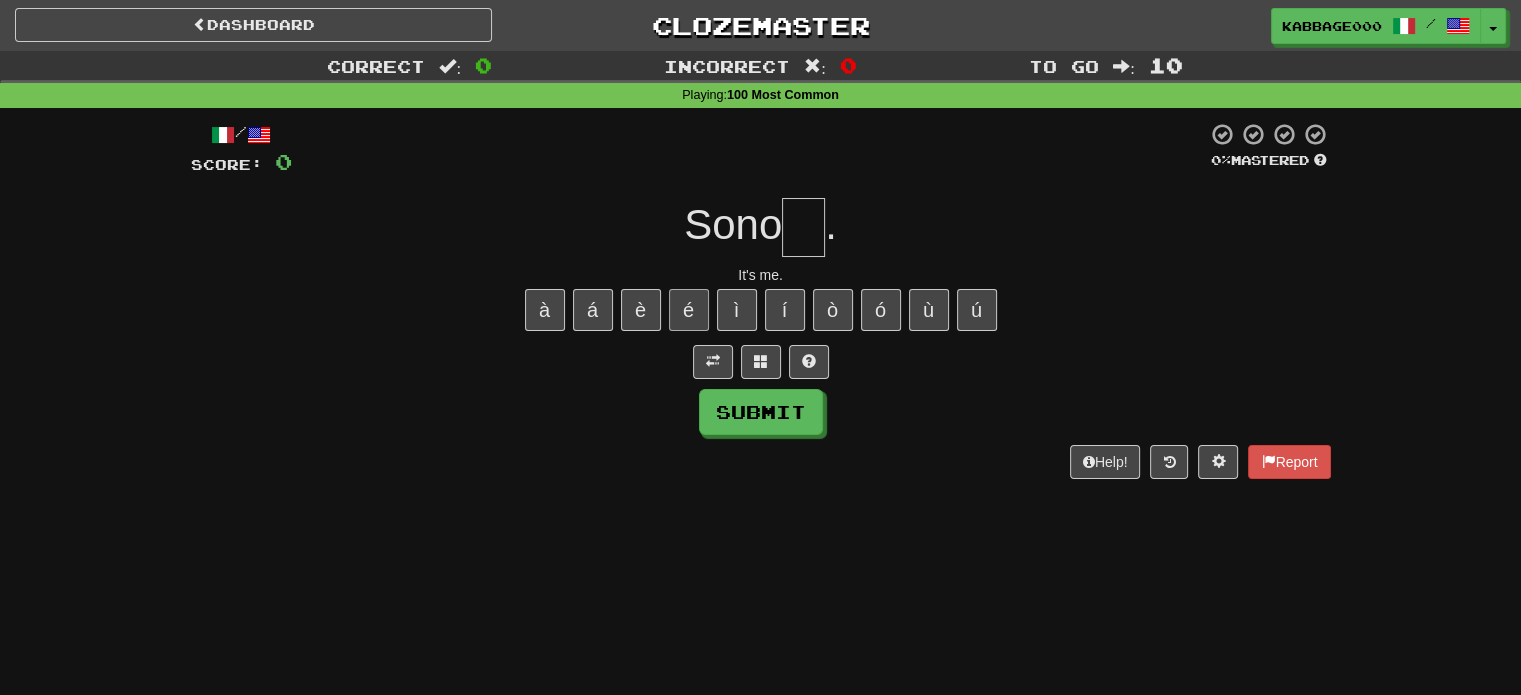 type on "*" 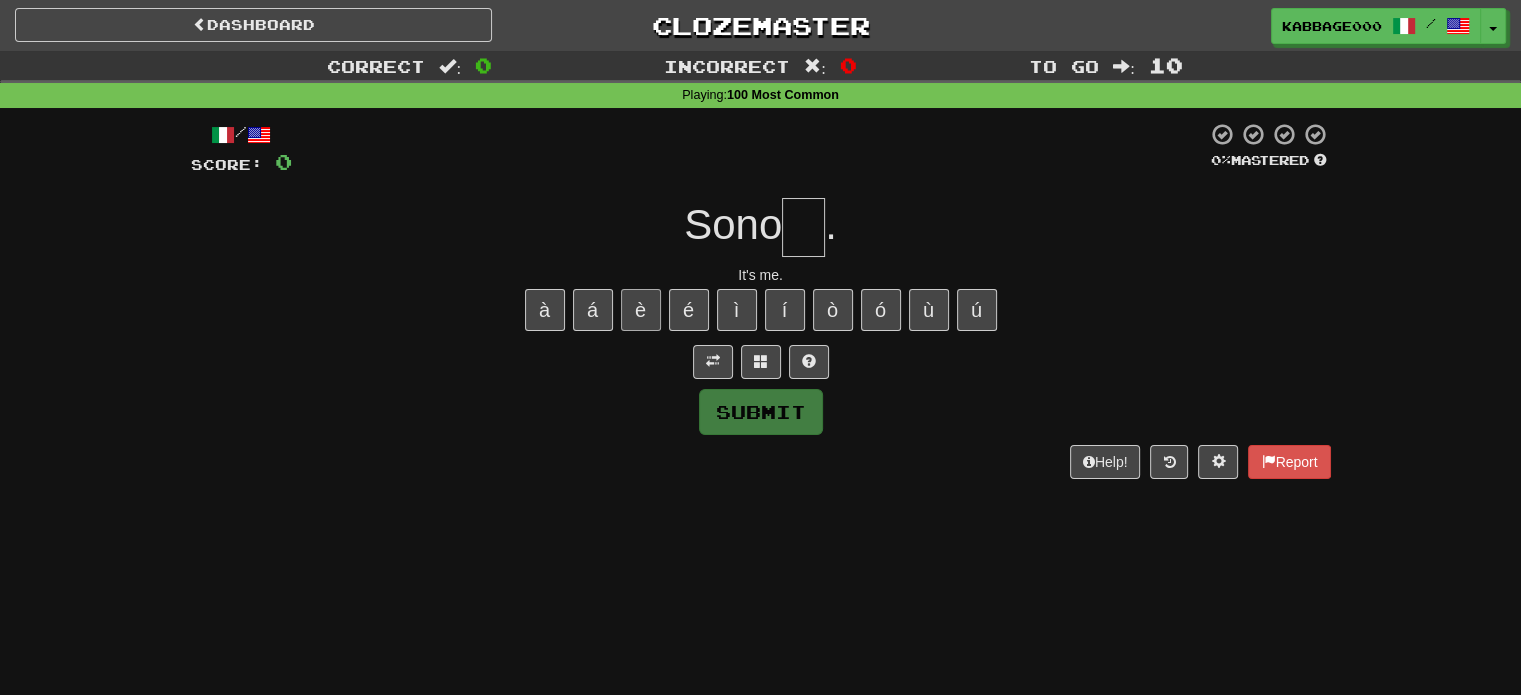click on "à á è é ì í ò ó ù ú" at bounding box center (761, 310) 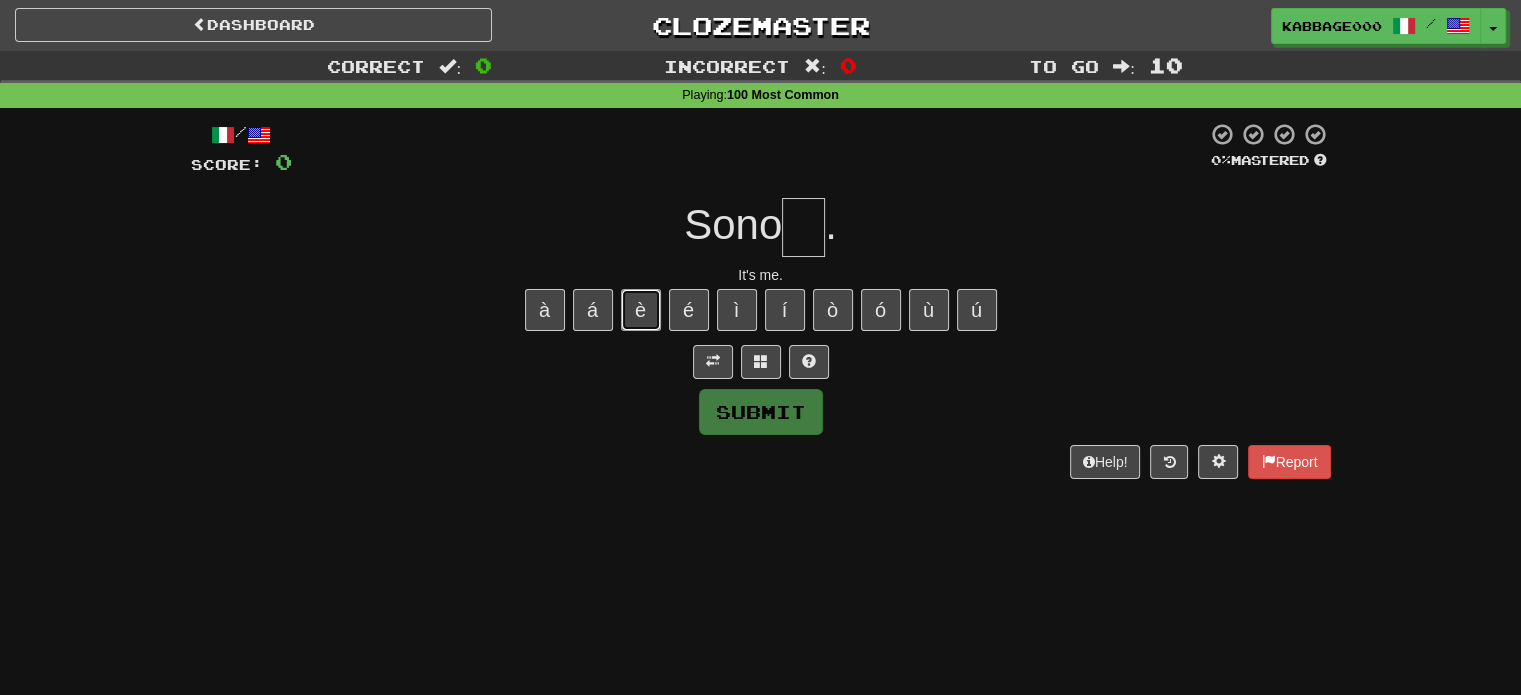 click on "è" at bounding box center [641, 310] 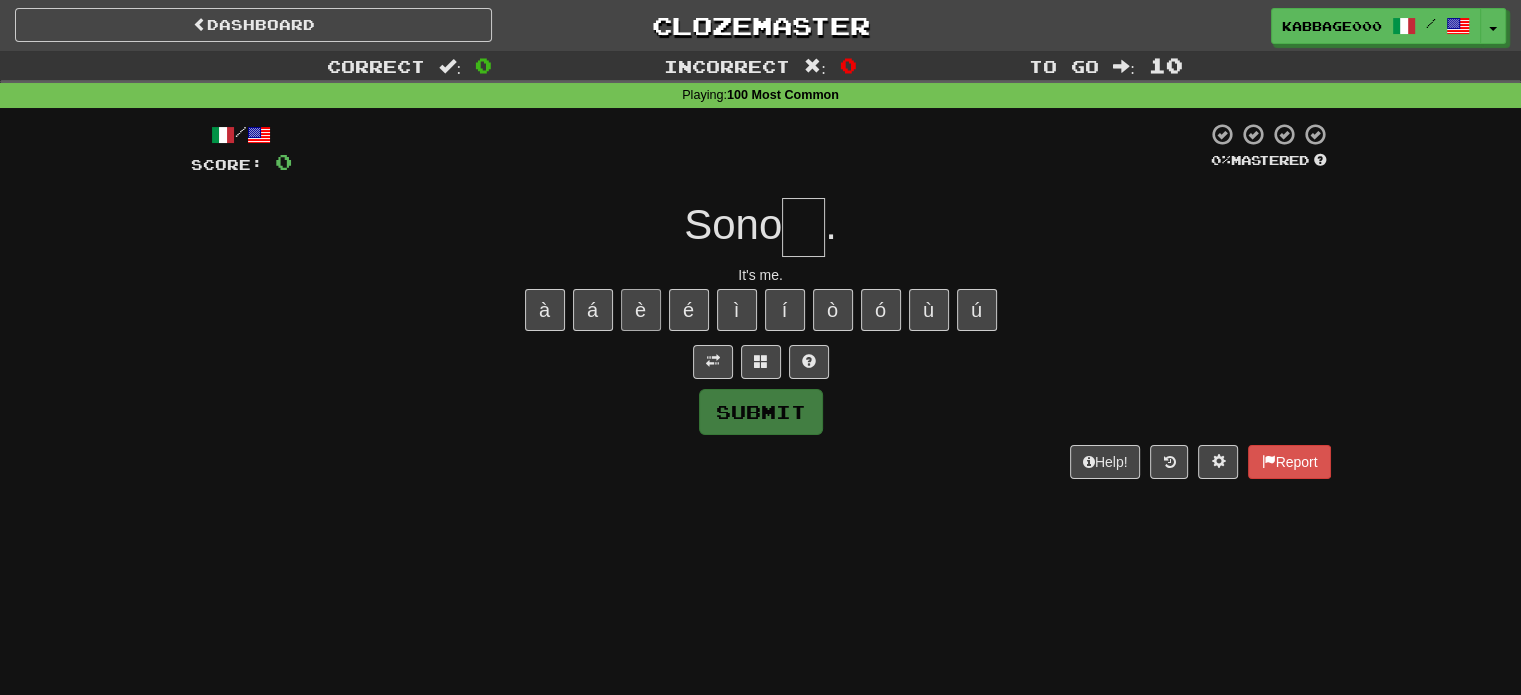 type on "*" 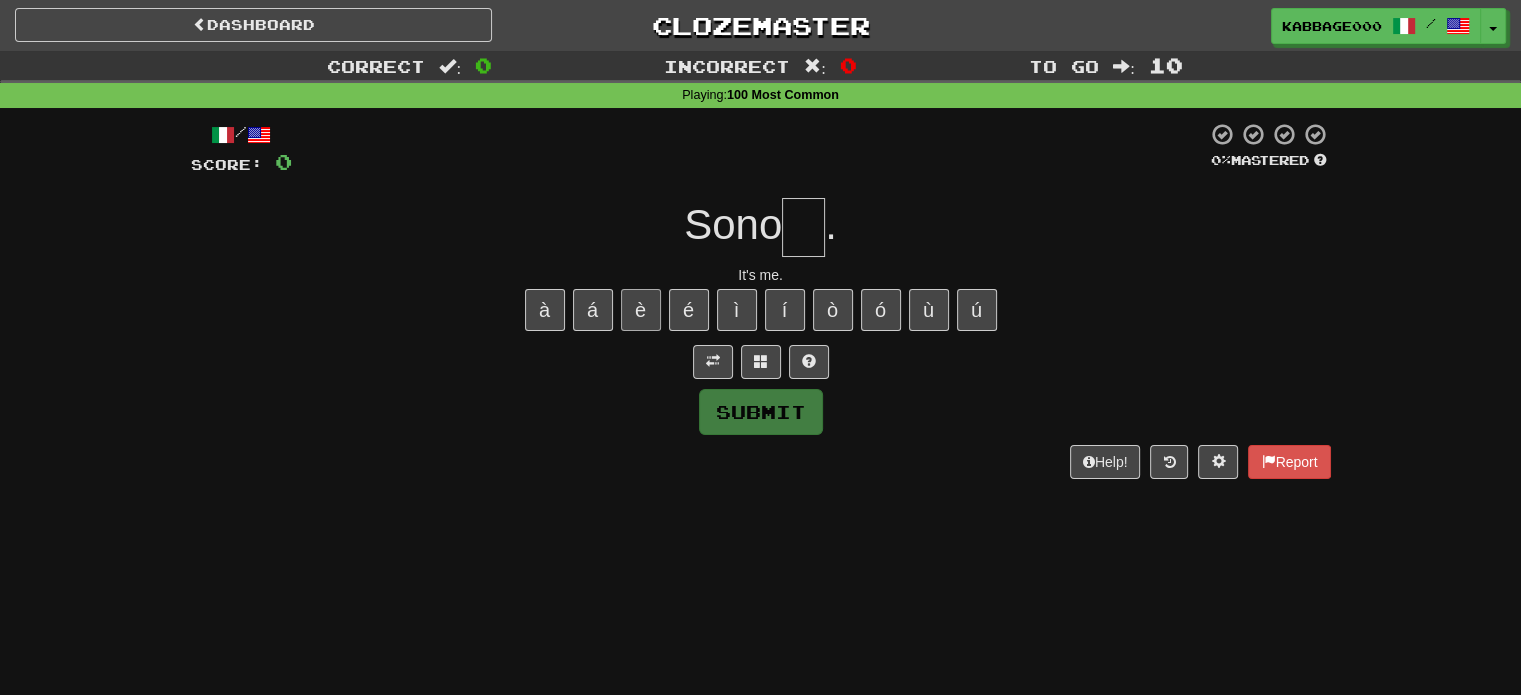 type on "*" 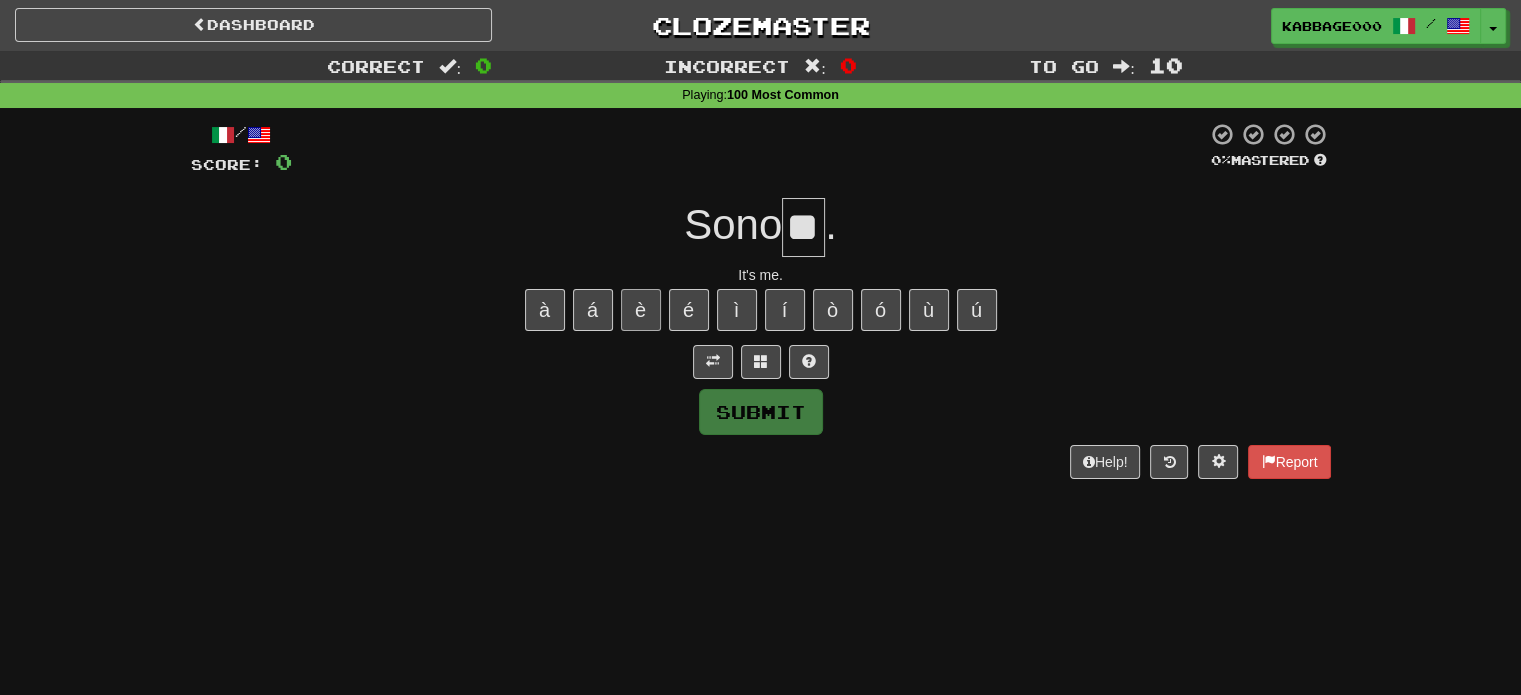 scroll, scrollTop: 0, scrollLeft: 11, axis: horizontal 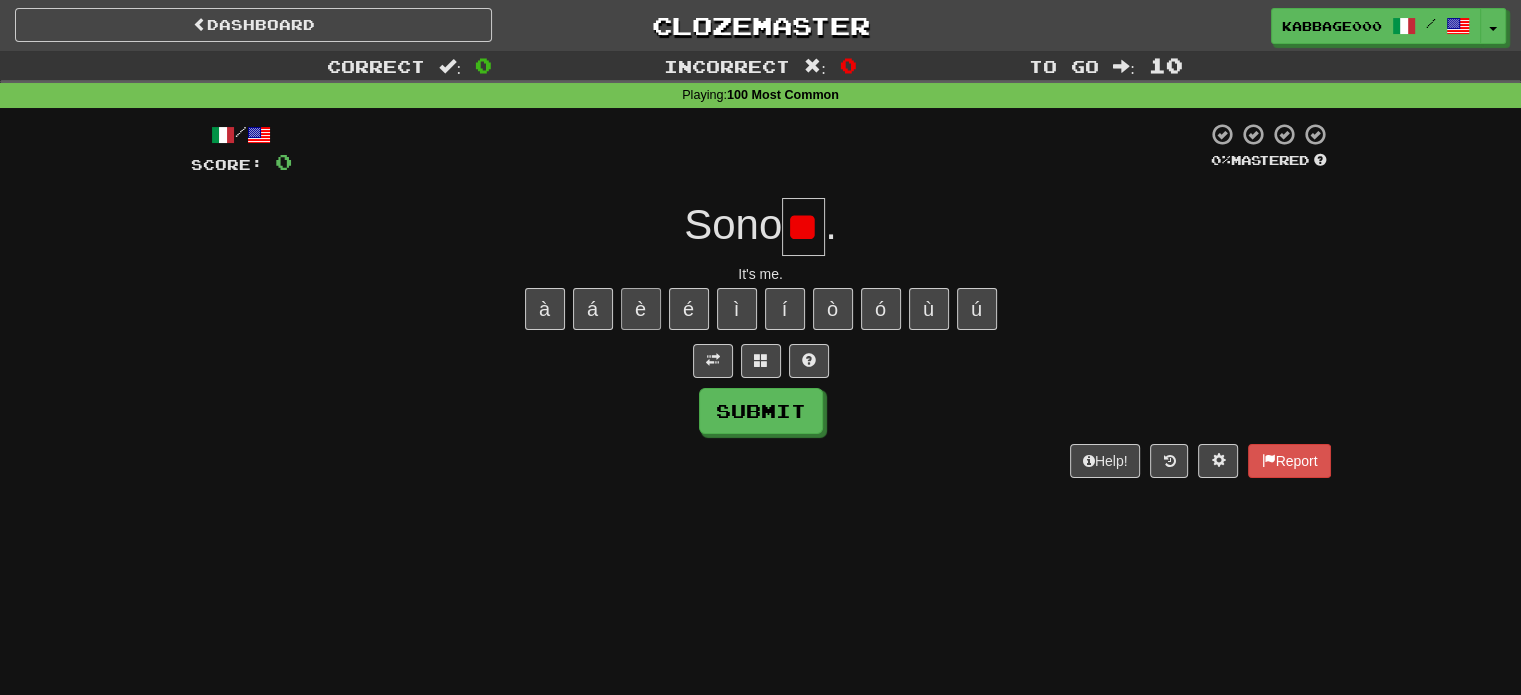 type on "*" 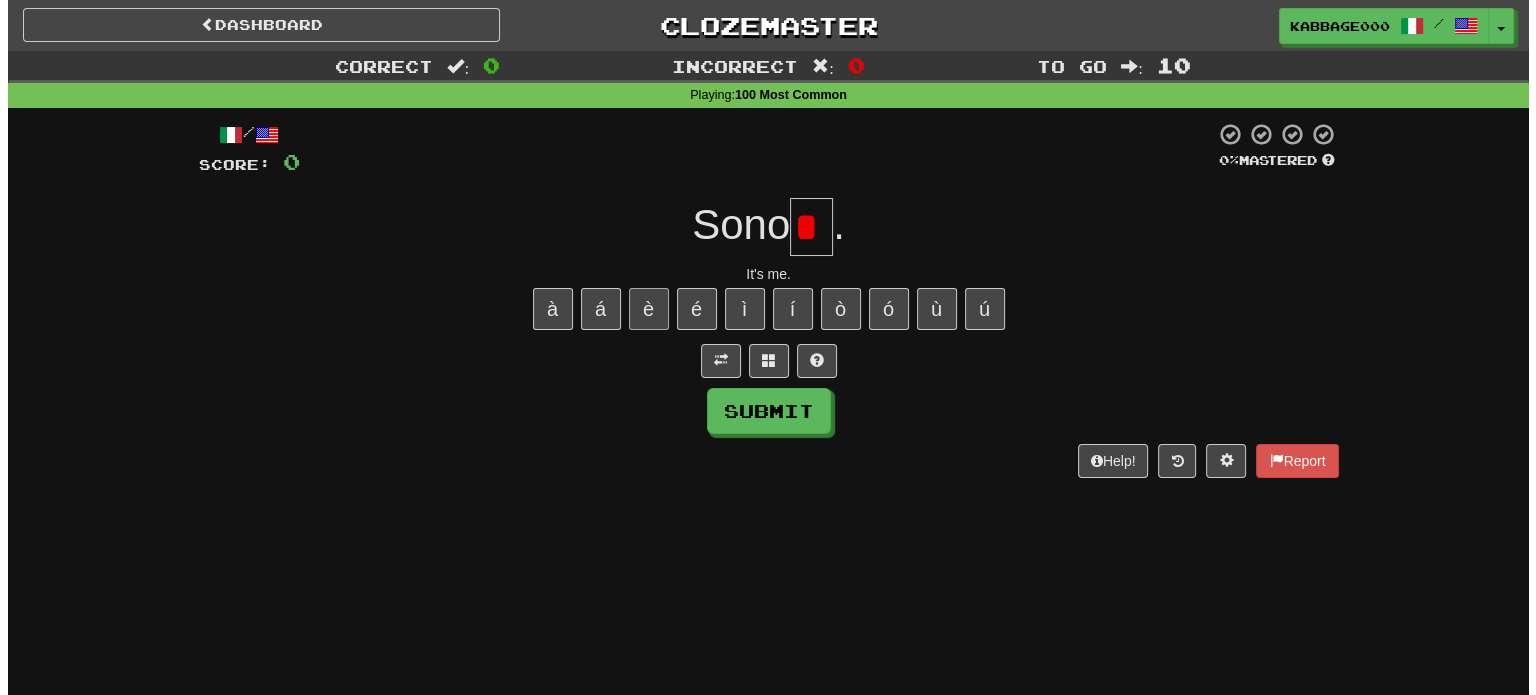 scroll, scrollTop: 0, scrollLeft: 0, axis: both 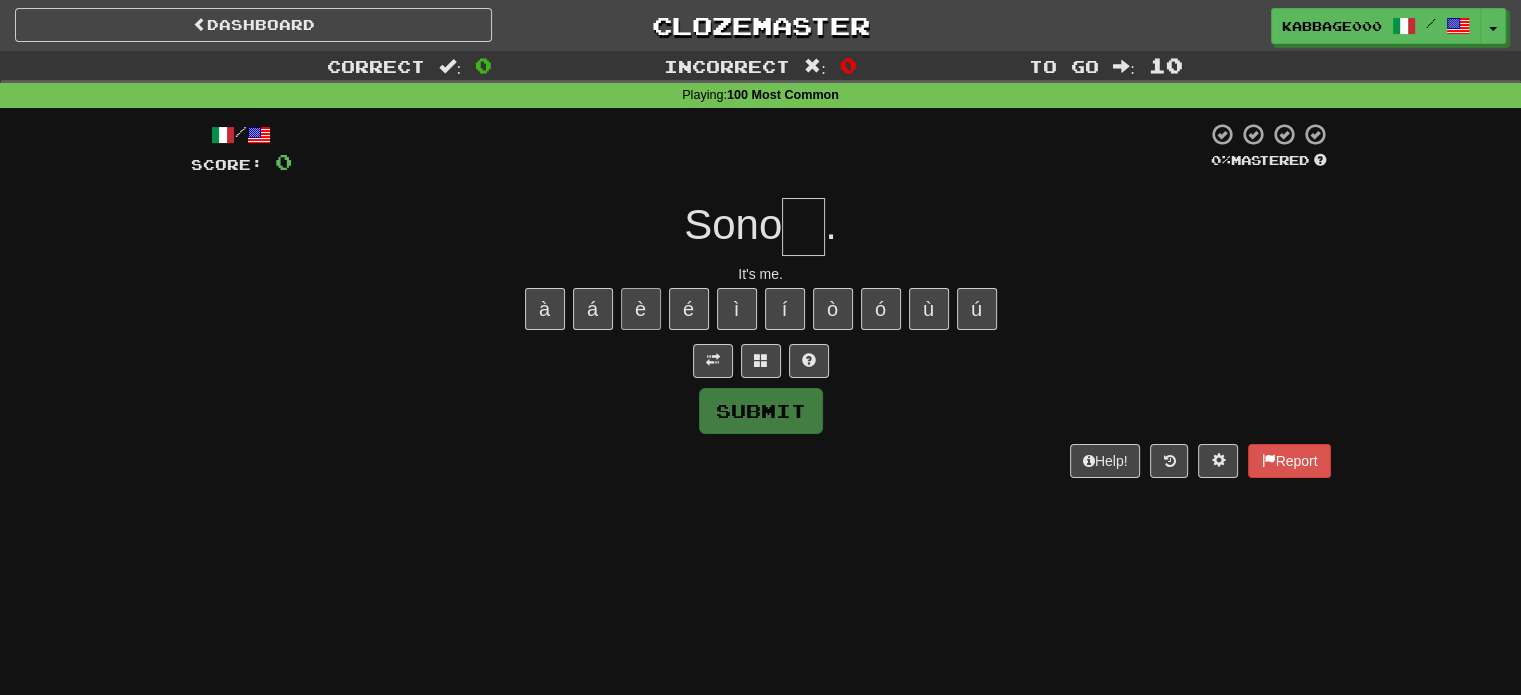 type on "*" 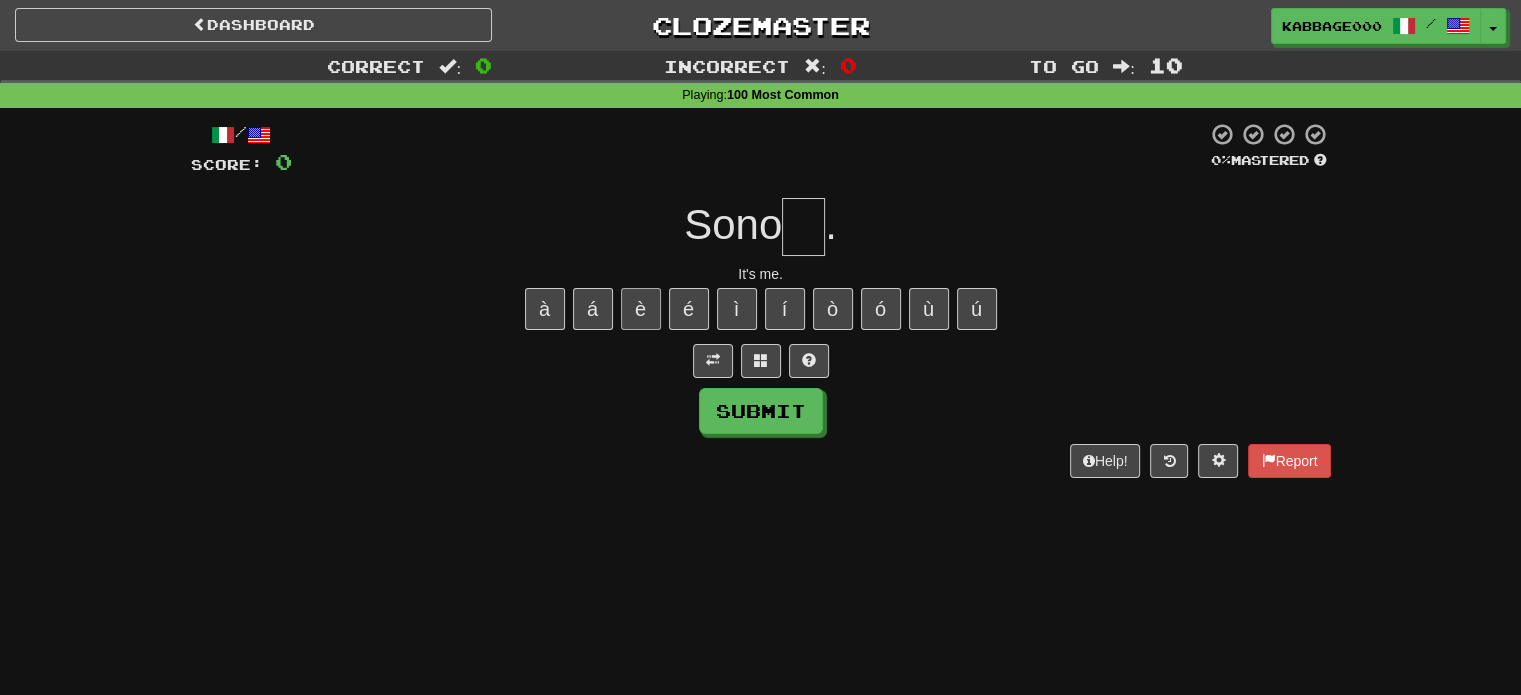 type on "*" 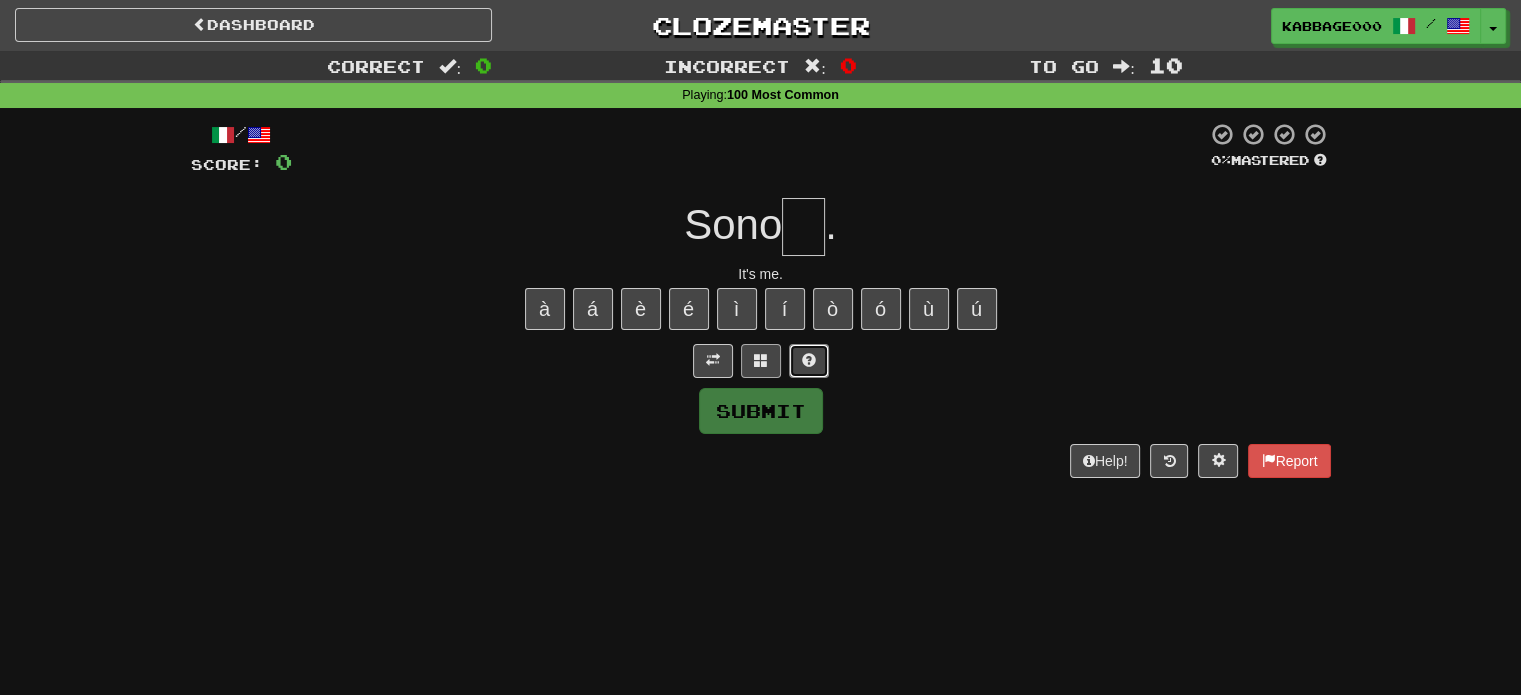 click at bounding box center [809, 361] 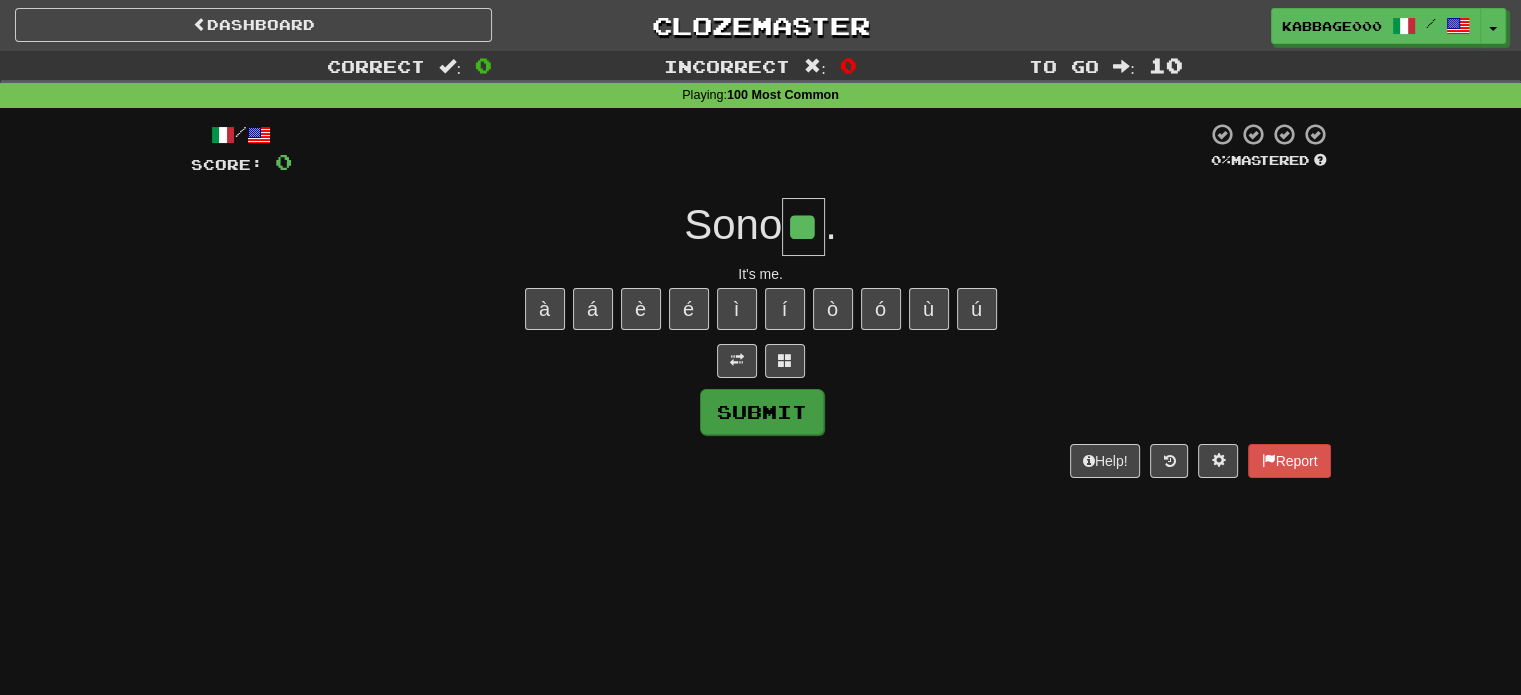 type on "**" 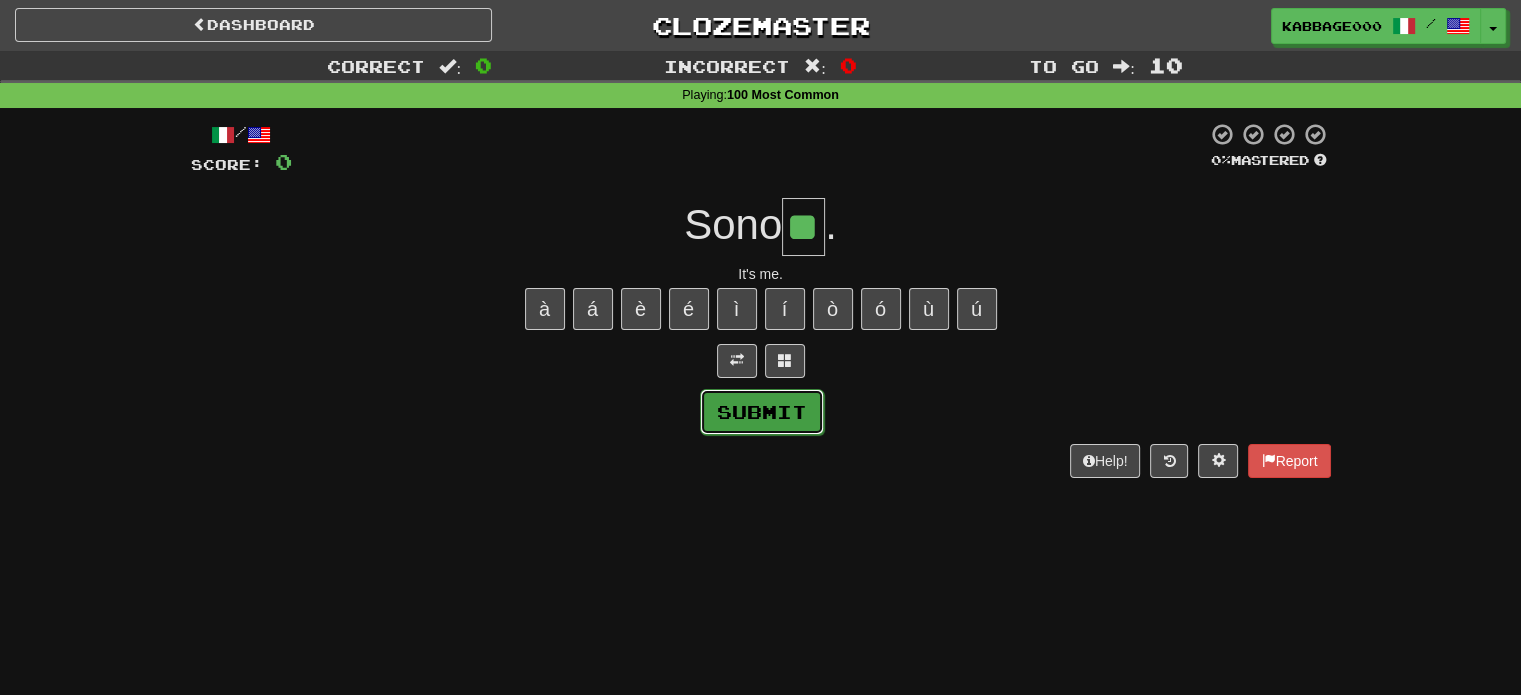 click on "Submit" at bounding box center [762, 412] 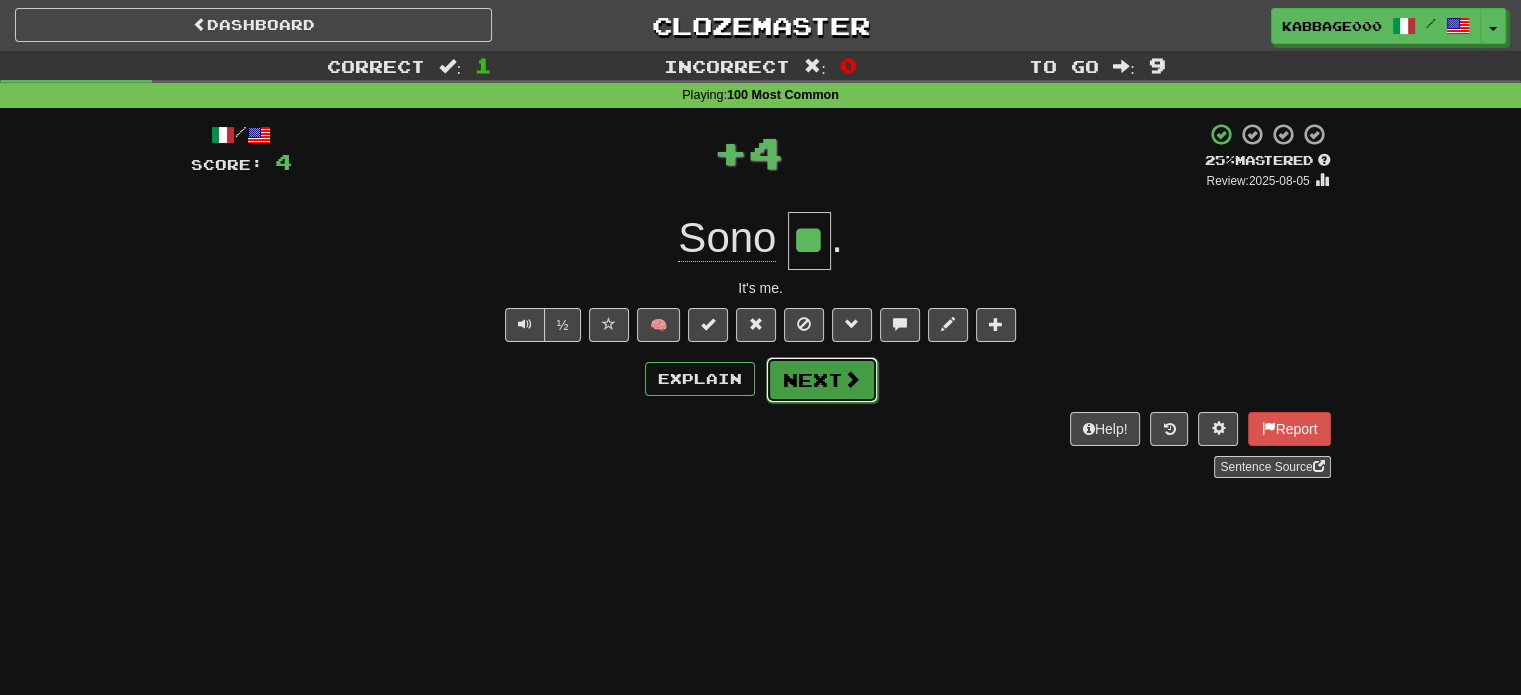 click on "Next" at bounding box center [822, 380] 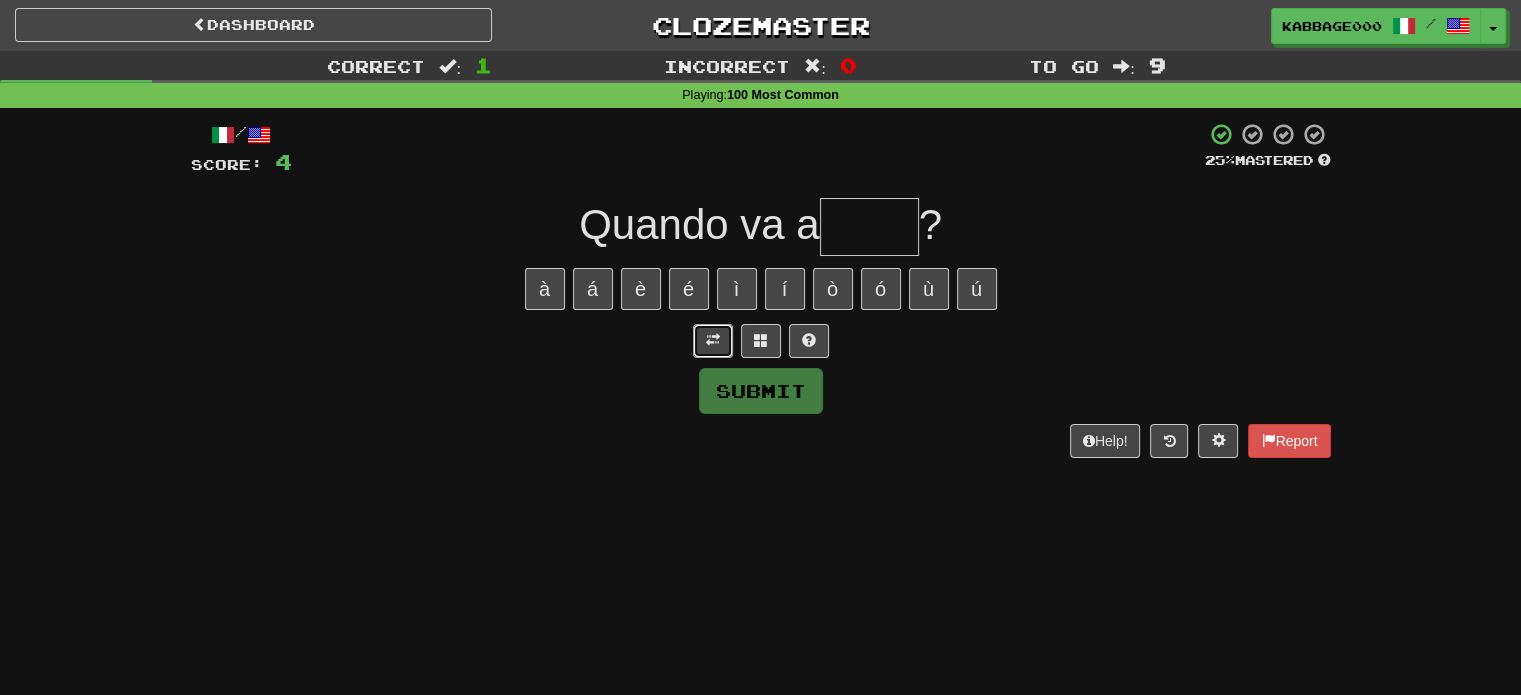 click at bounding box center [713, 341] 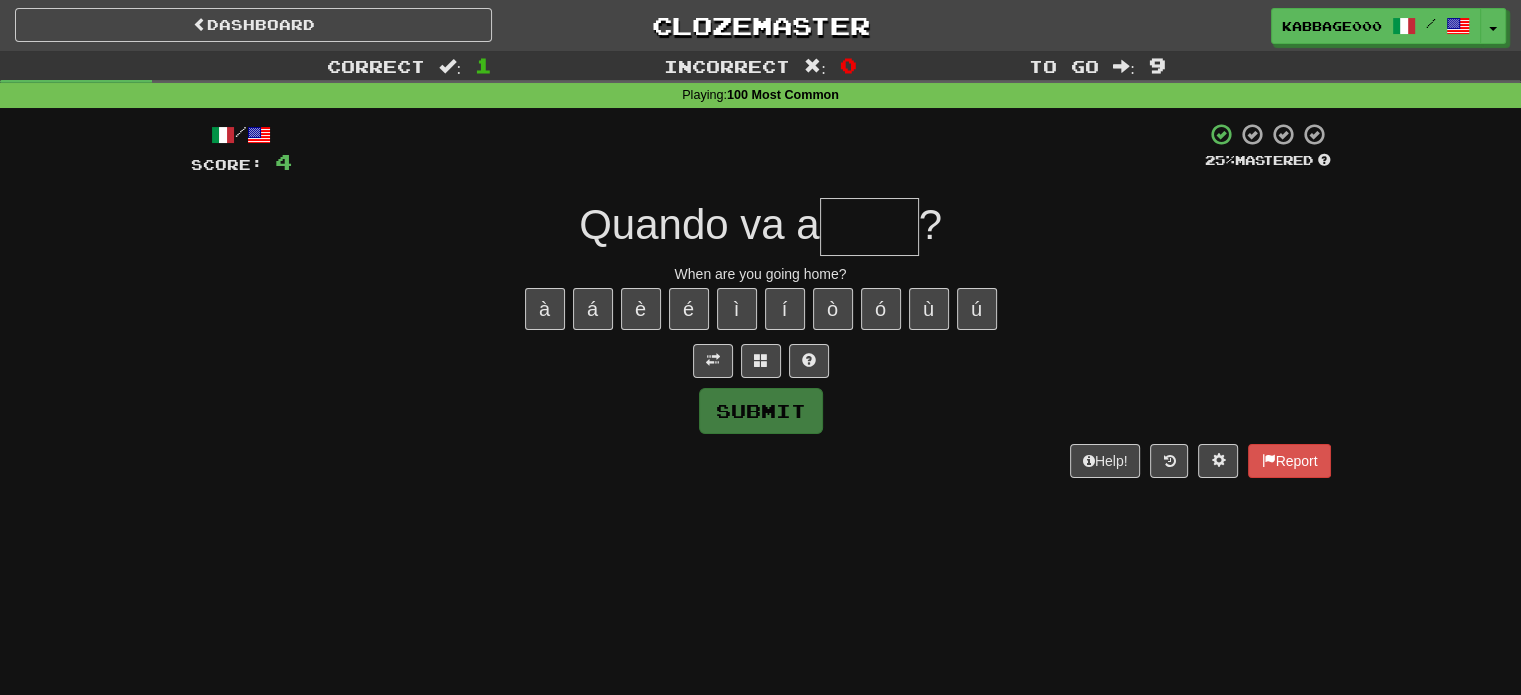 click at bounding box center [869, 227] 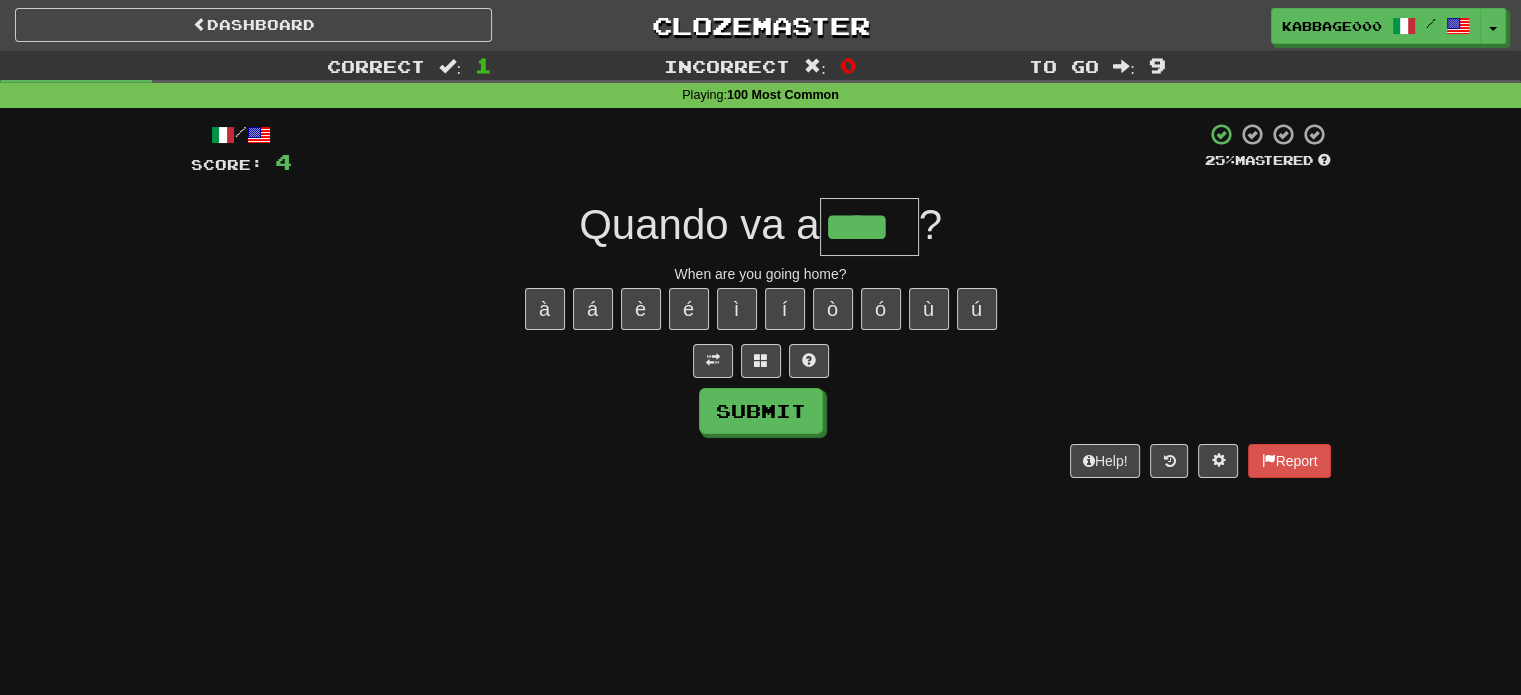 type on "****" 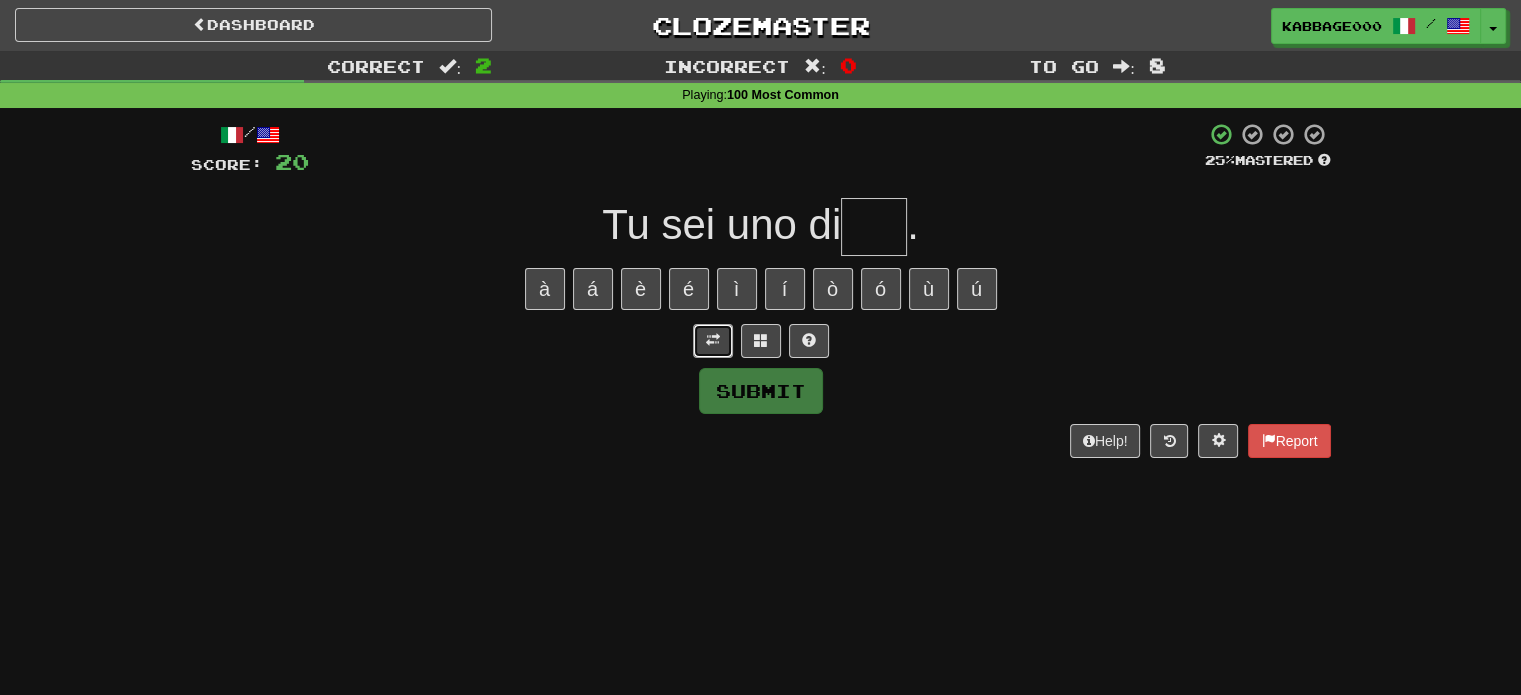 click at bounding box center [713, 340] 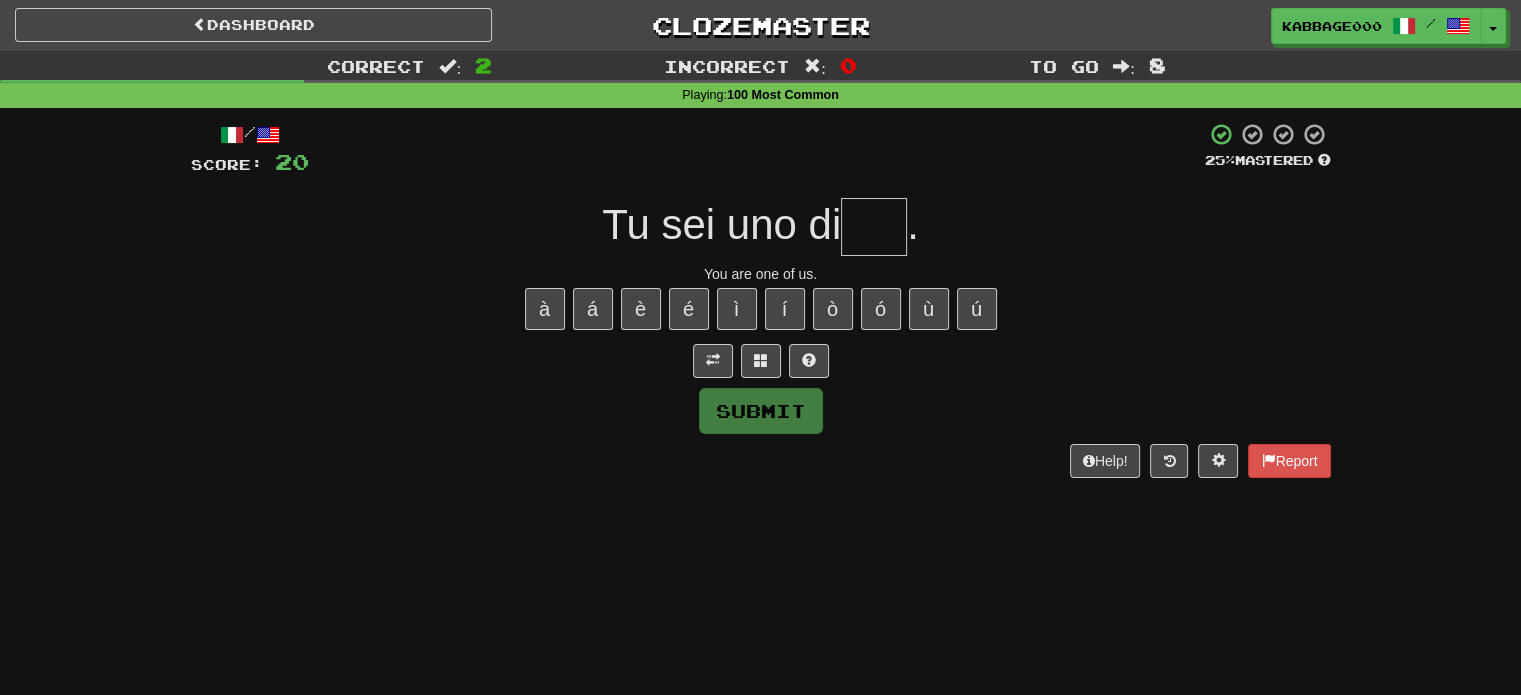 click at bounding box center (874, 227) 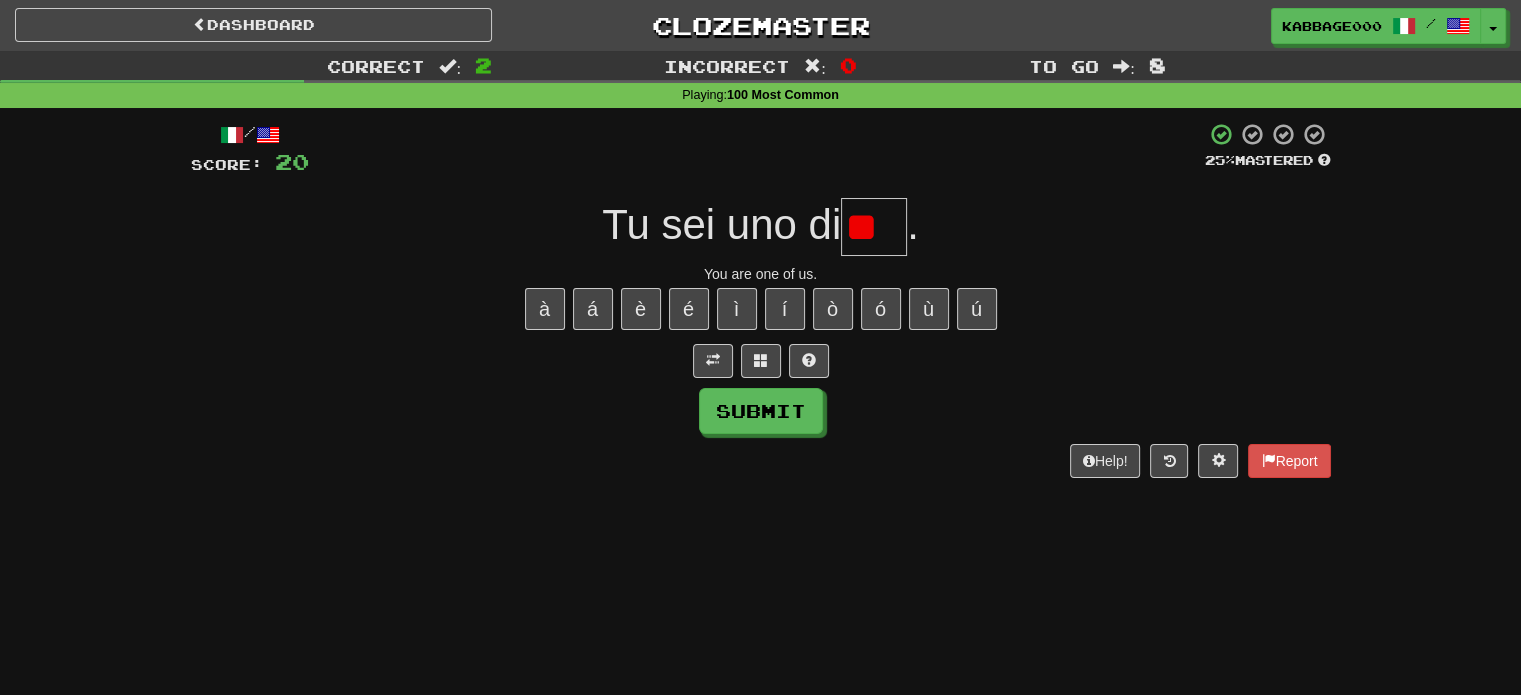 type on "*" 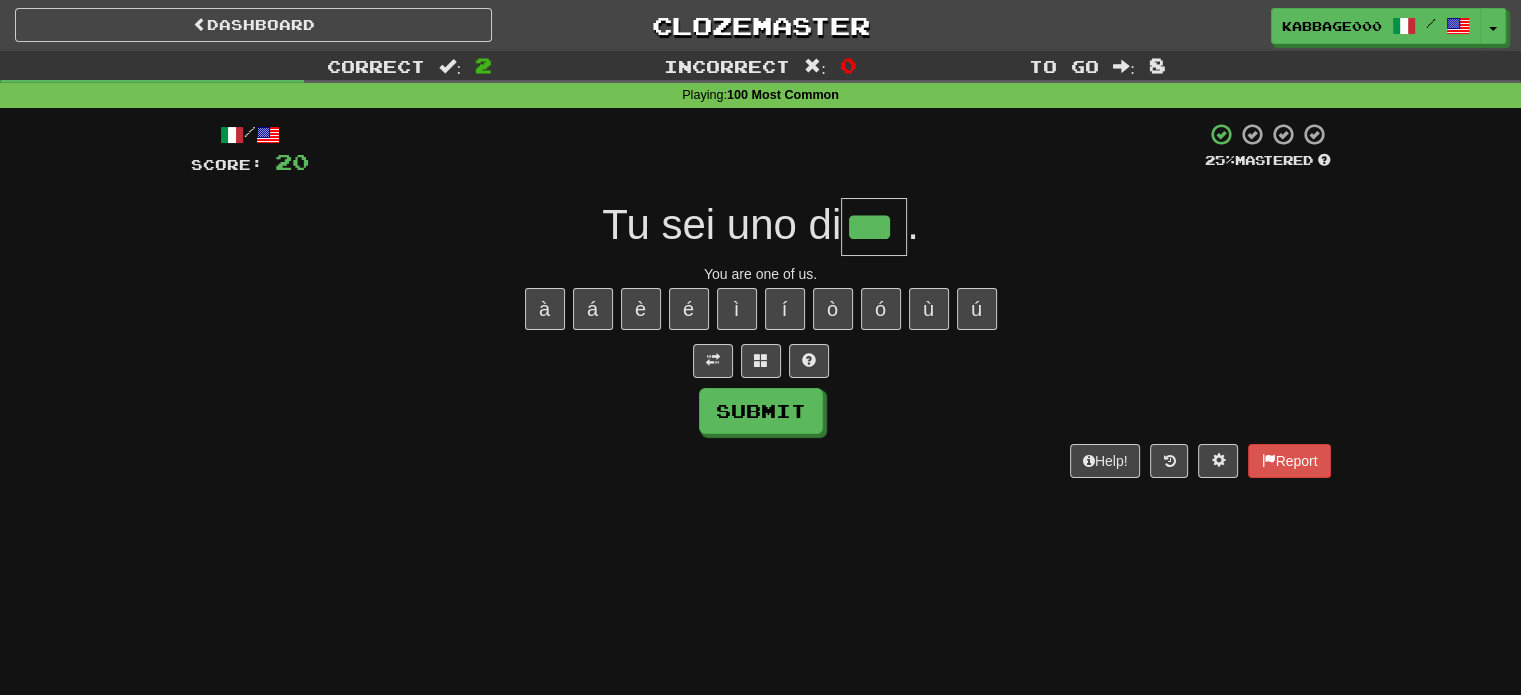 type on "***" 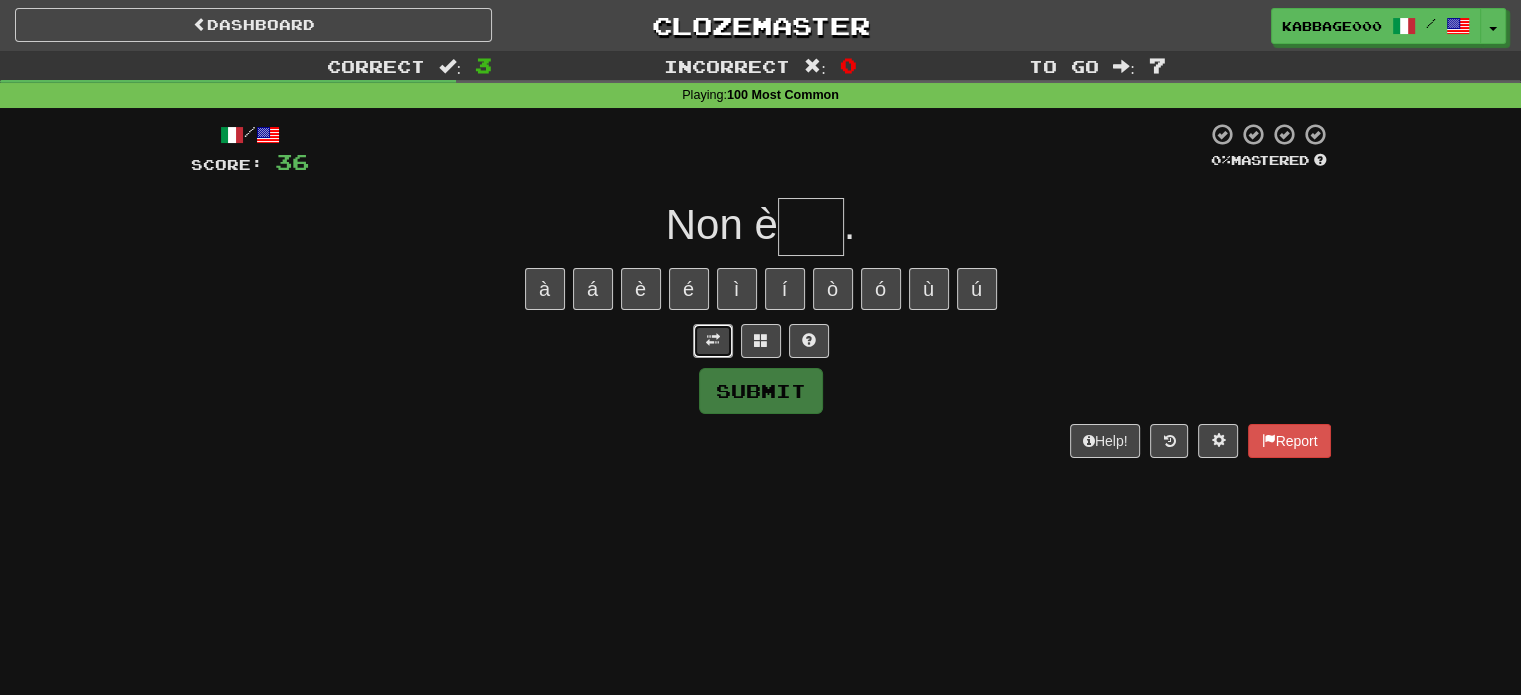 click at bounding box center [713, 341] 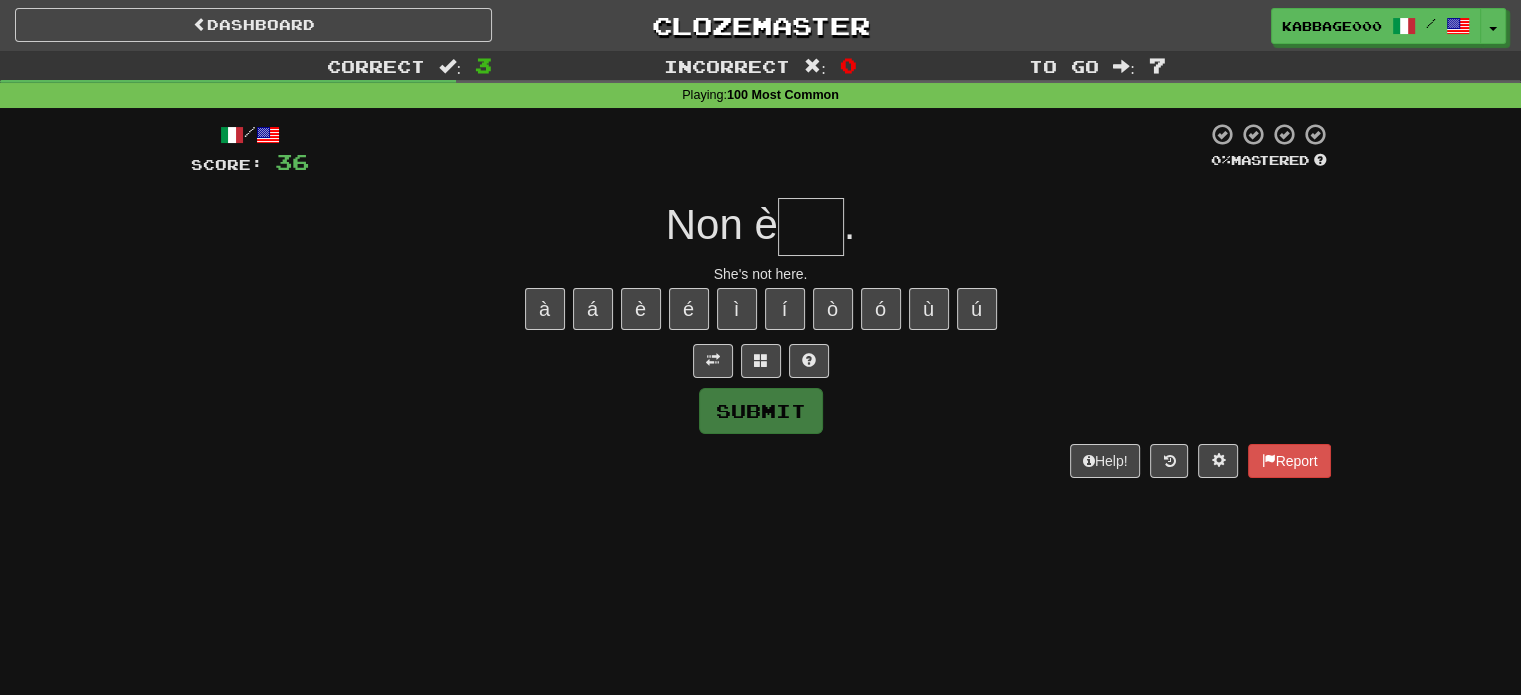 click at bounding box center [811, 227] 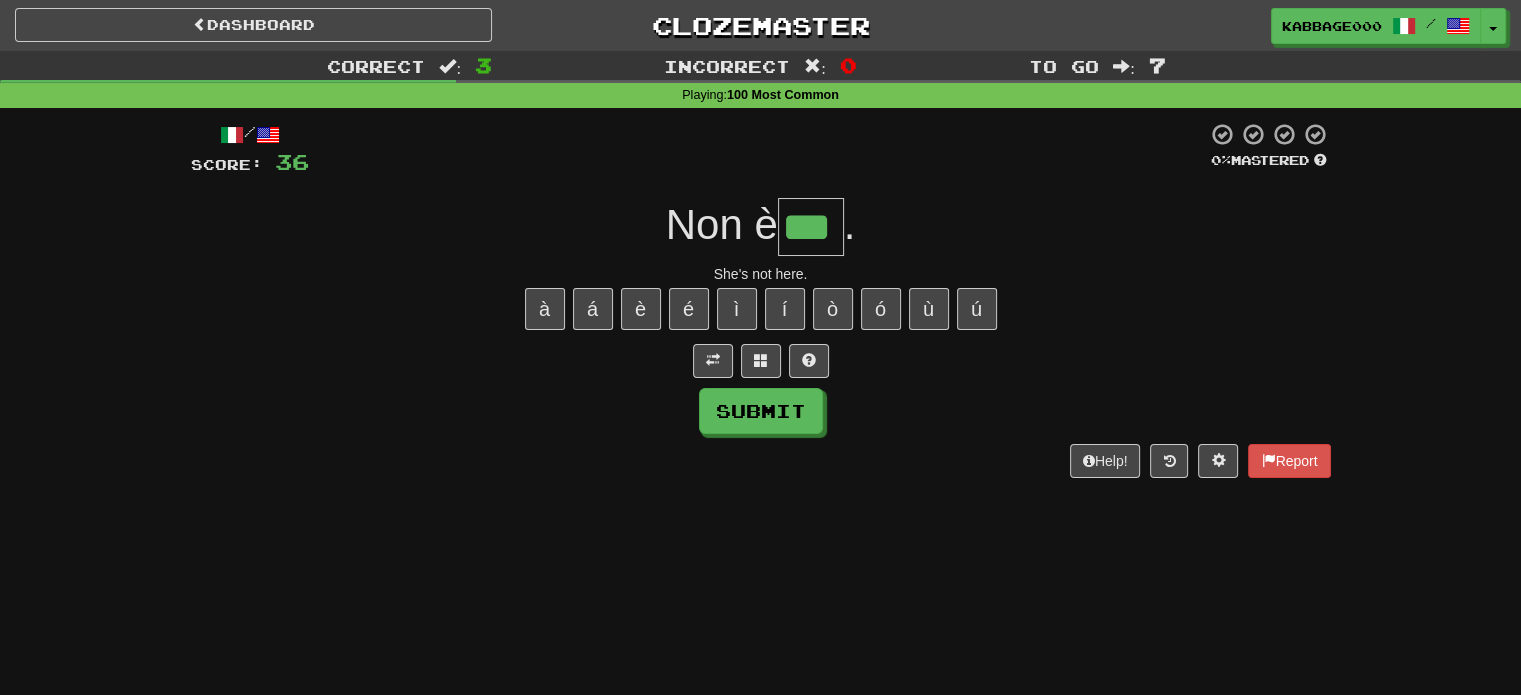 type on "***" 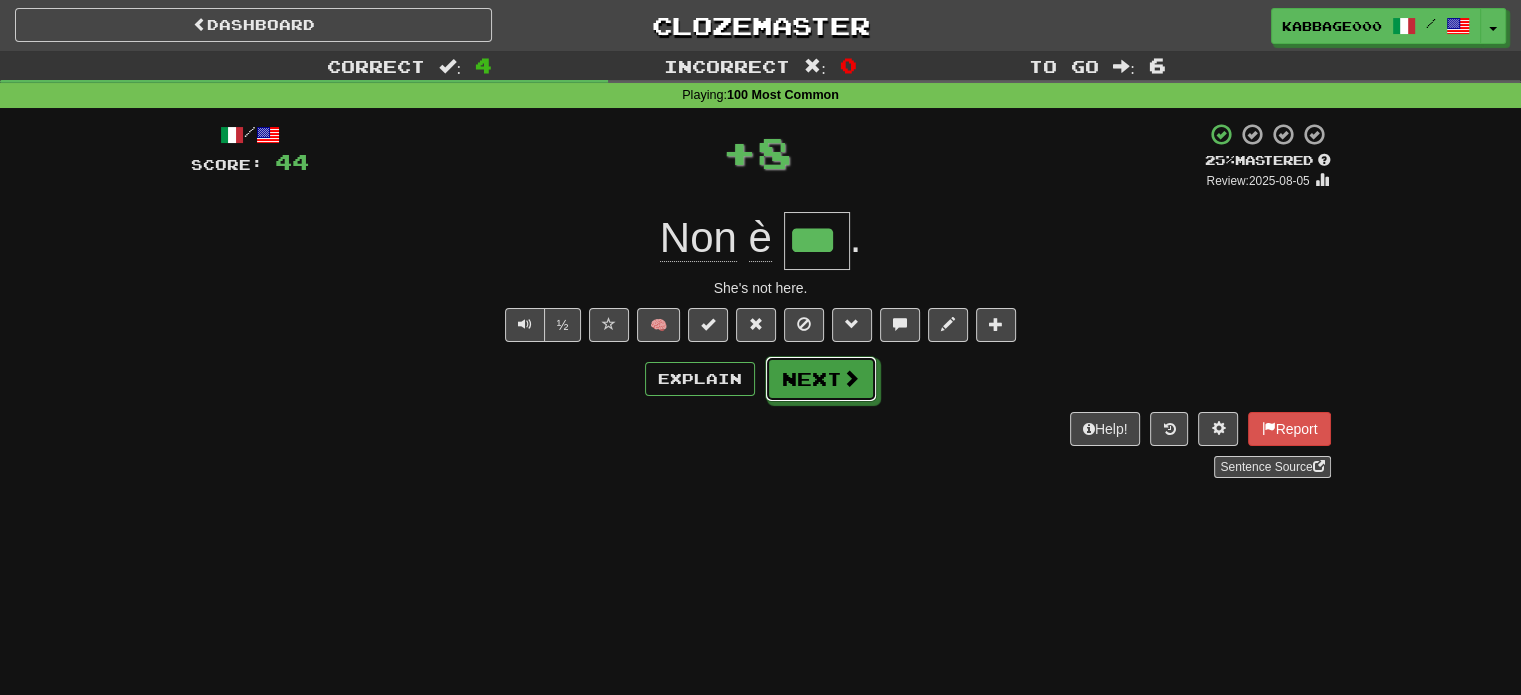 click on "Next" at bounding box center [821, 379] 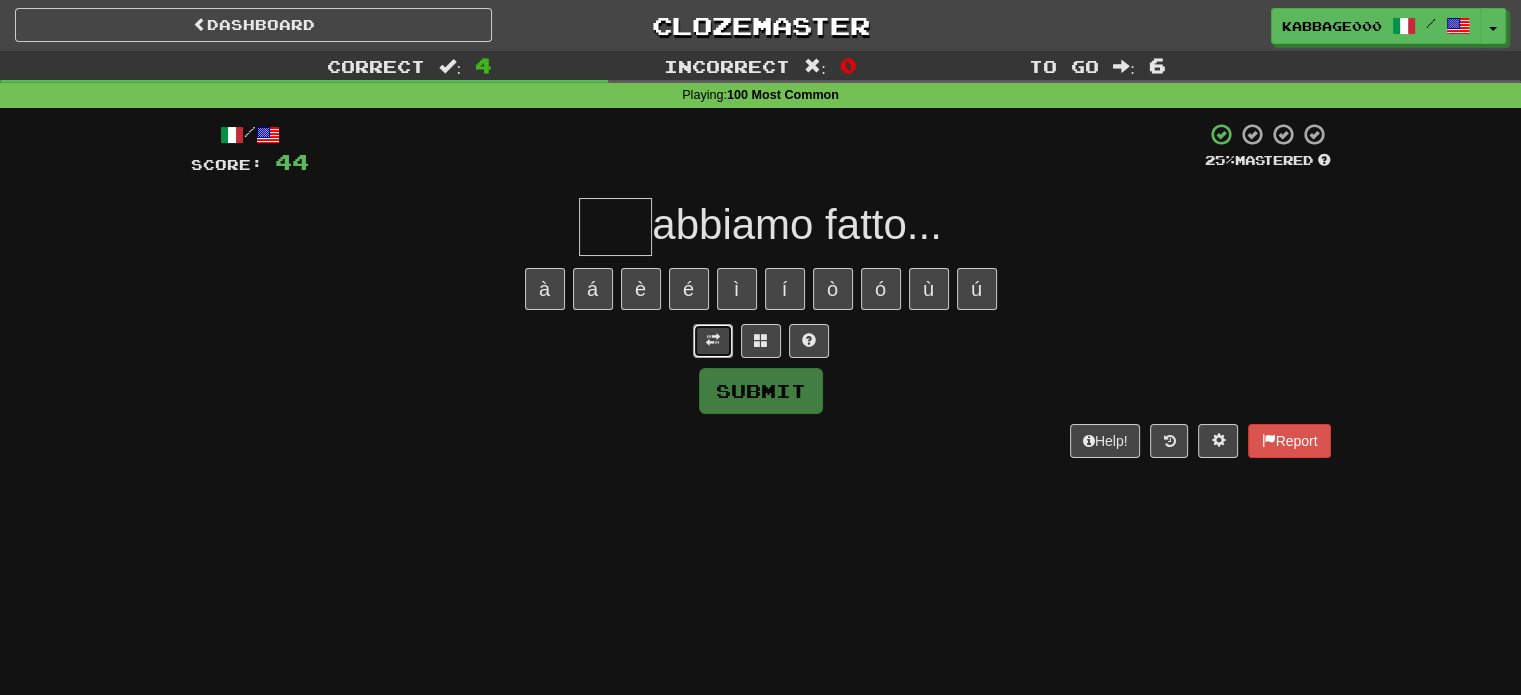 click at bounding box center (713, 341) 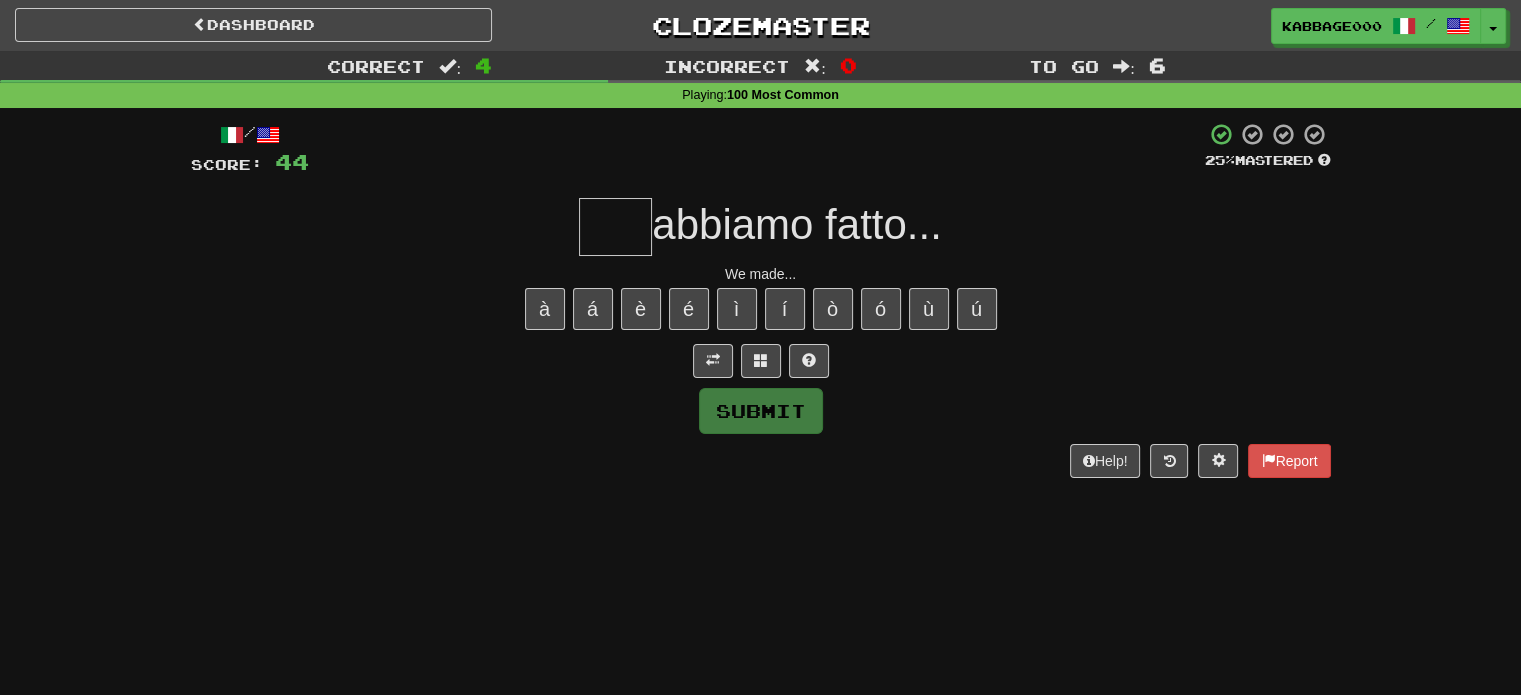 click at bounding box center [615, 227] 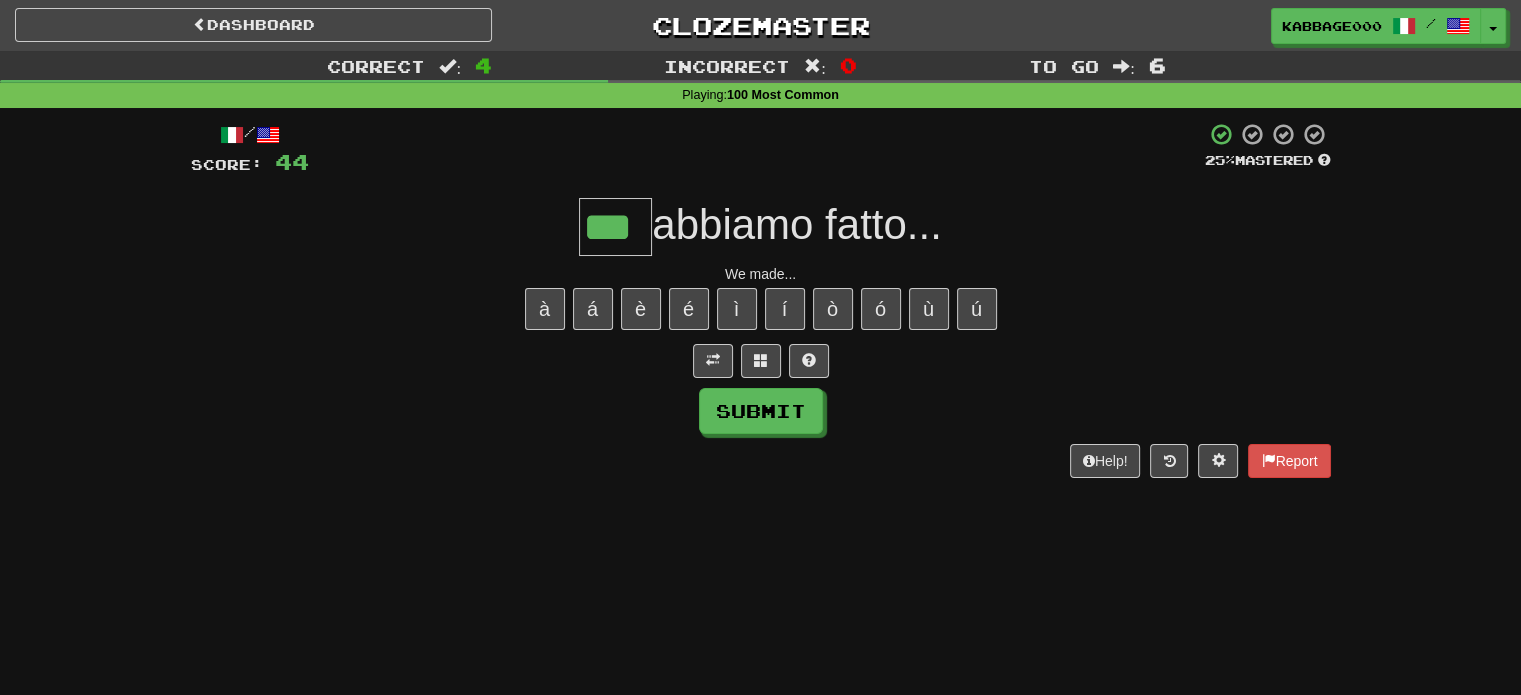 type on "***" 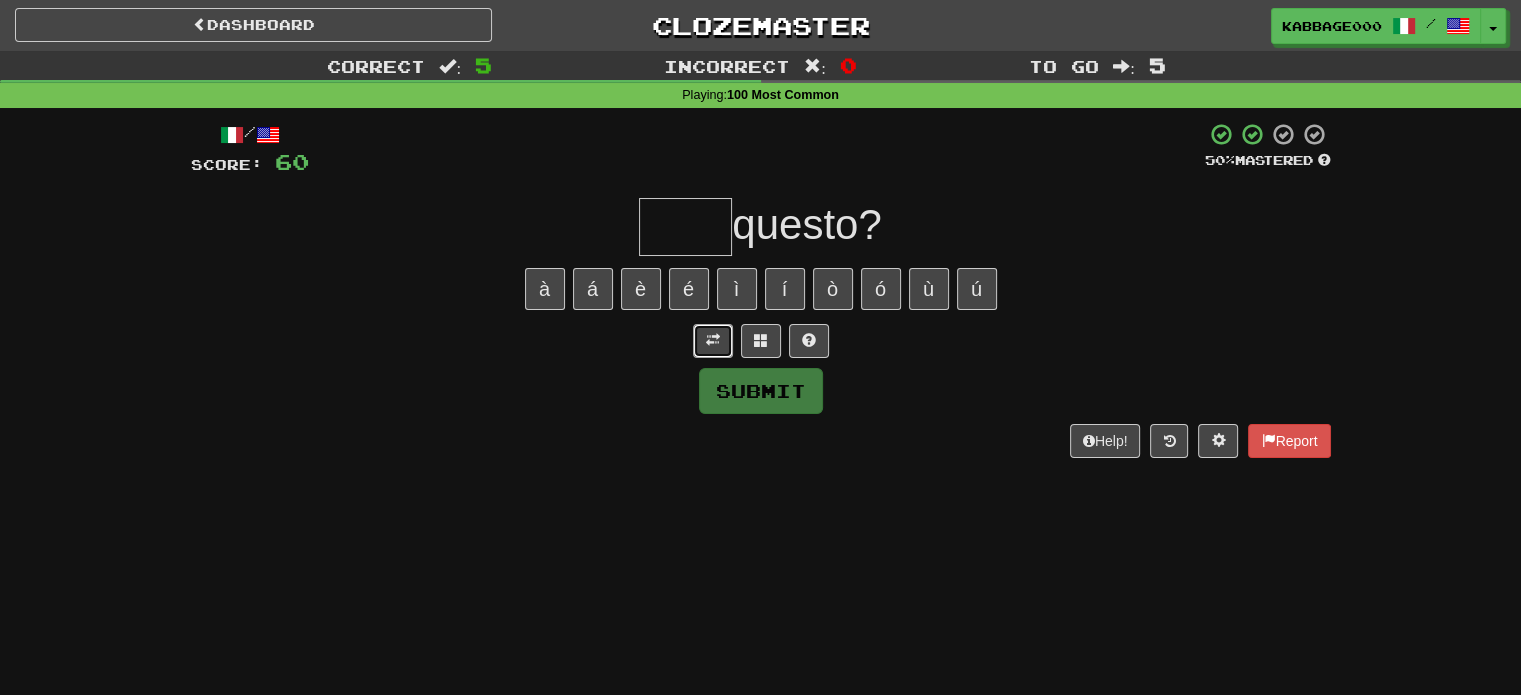 click at bounding box center [713, 341] 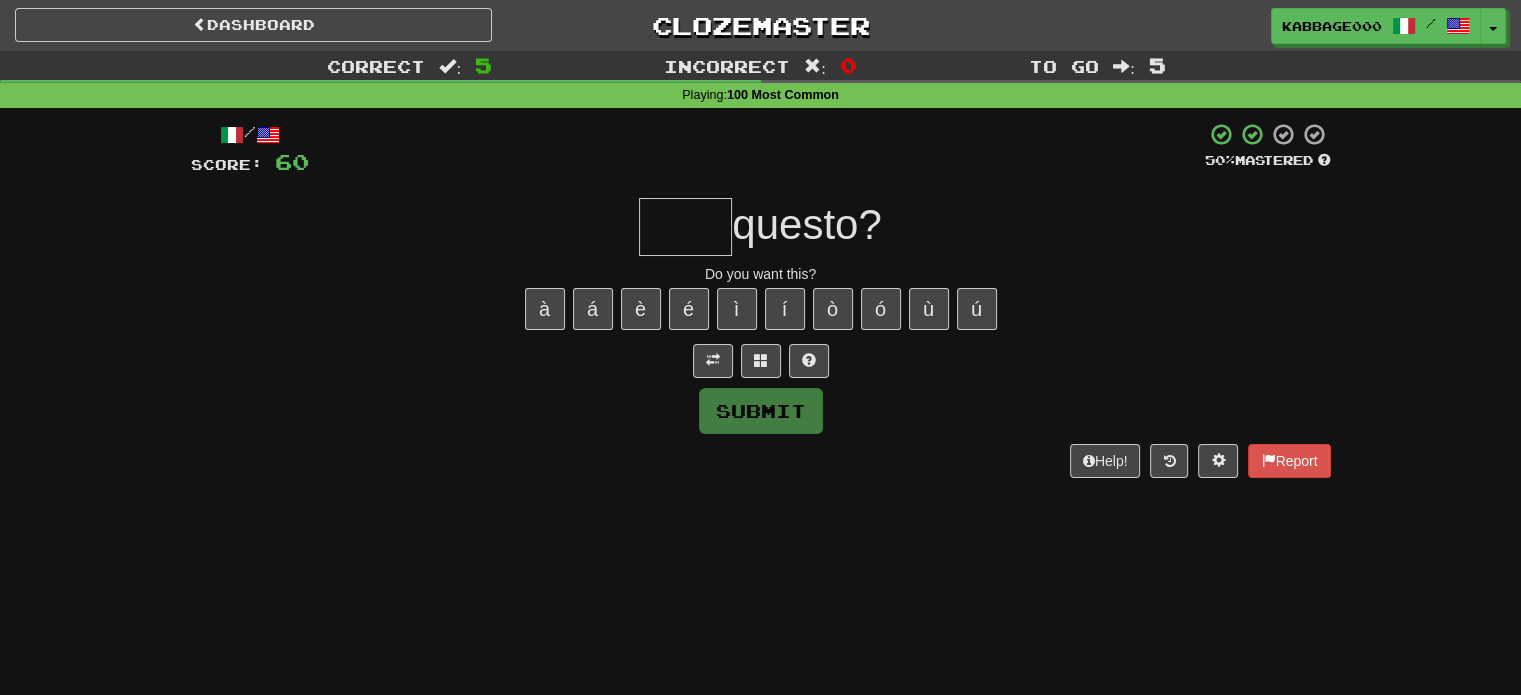 click at bounding box center [685, 227] 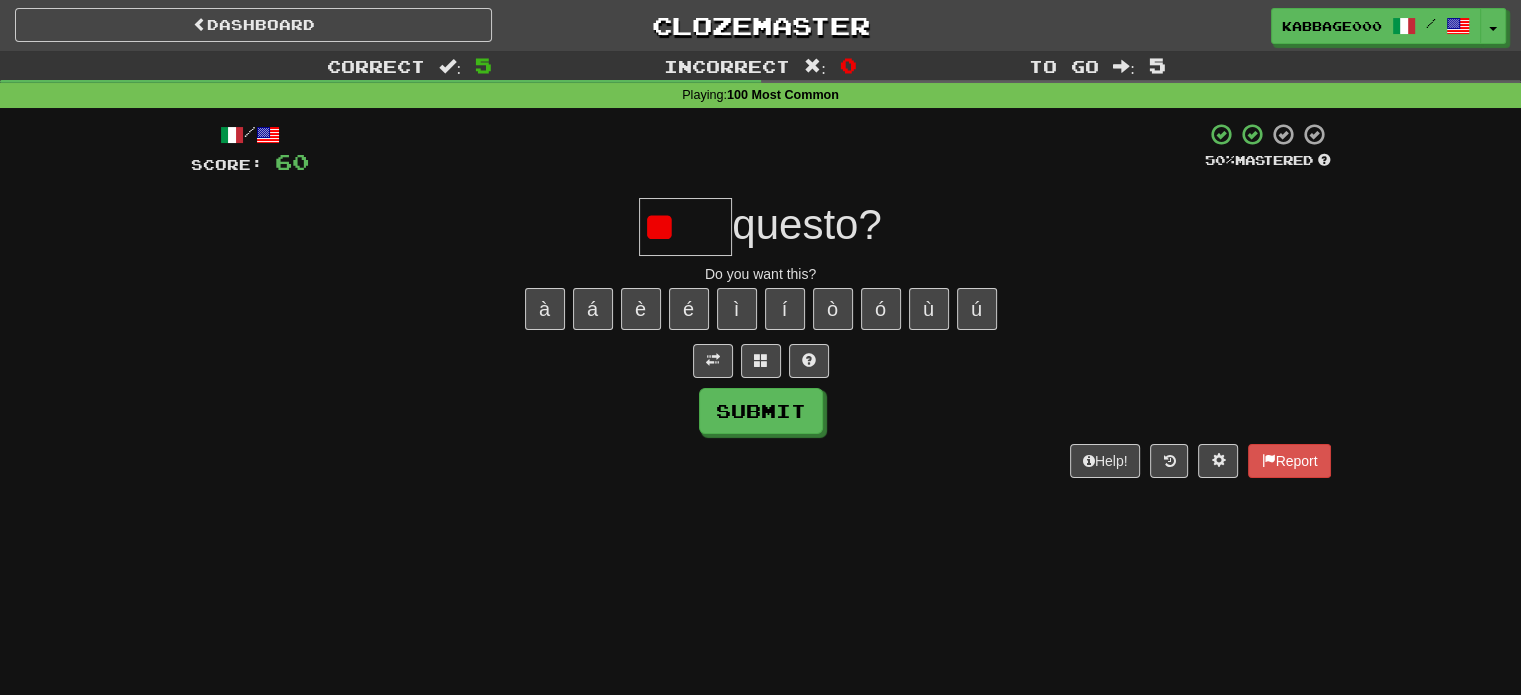type on "*" 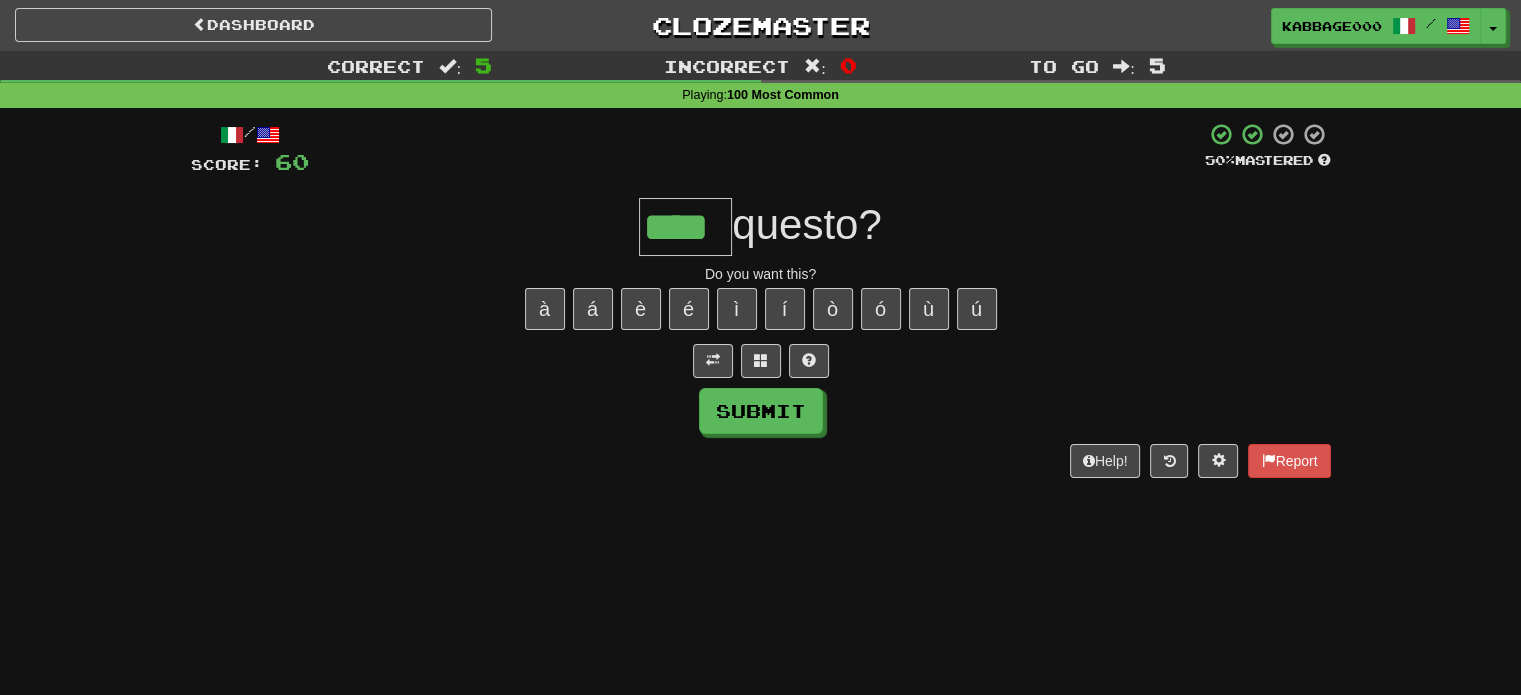 type on "****" 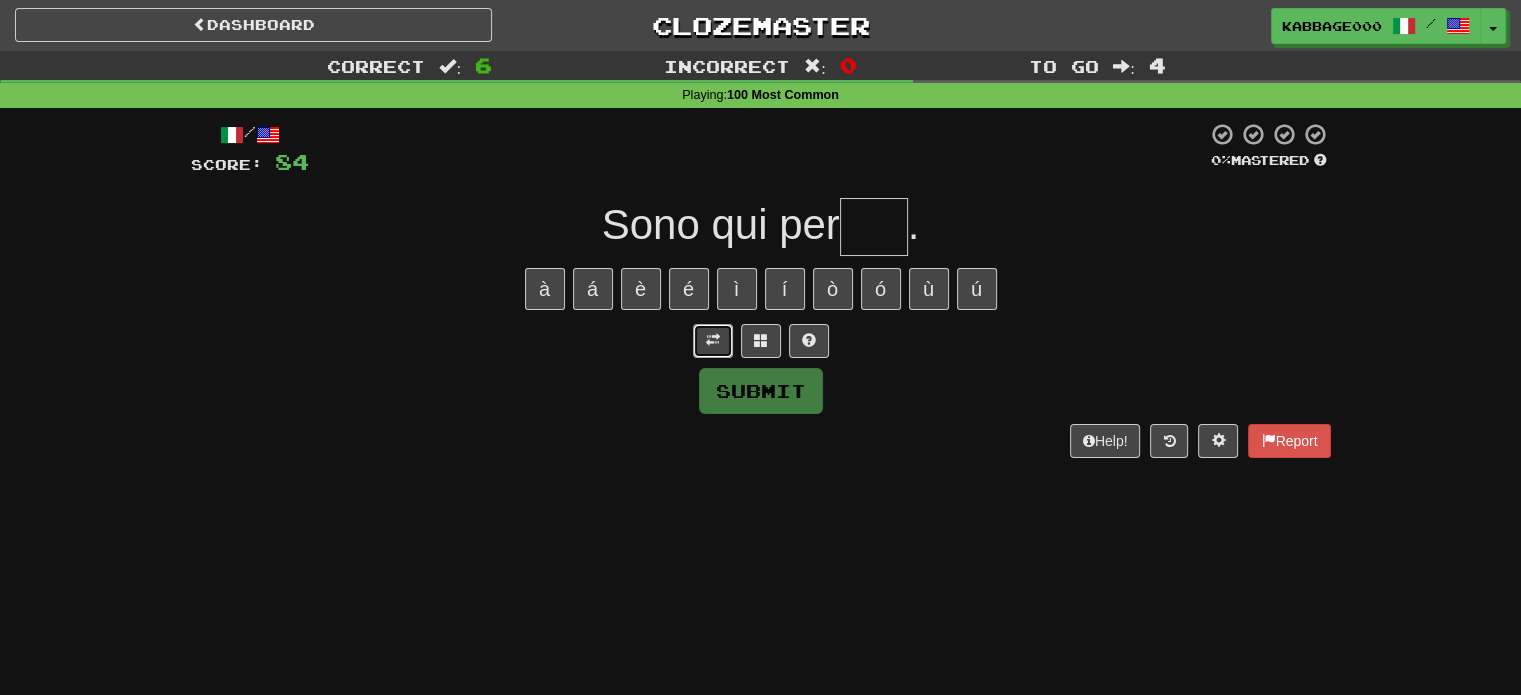 click at bounding box center (713, 341) 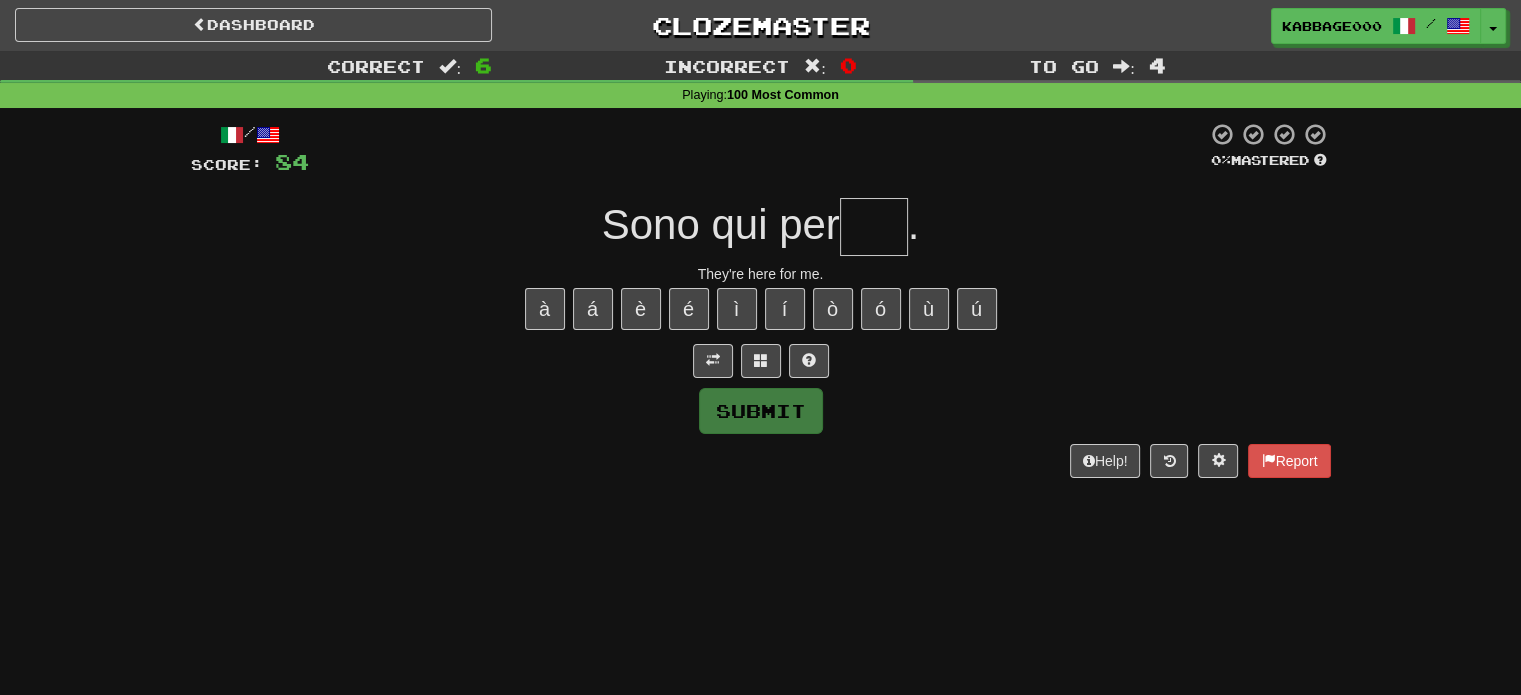 click at bounding box center [874, 227] 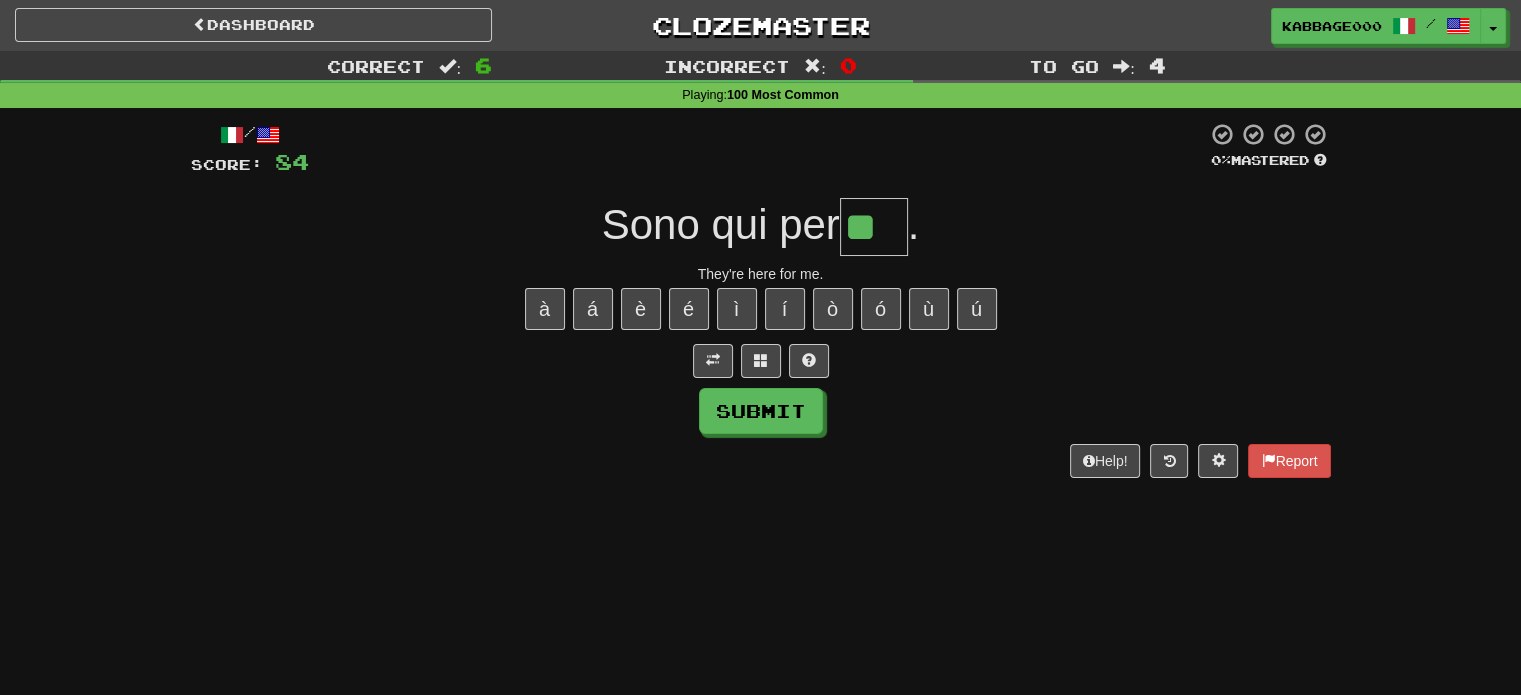 type on "**" 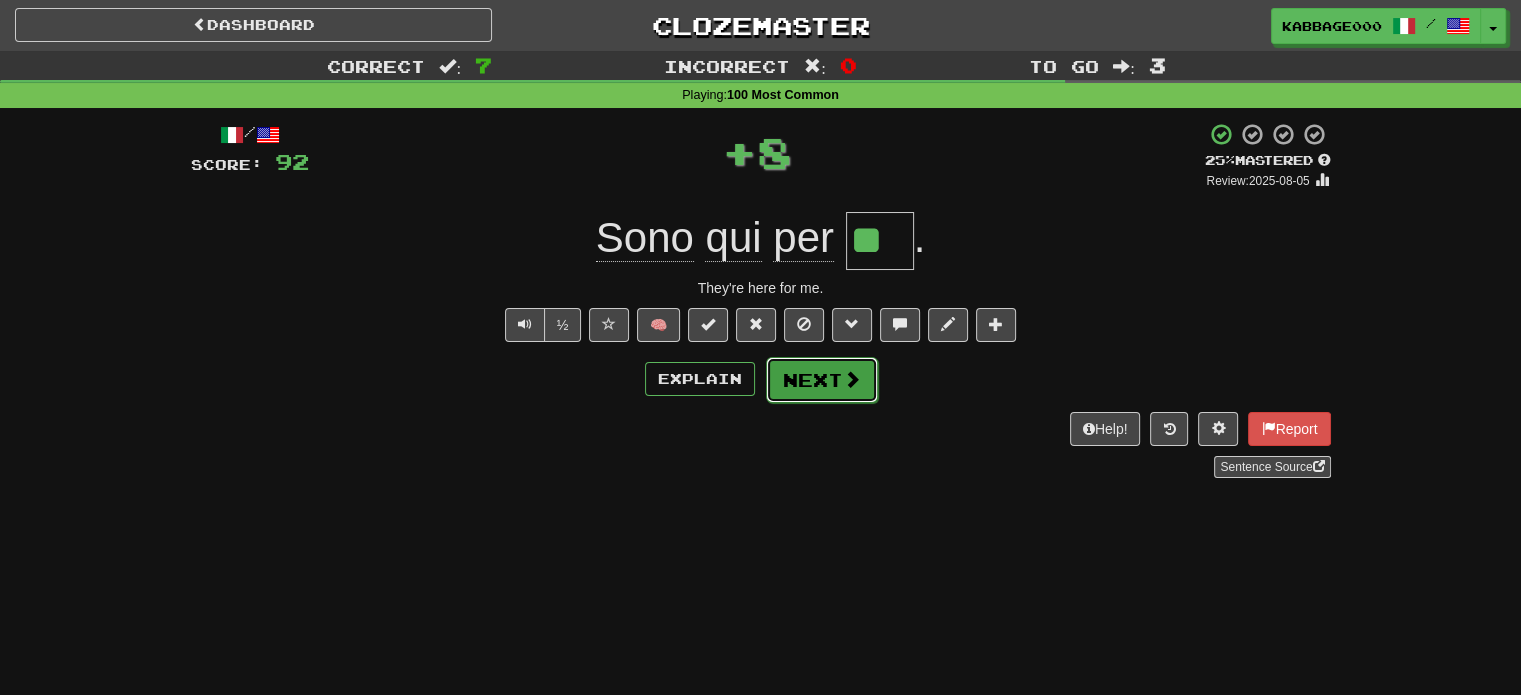 click on "Next" at bounding box center [822, 380] 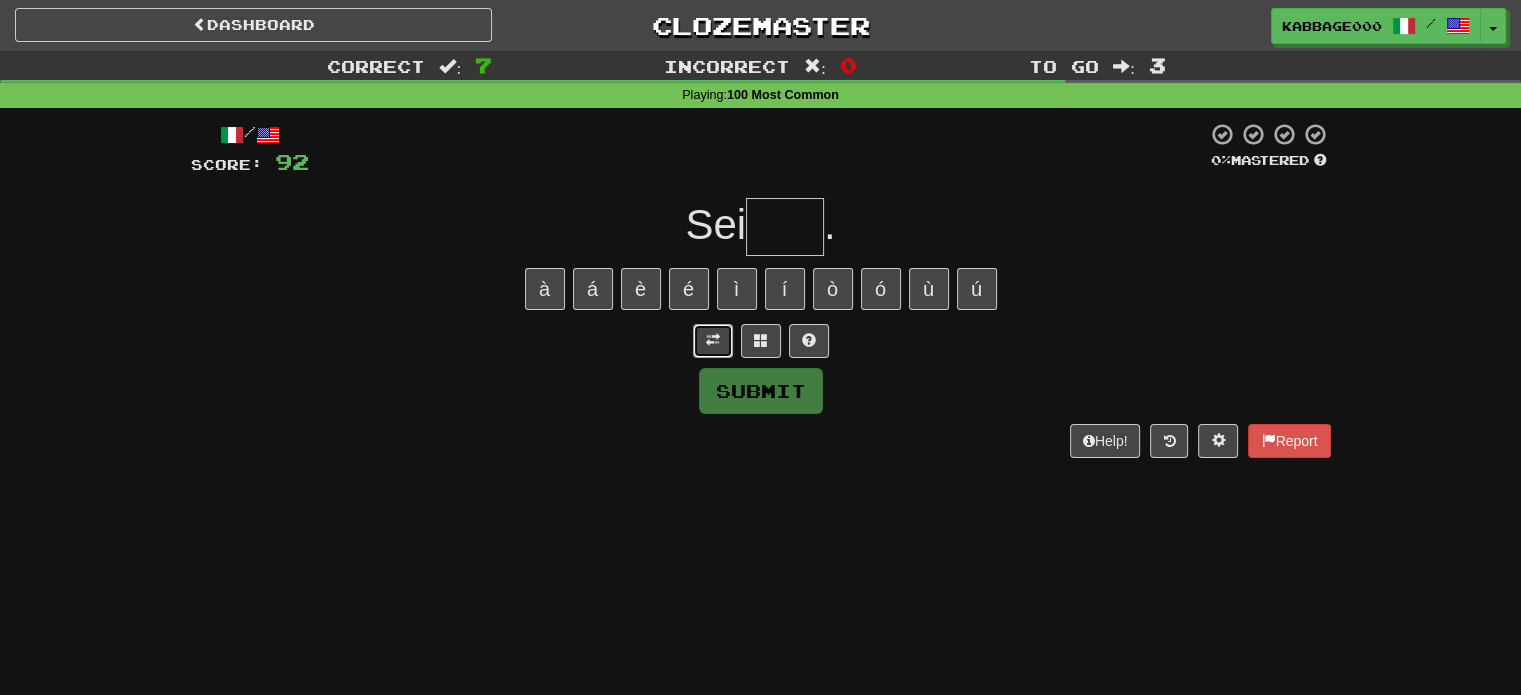 click at bounding box center [713, 341] 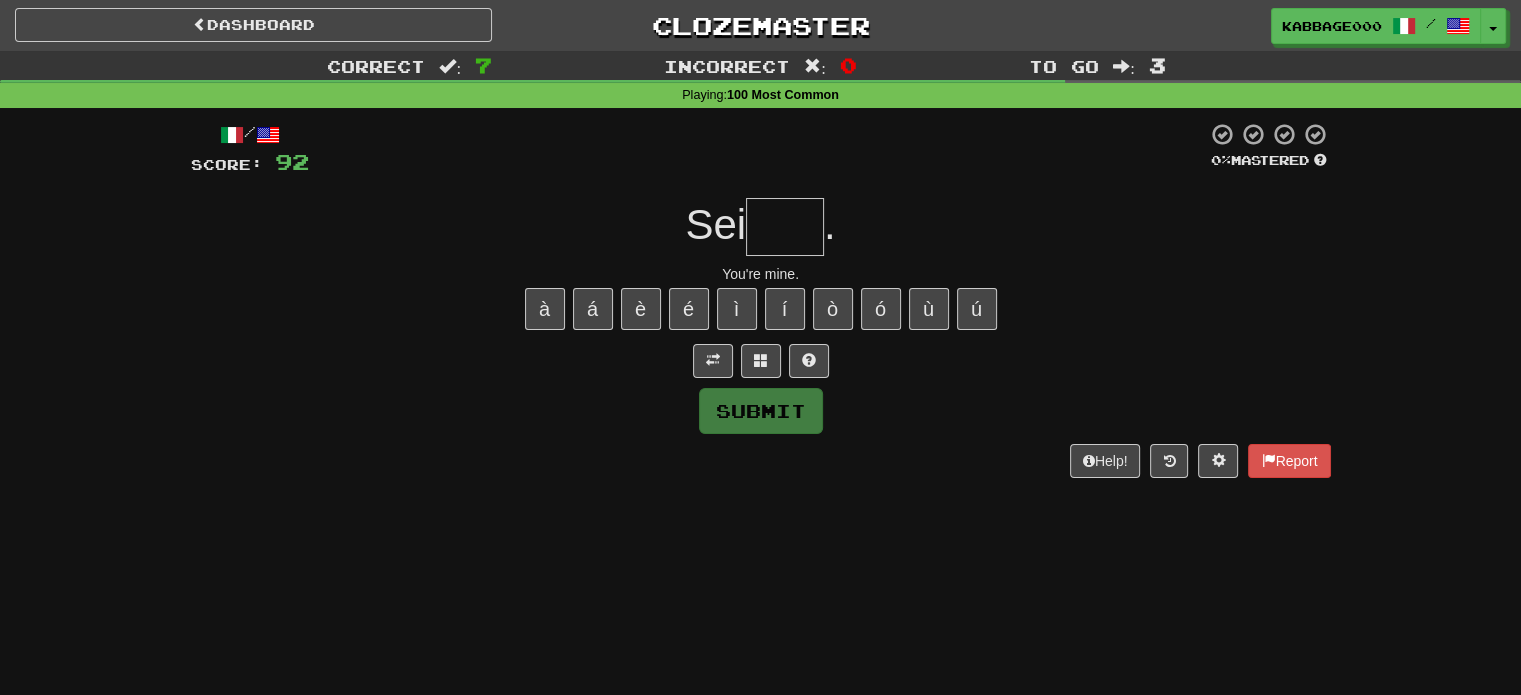 click at bounding box center [785, 227] 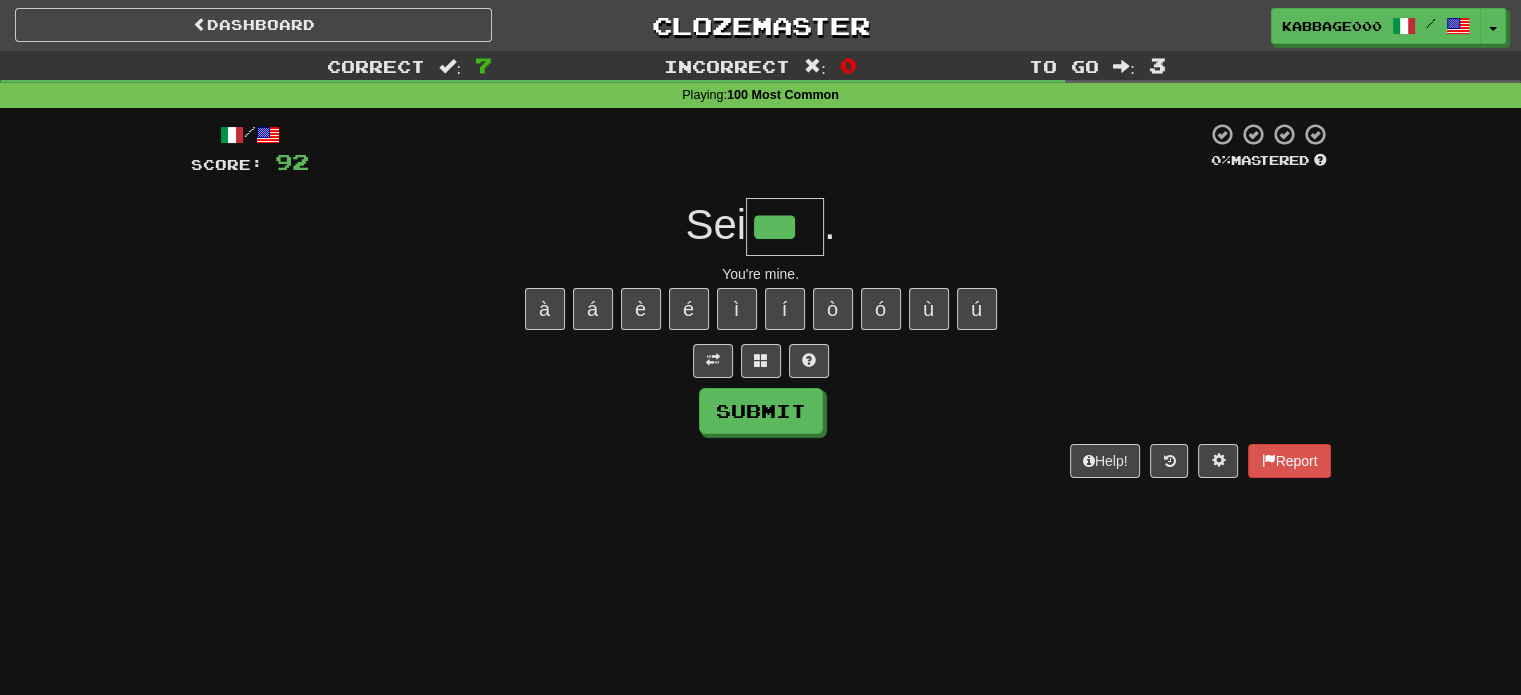 type on "***" 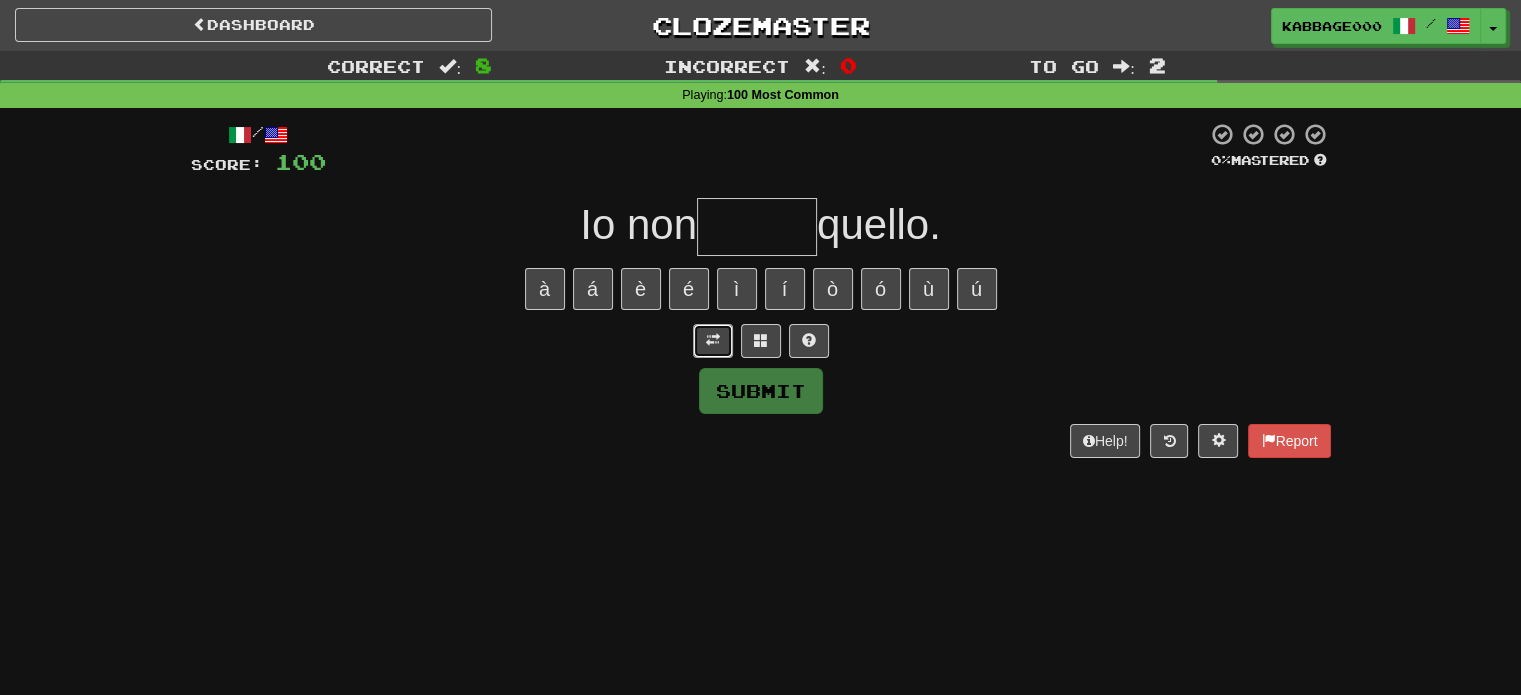 click at bounding box center [713, 340] 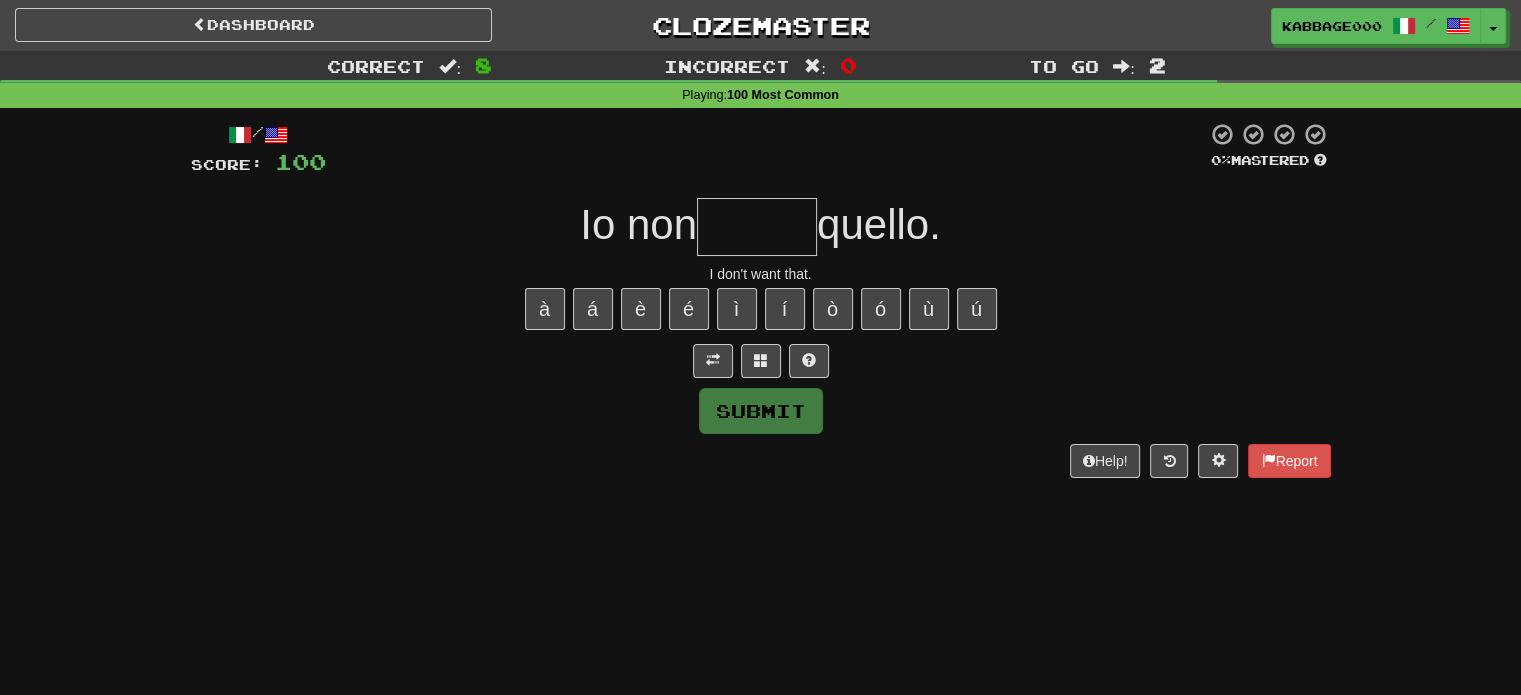 click at bounding box center (757, 227) 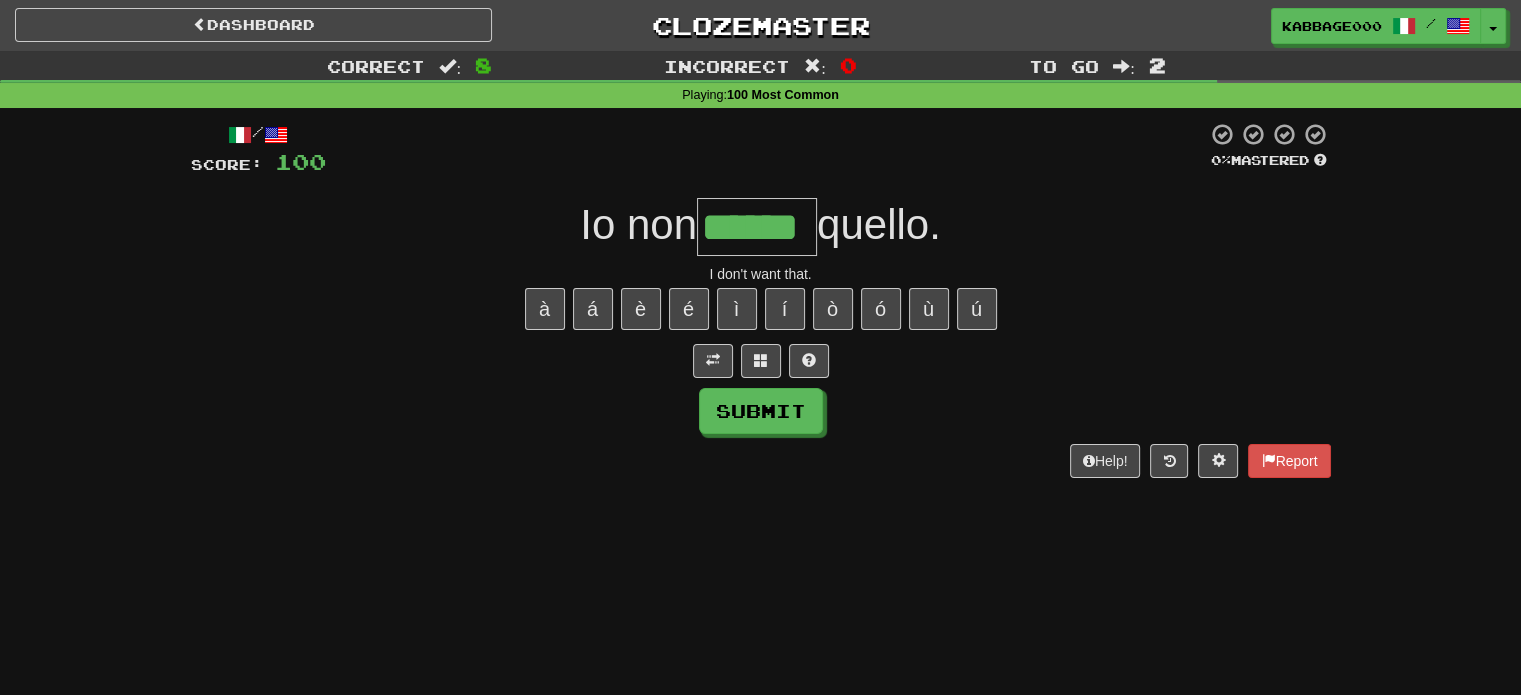 type on "******" 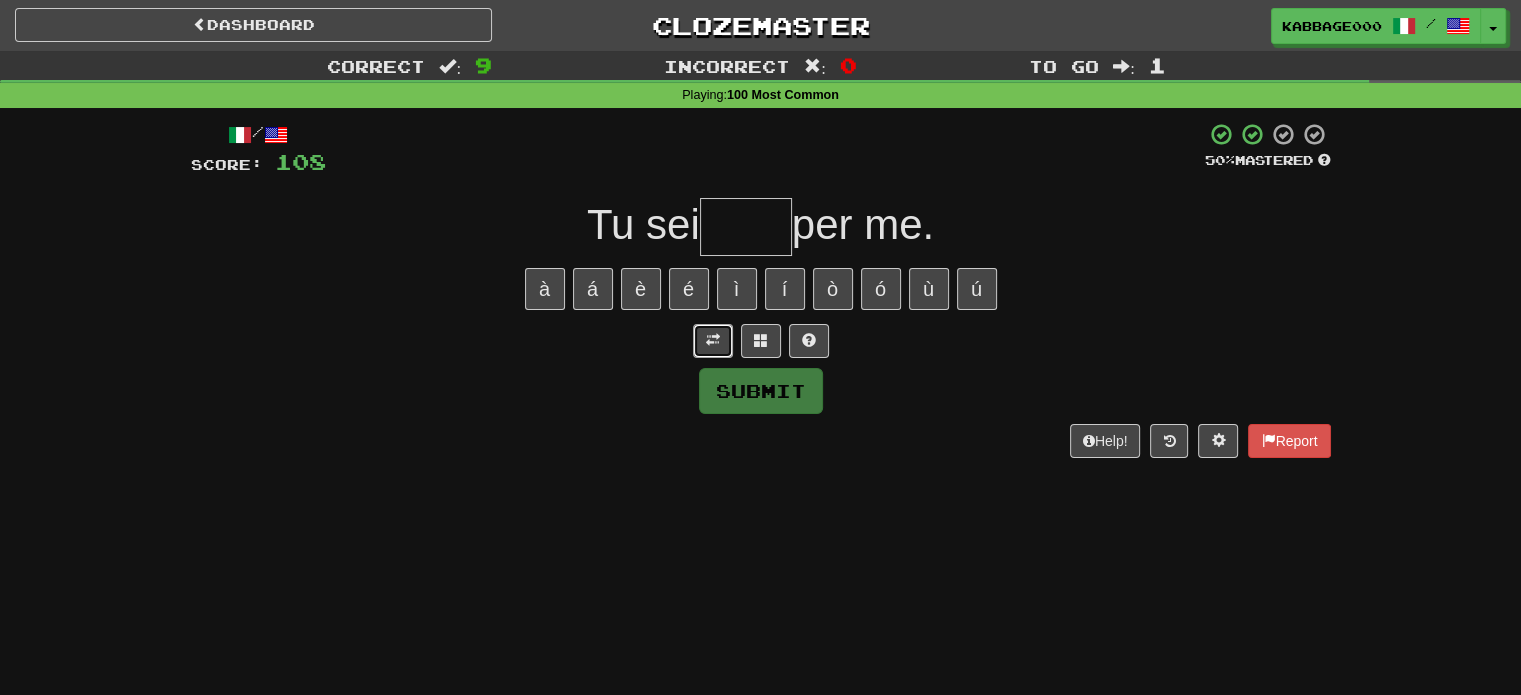 click at bounding box center [713, 340] 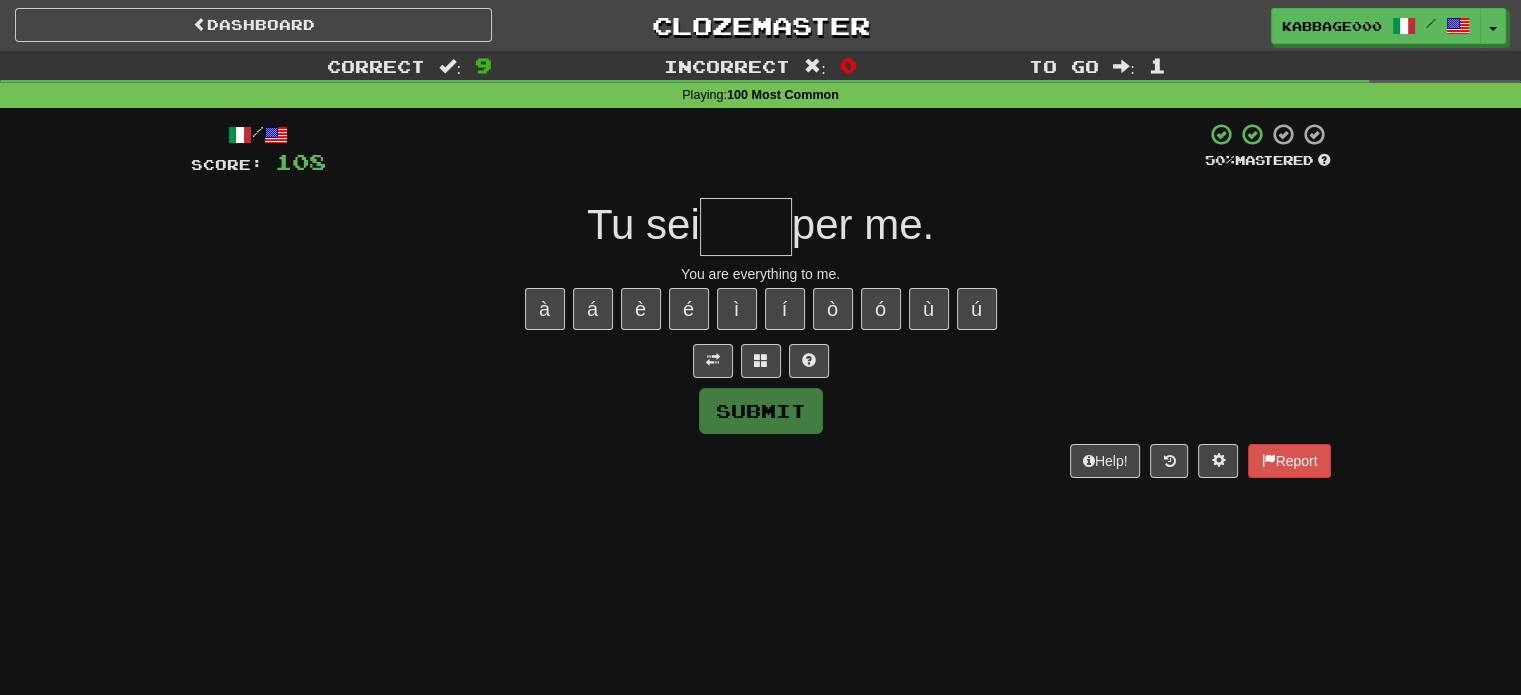 click at bounding box center [746, 227] 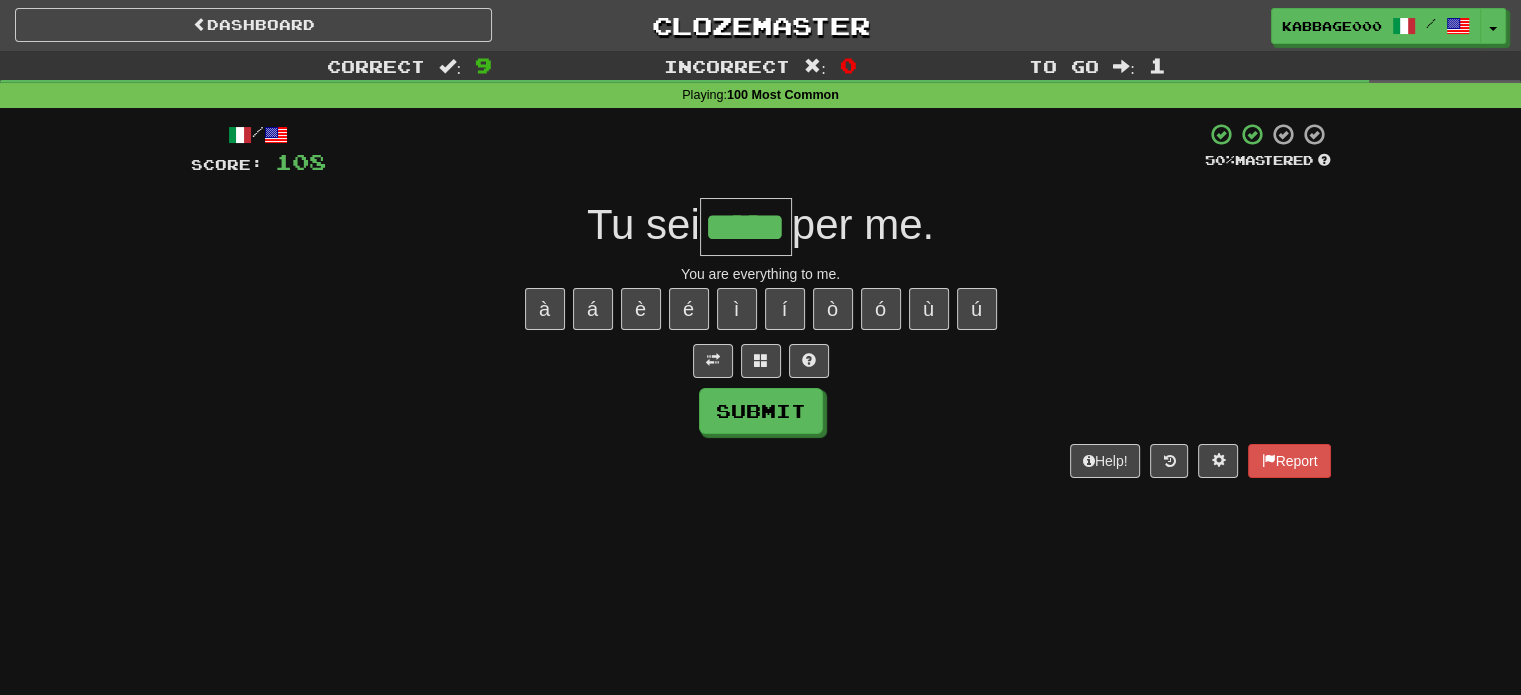 type on "*****" 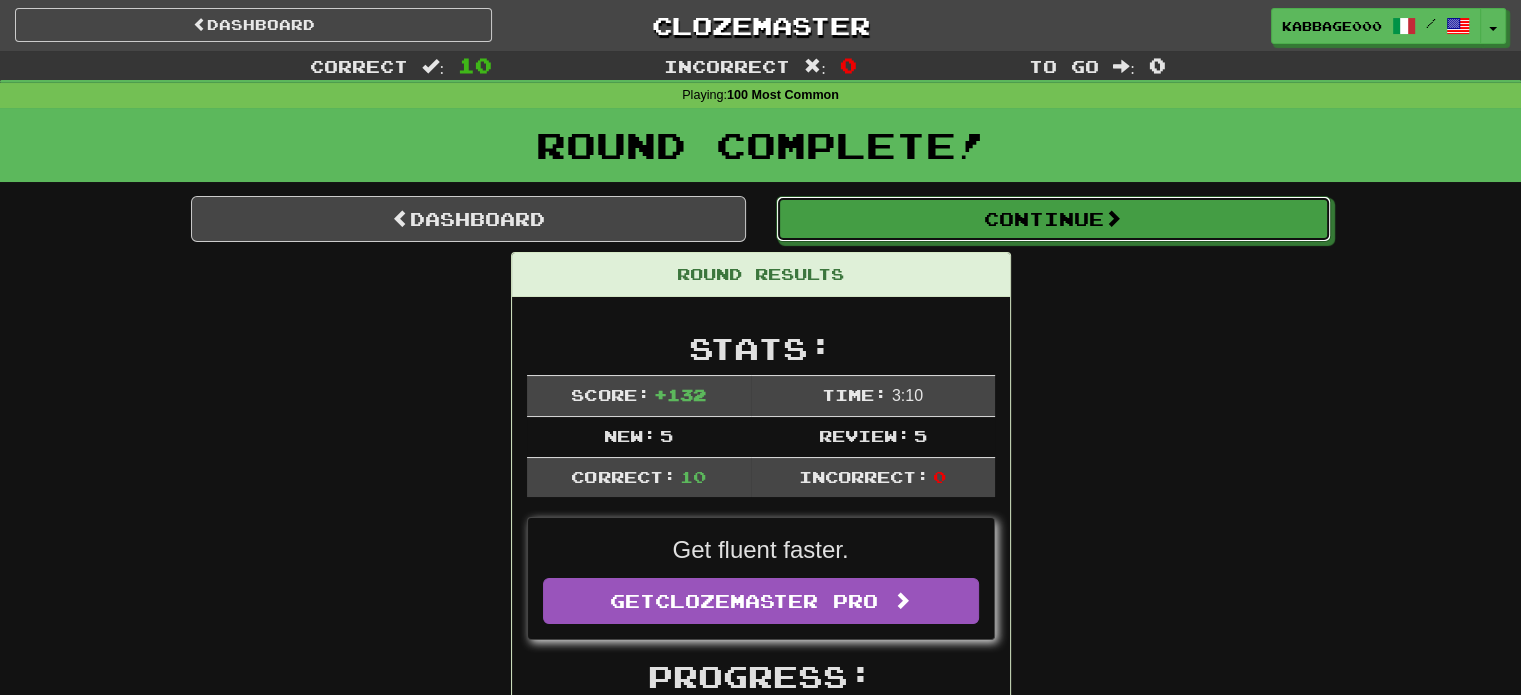 click on "Continue" at bounding box center (1053, 219) 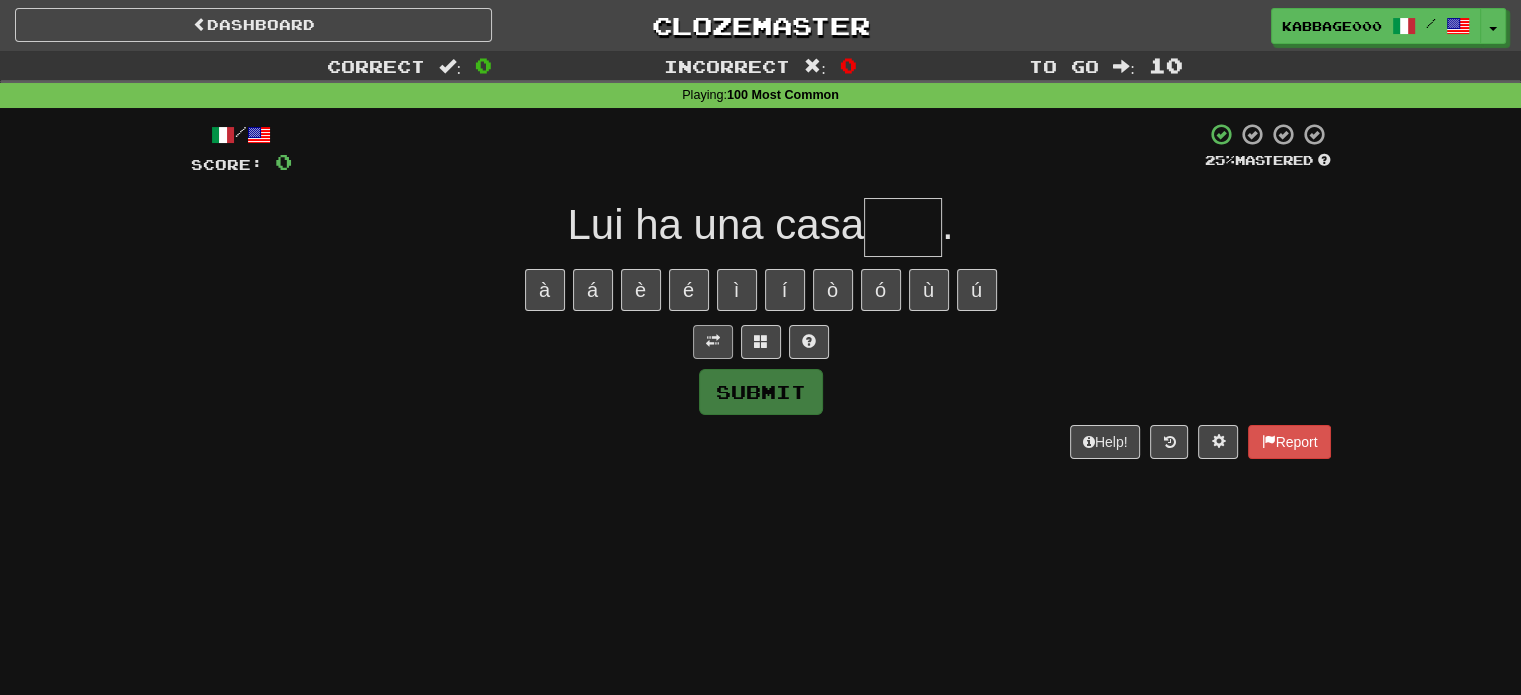 click on "/  Score:   0 25 %  Mastered [FIRST] [LAST] [LOCATION]  . à á è é ì í ò ó ù ú Submit  Help!  Report" at bounding box center [761, 290] 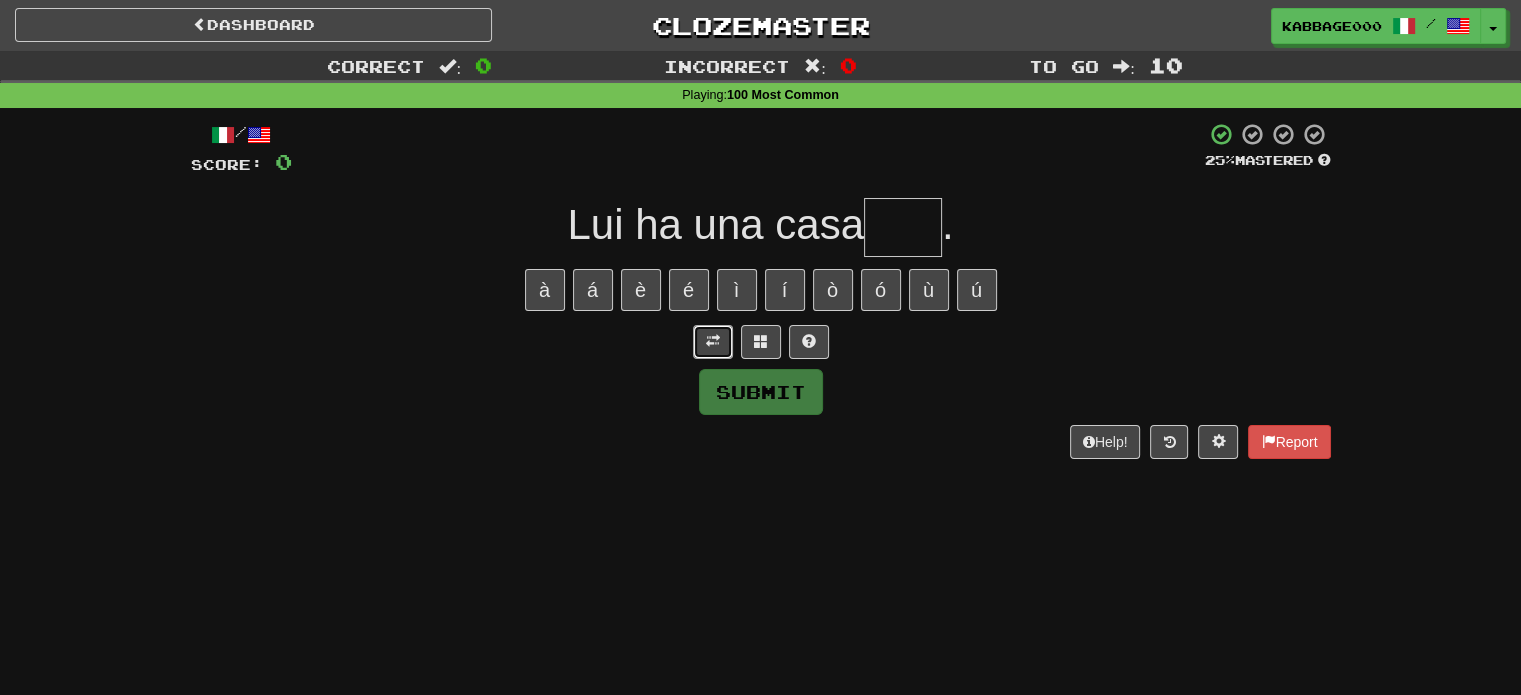 click at bounding box center [713, 341] 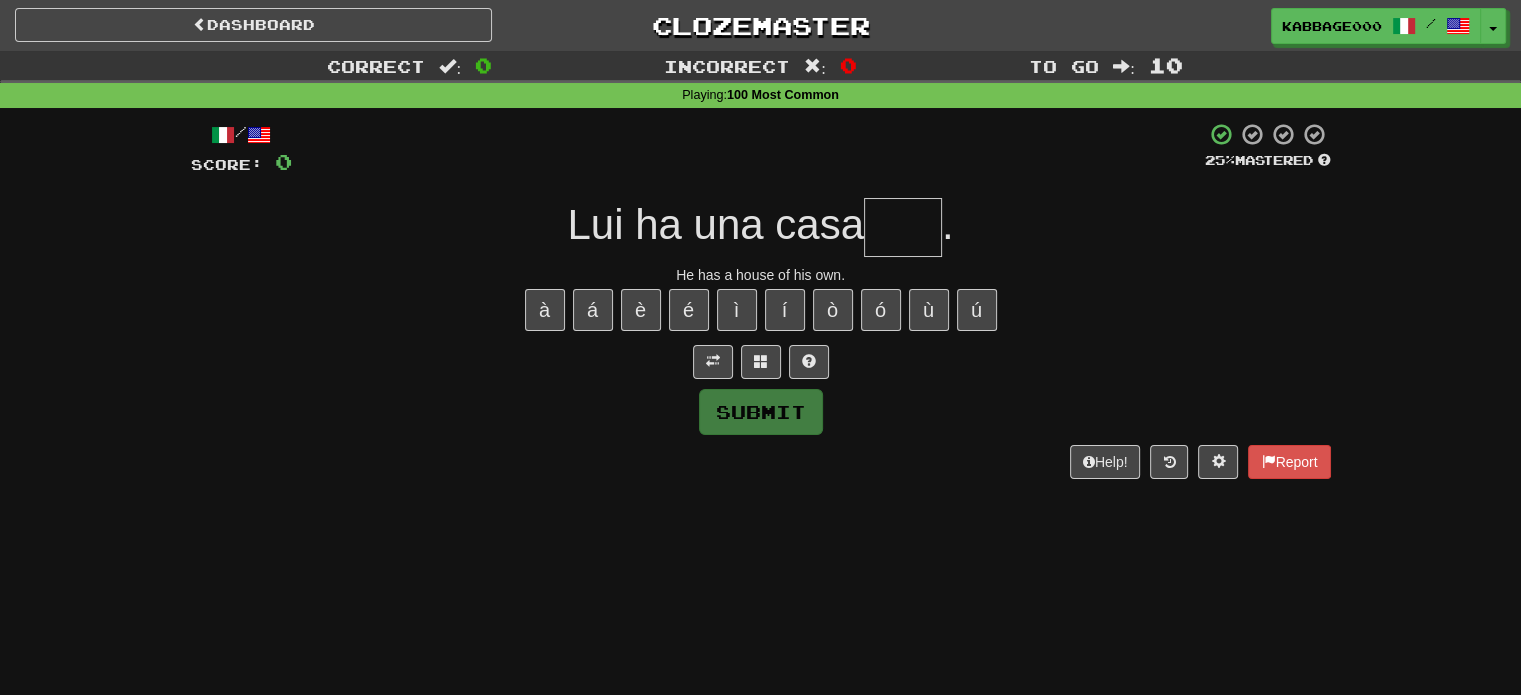 click at bounding box center [903, 227] 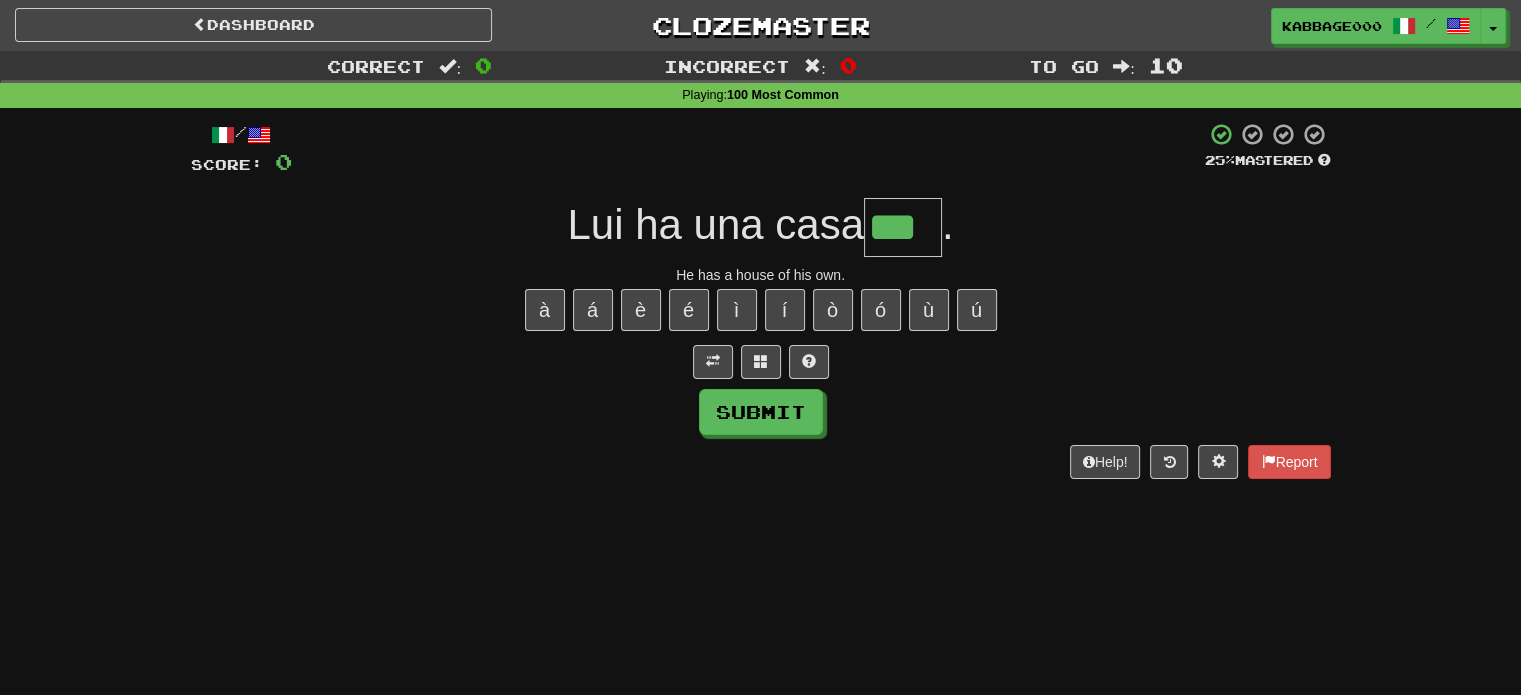 type on "***" 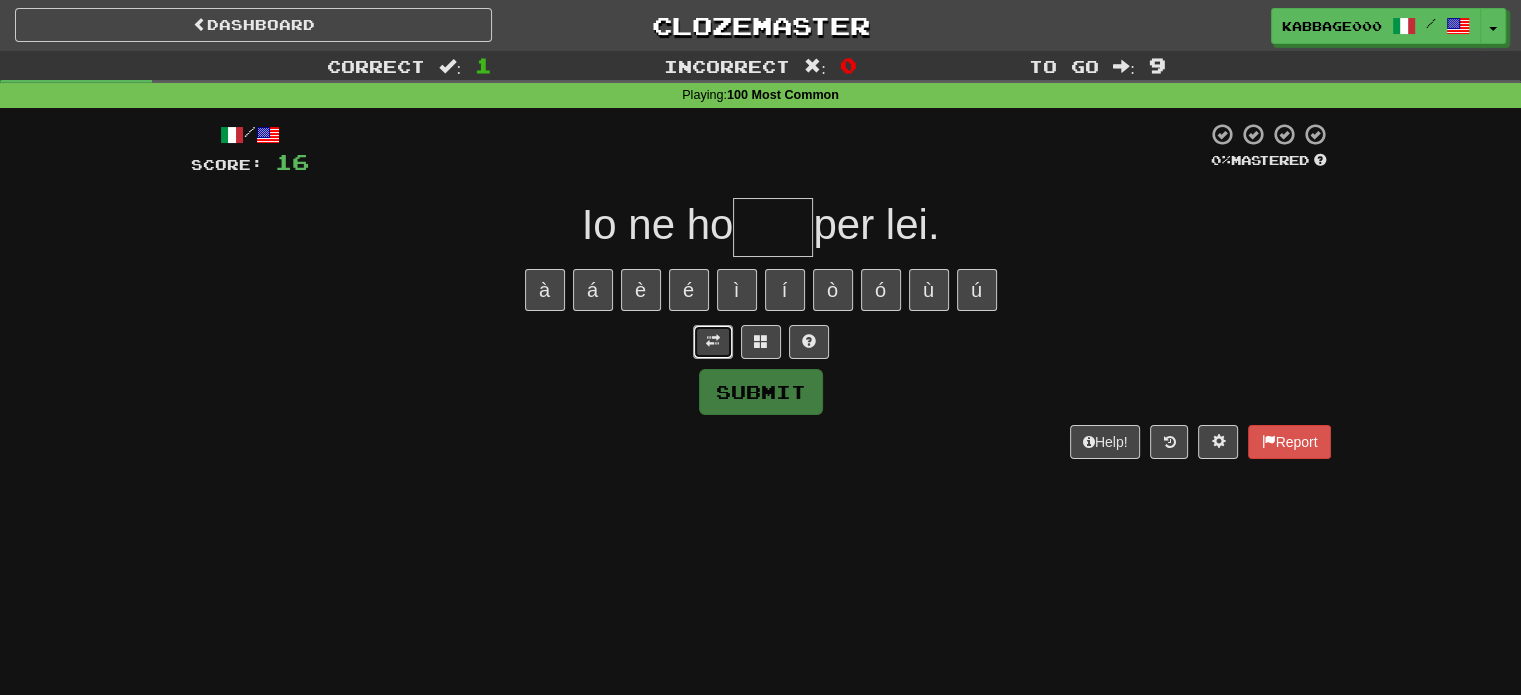 click at bounding box center [713, 342] 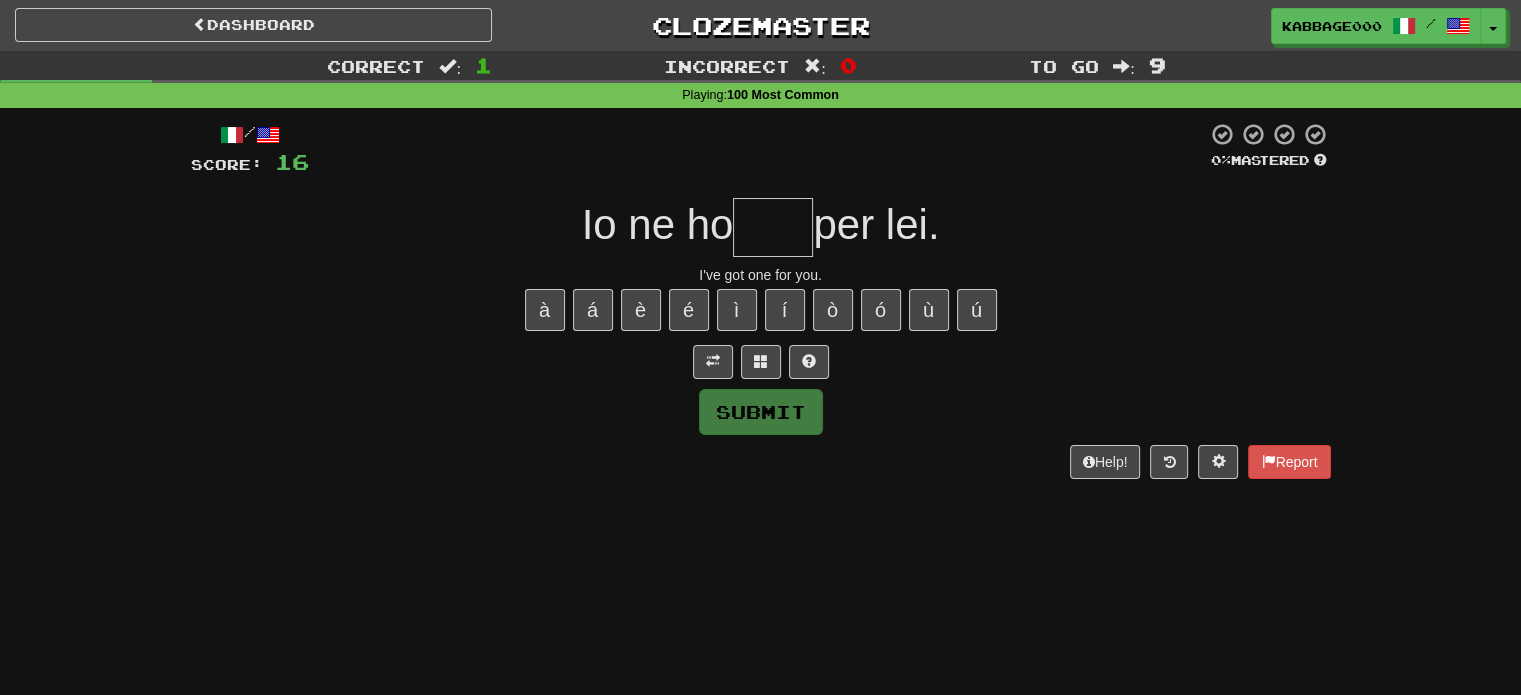 click at bounding box center [773, 227] 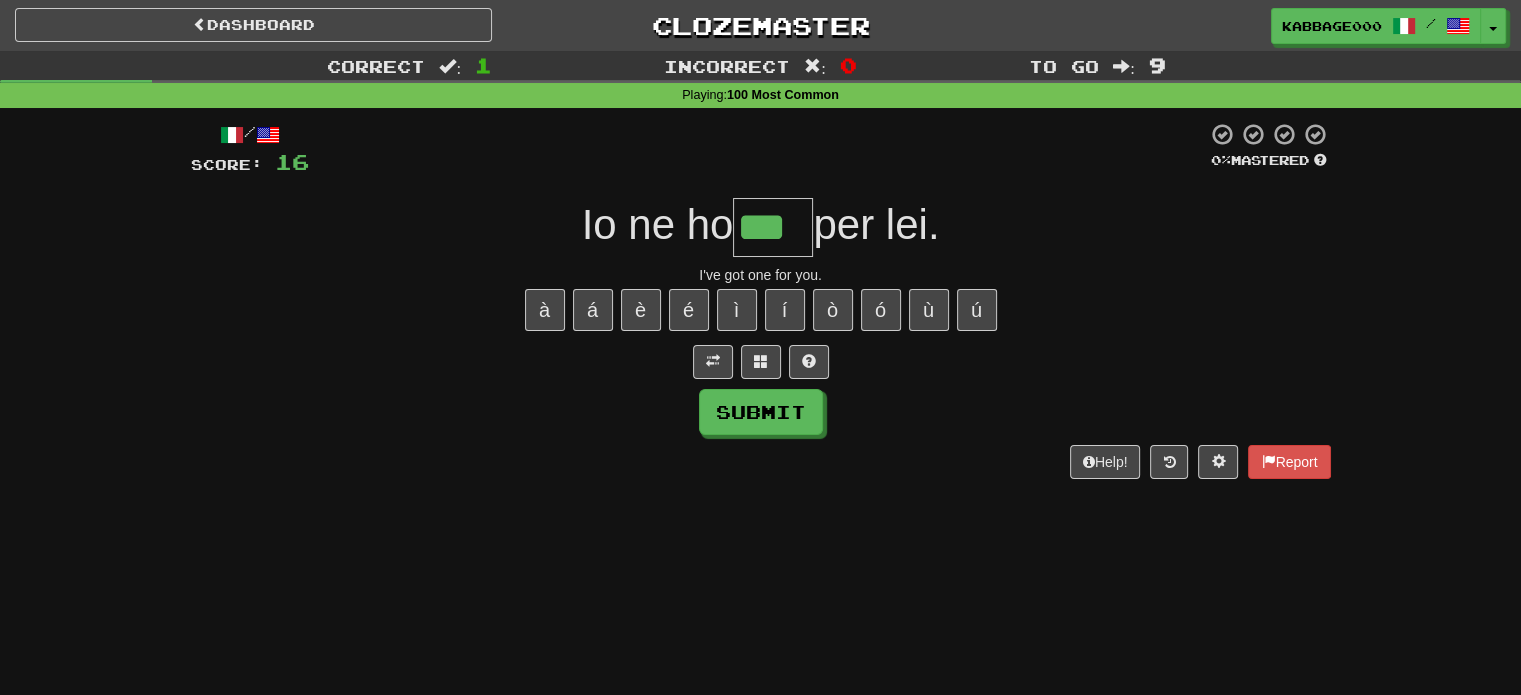 type on "***" 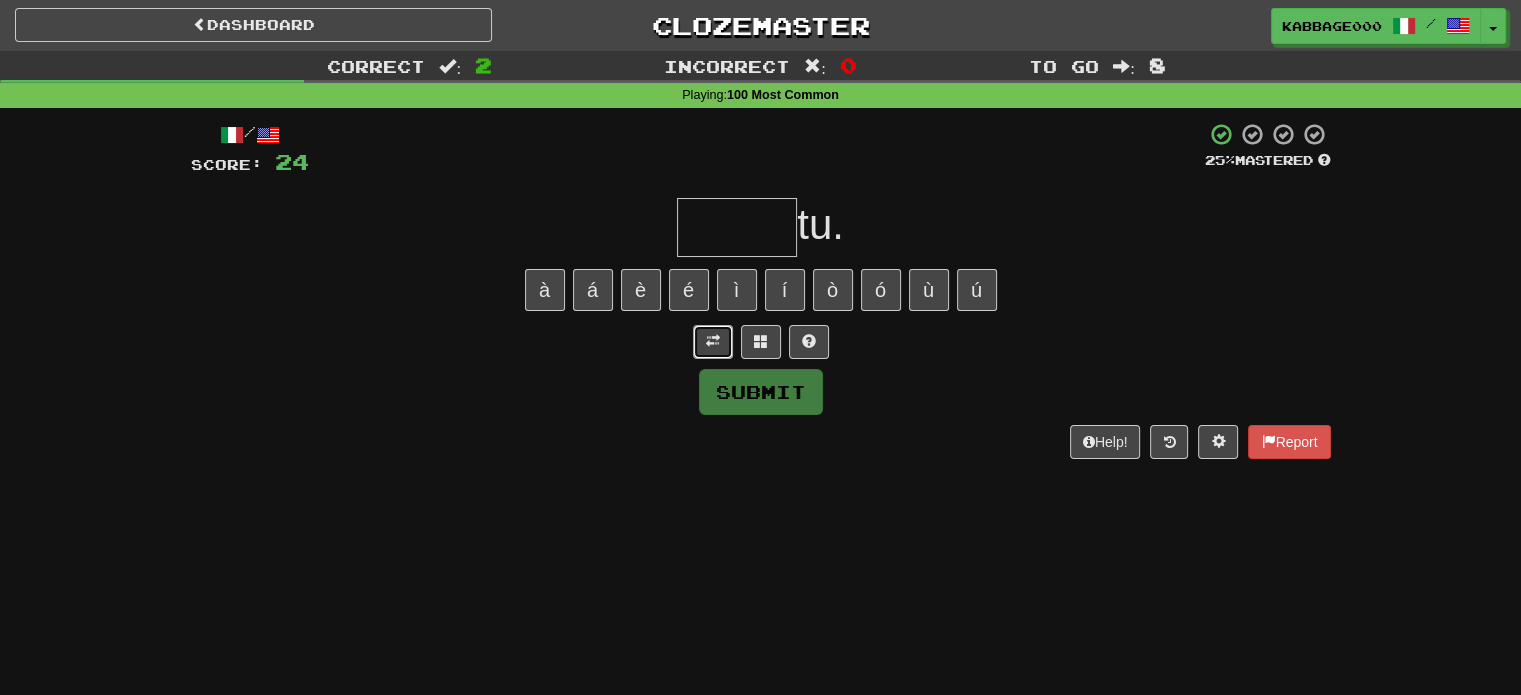 click at bounding box center (713, 342) 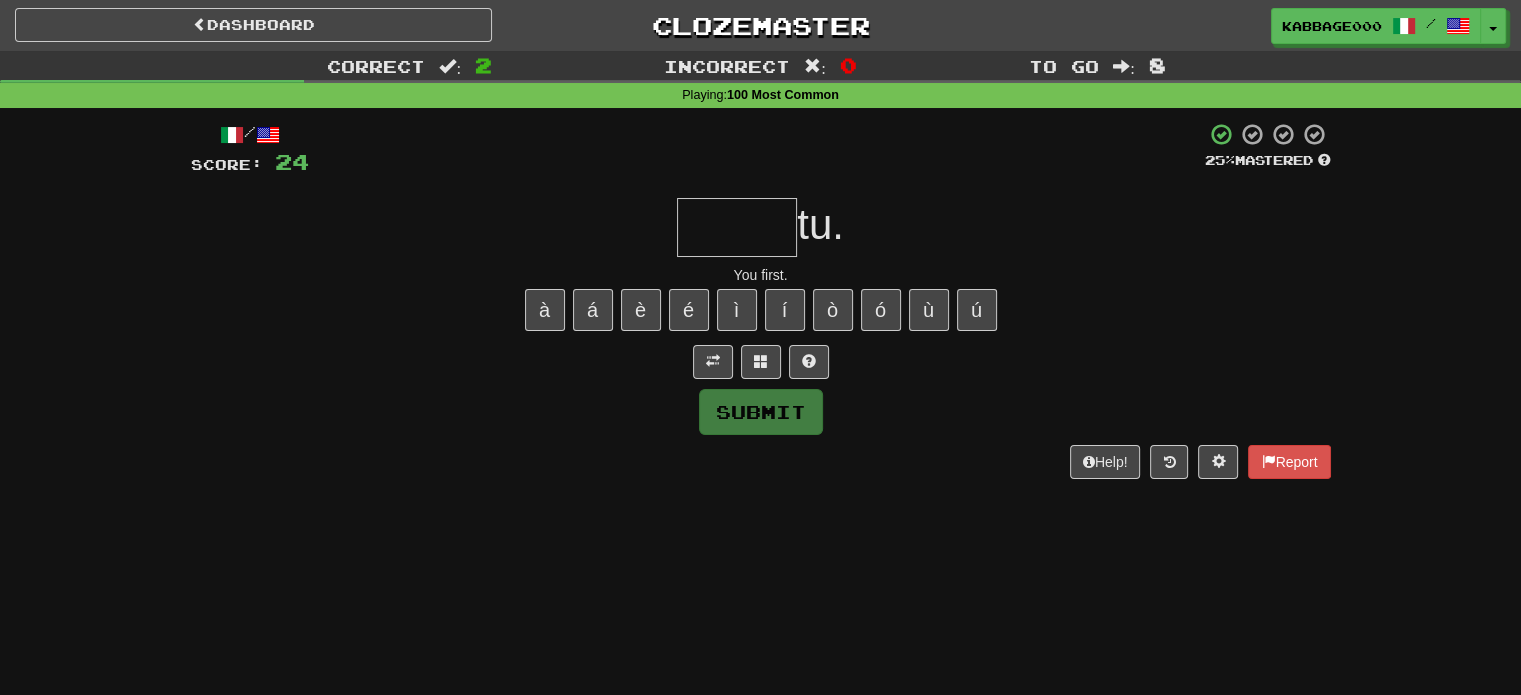 click at bounding box center [737, 227] 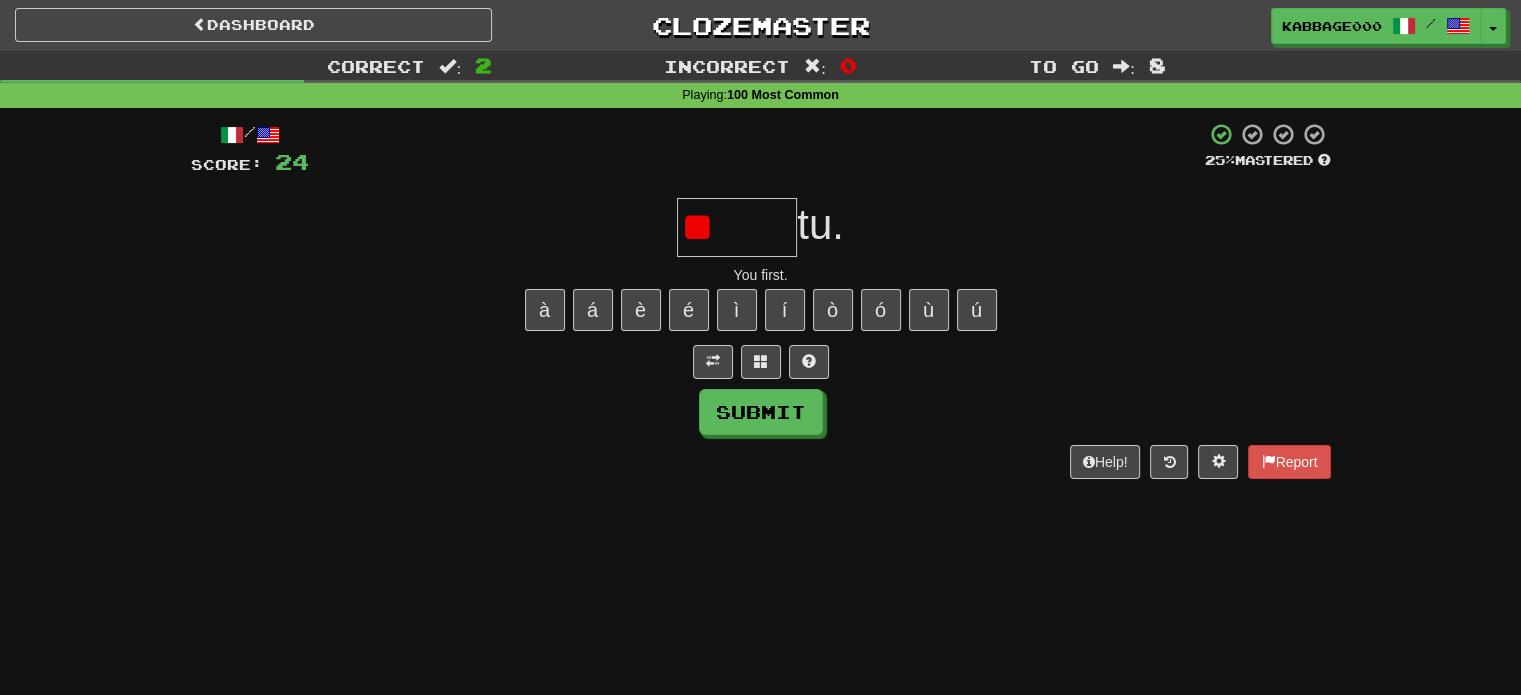 type on "*" 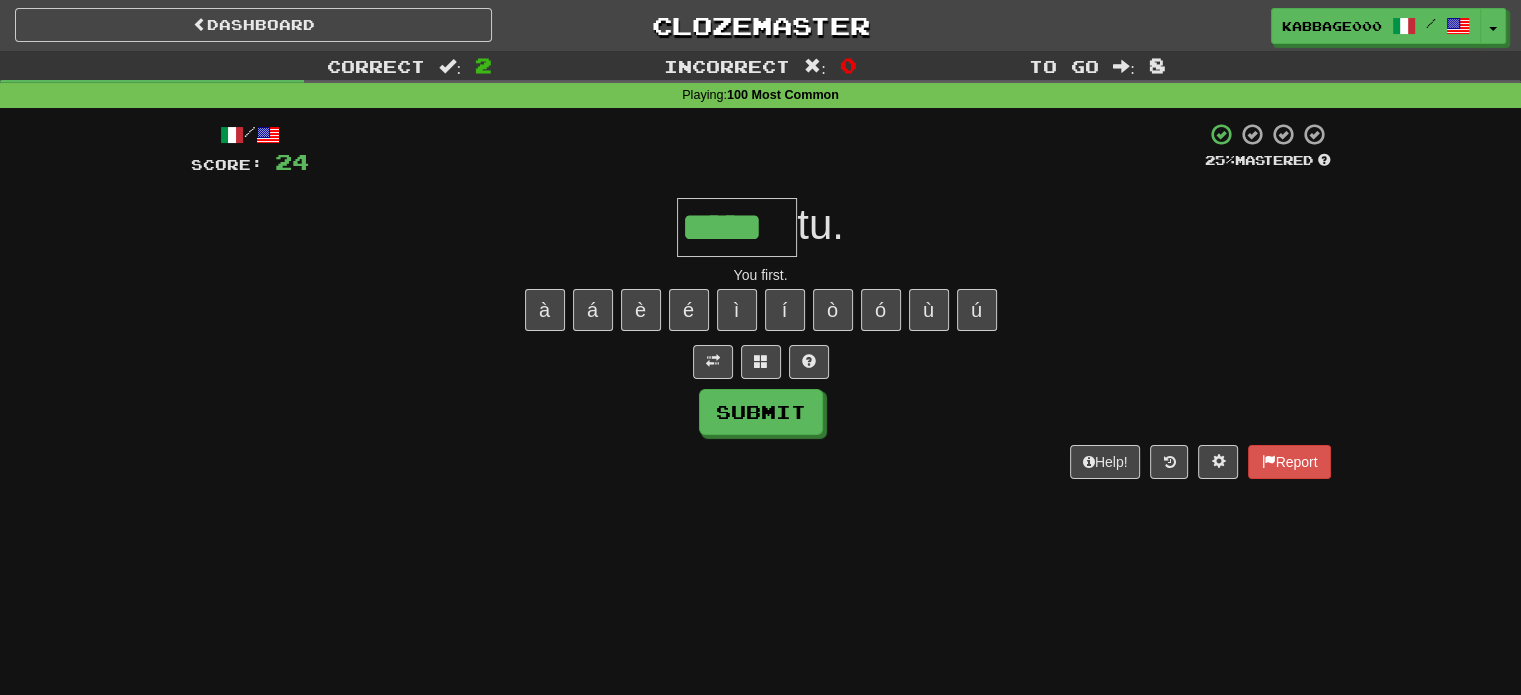 type on "*****" 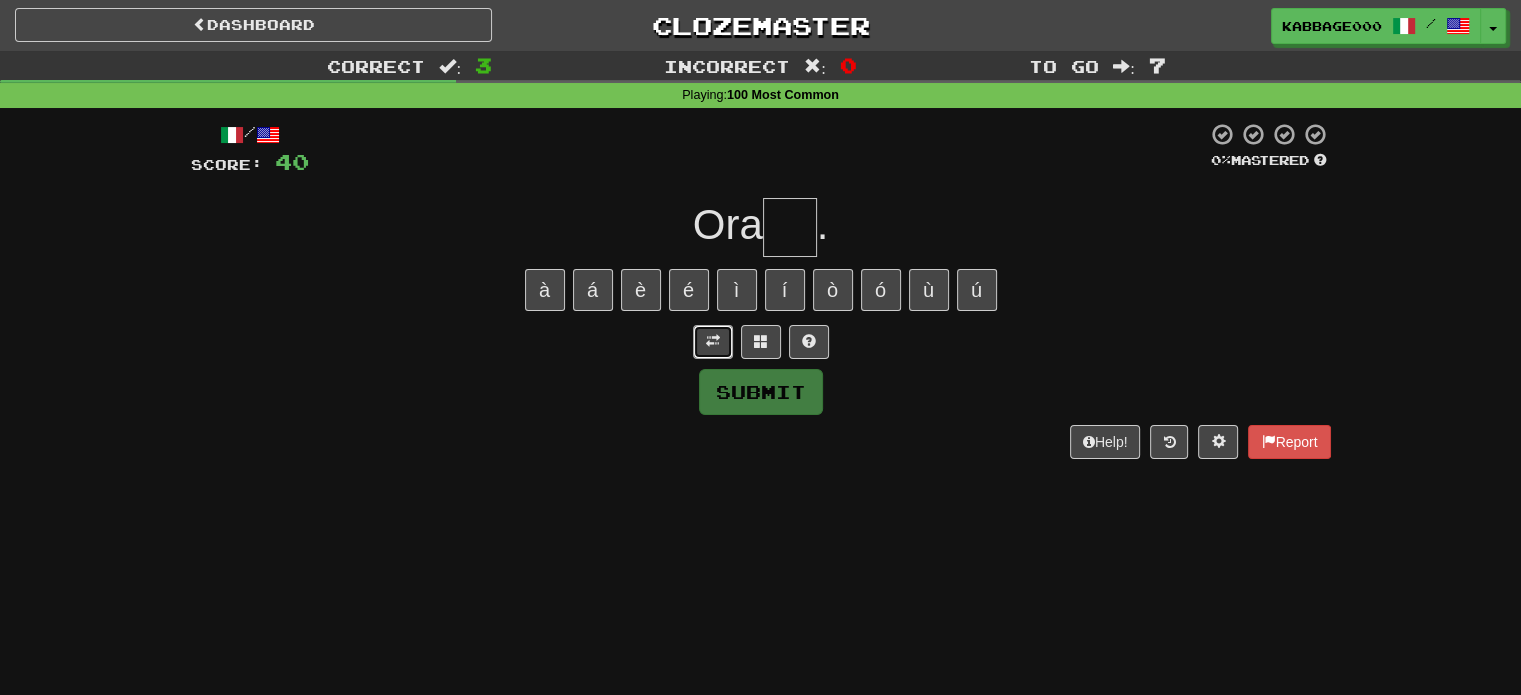 click at bounding box center (713, 342) 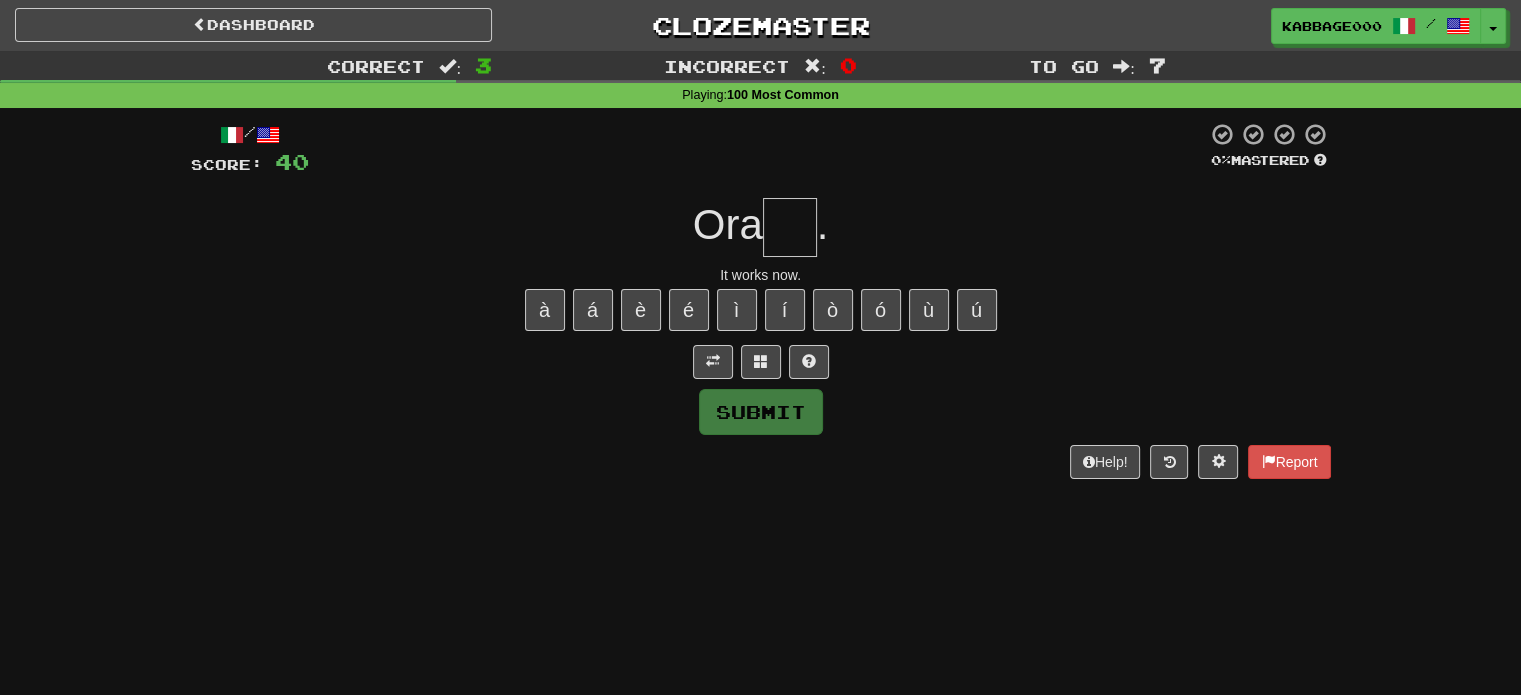 click at bounding box center (790, 227) 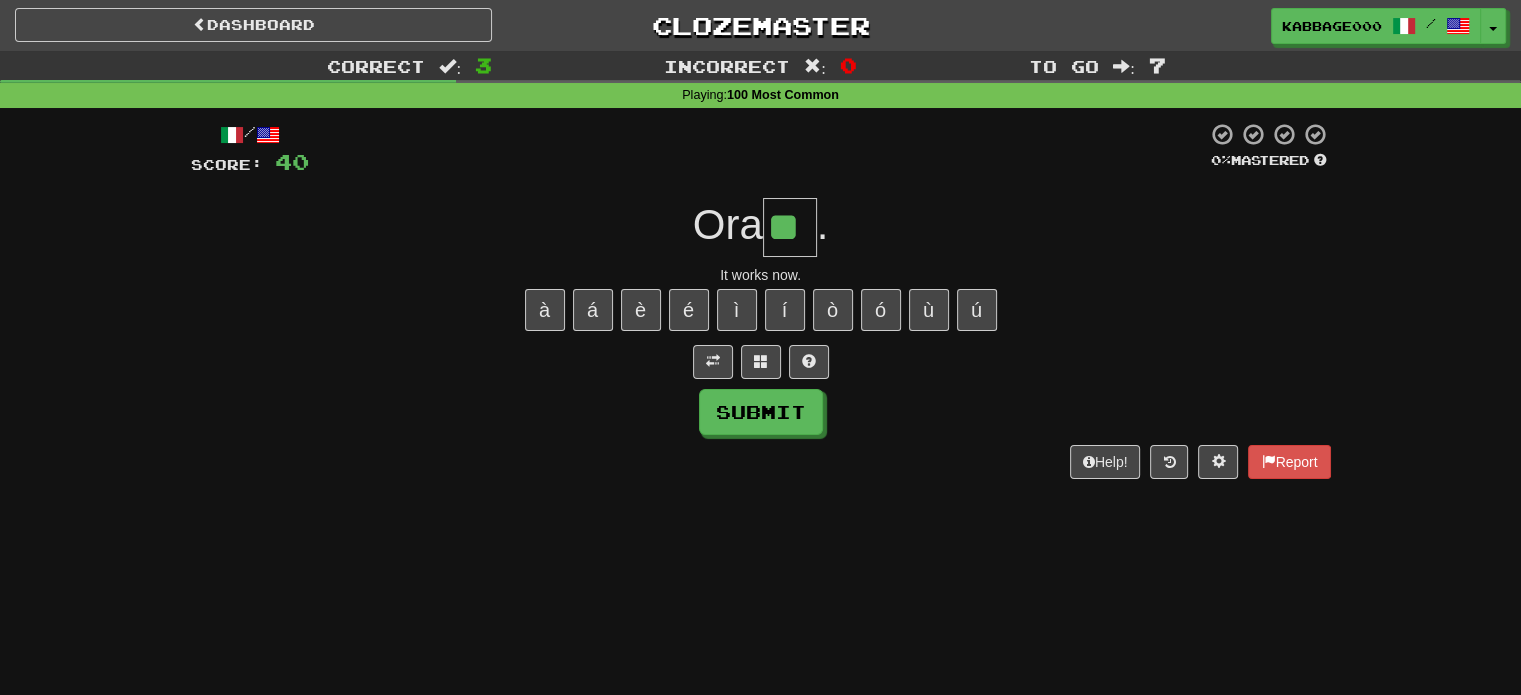 type on "**" 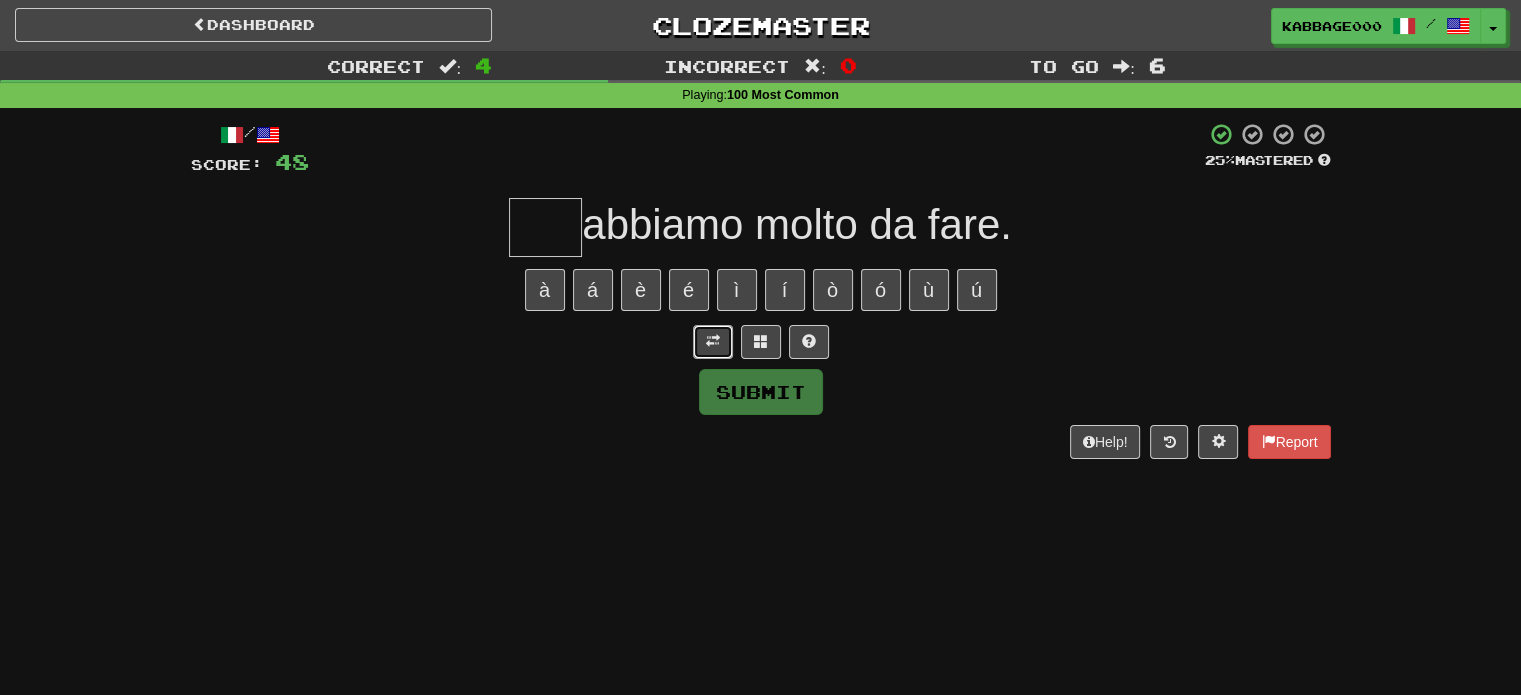 click at bounding box center (713, 341) 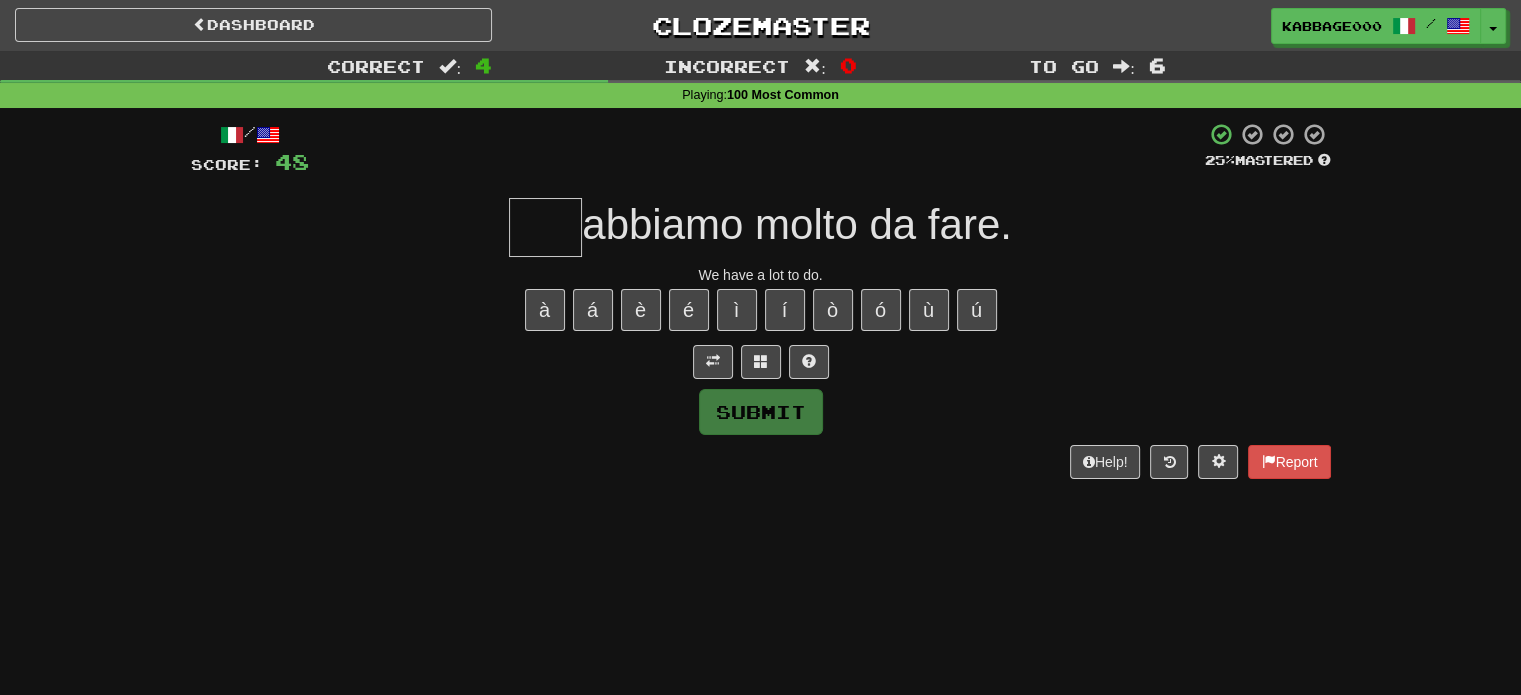 click at bounding box center [545, 227] 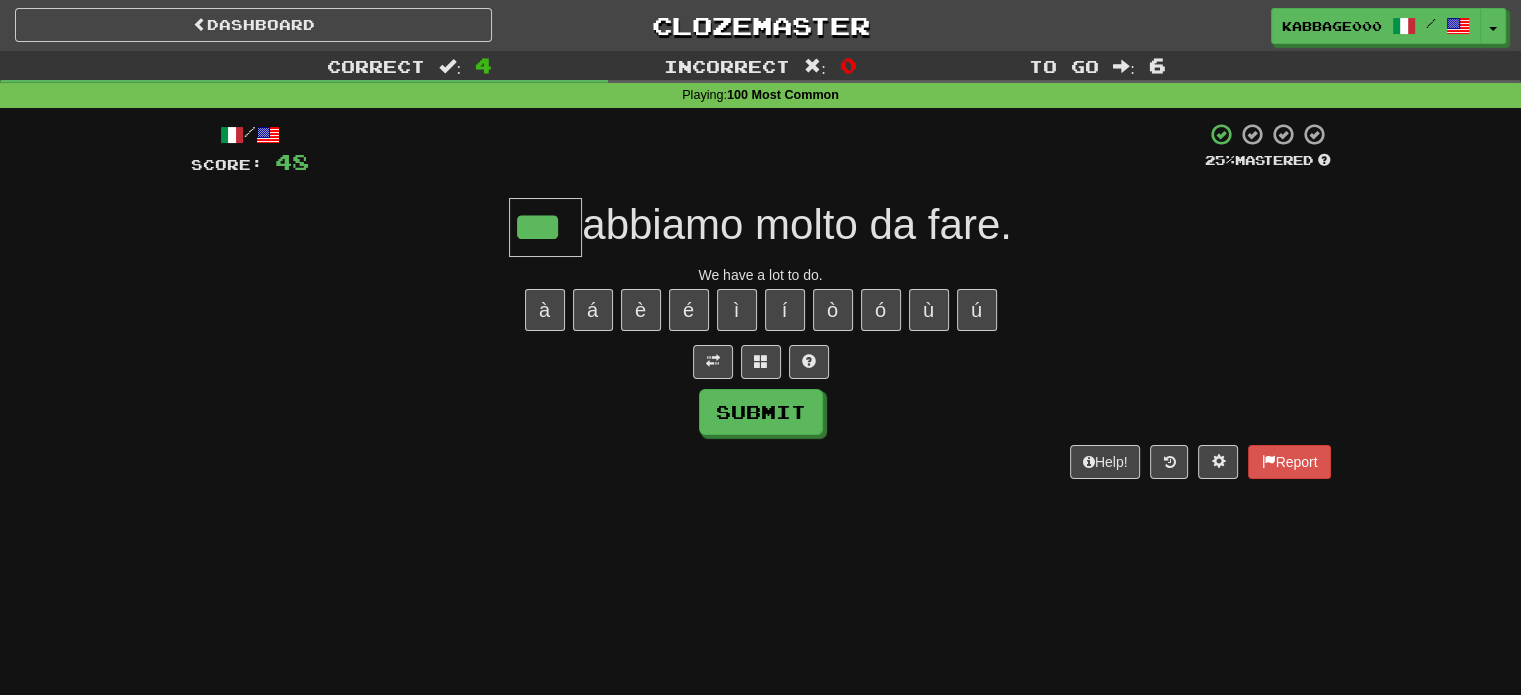 type on "***" 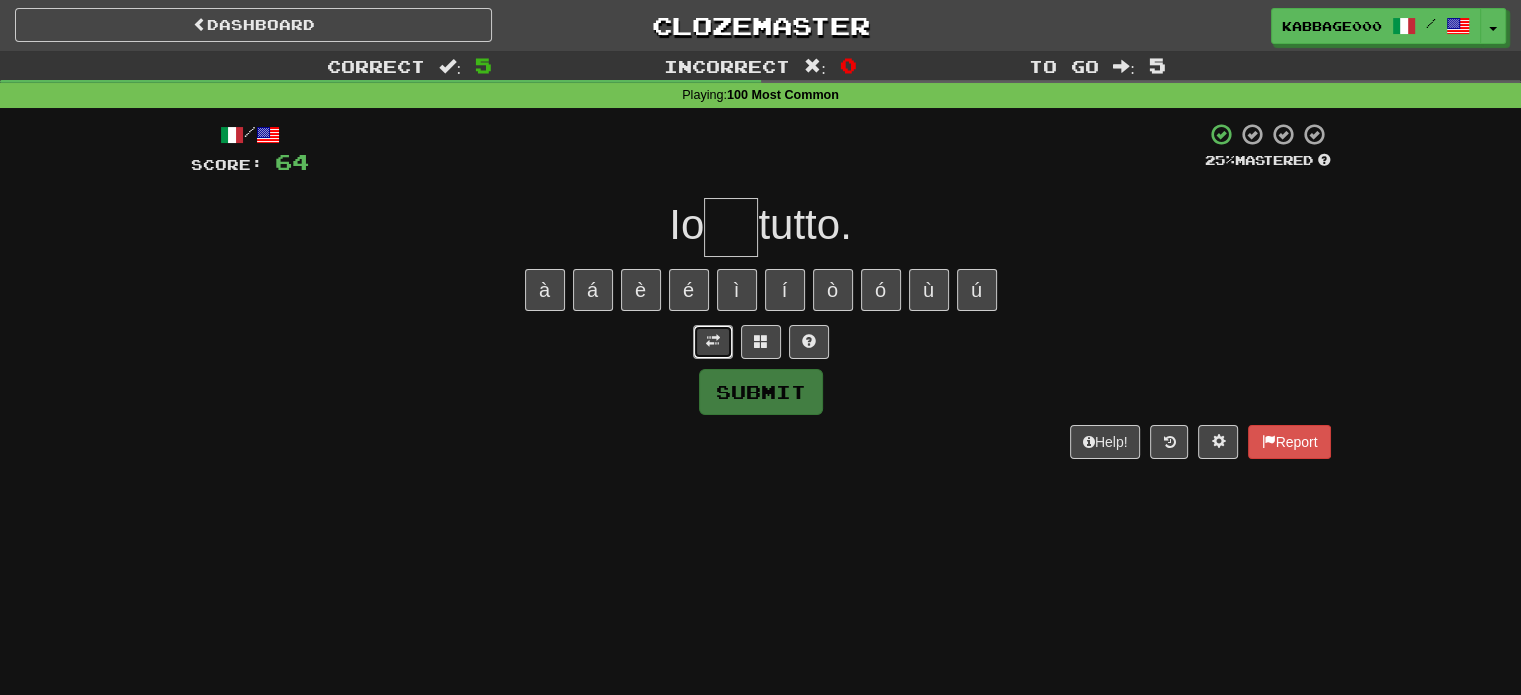 click at bounding box center (713, 342) 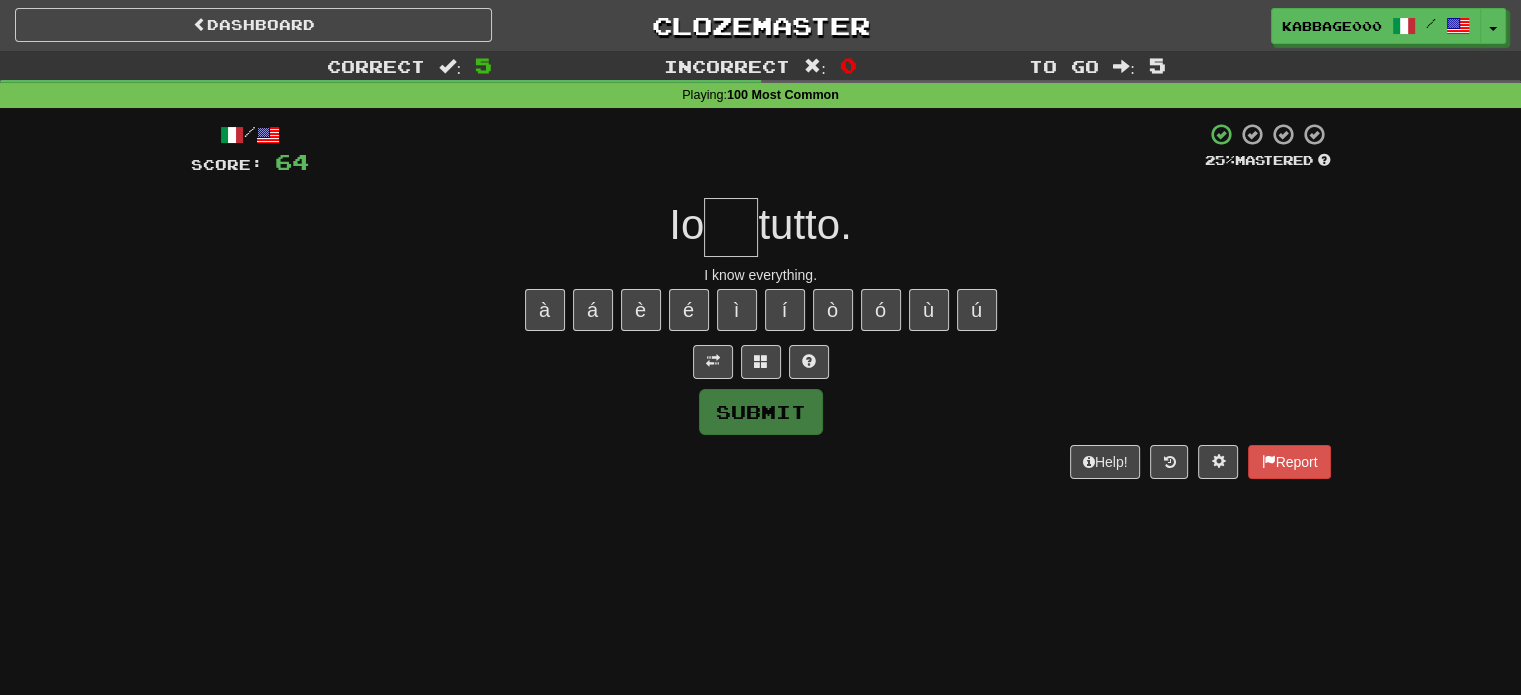 click at bounding box center (731, 227) 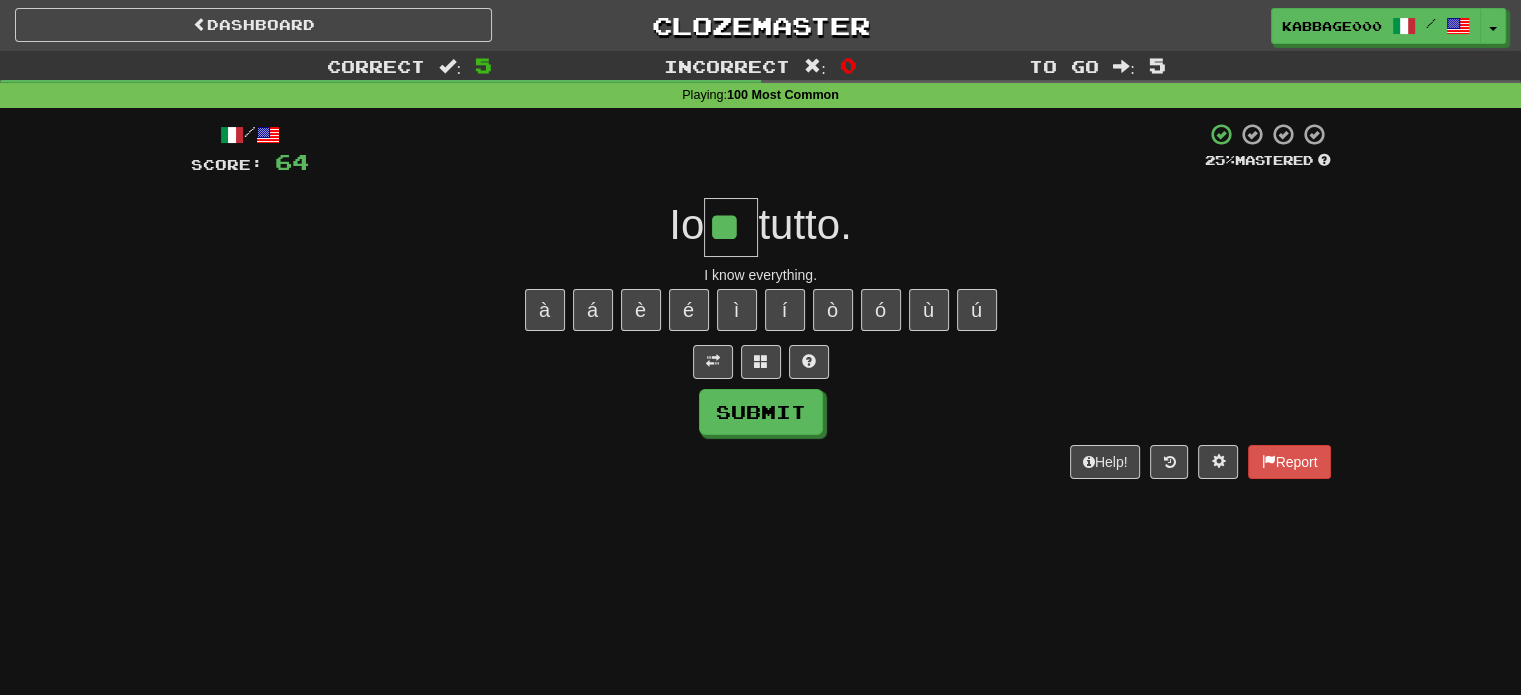 type on "**" 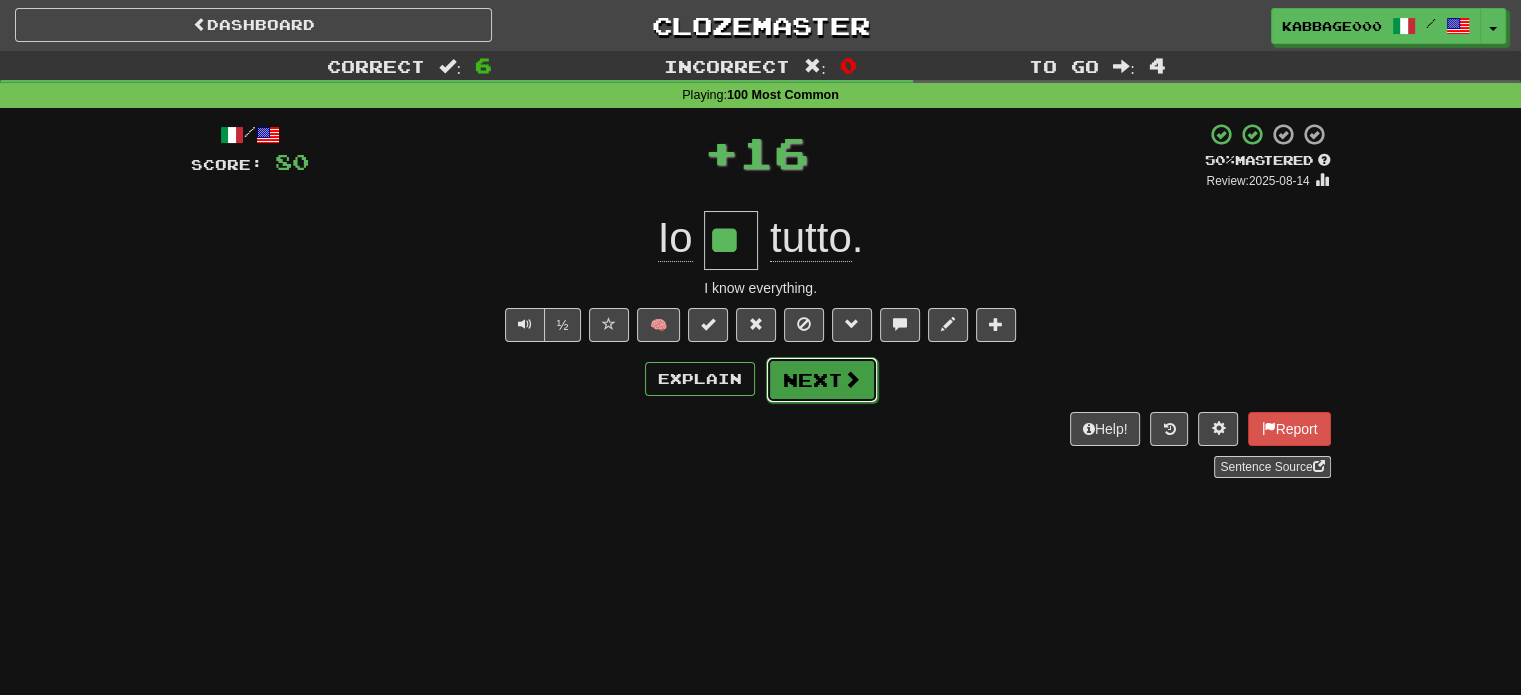 click on "Next" at bounding box center (822, 380) 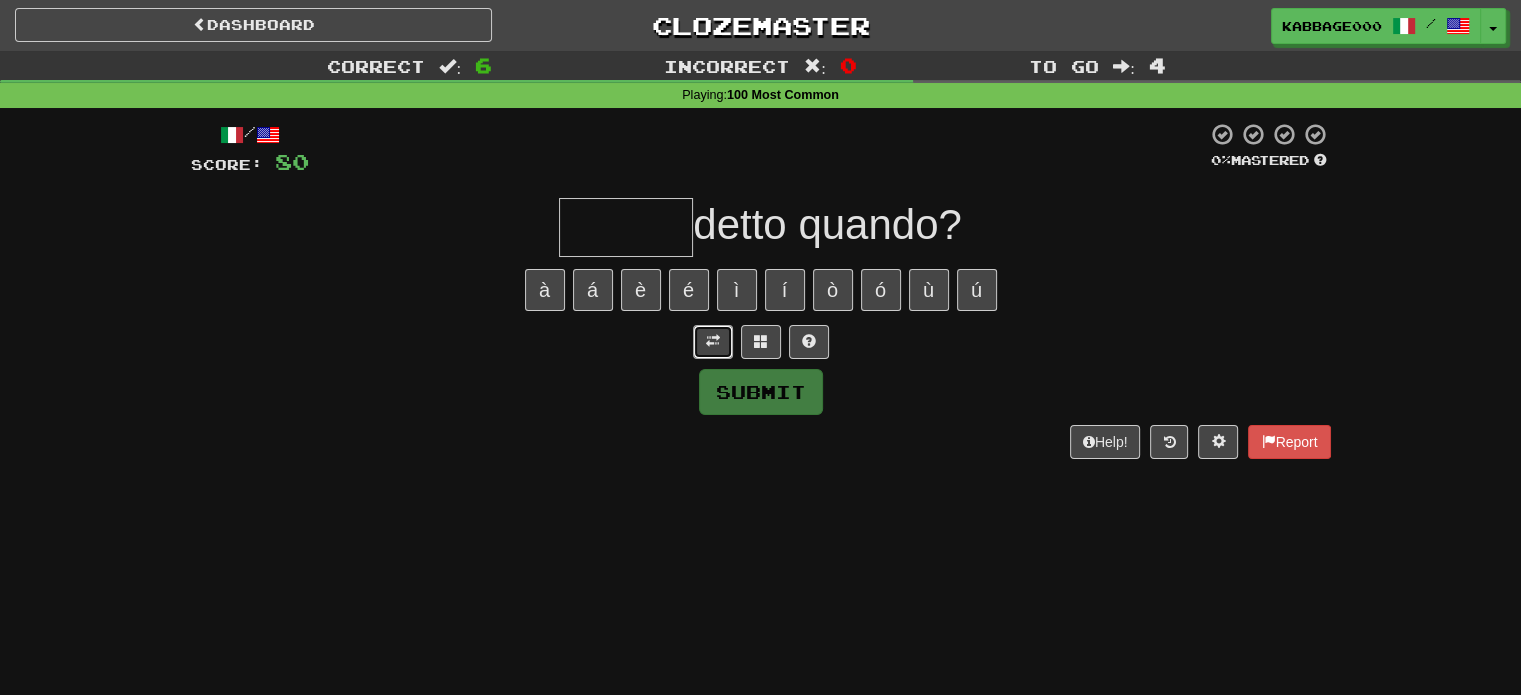 click at bounding box center (713, 342) 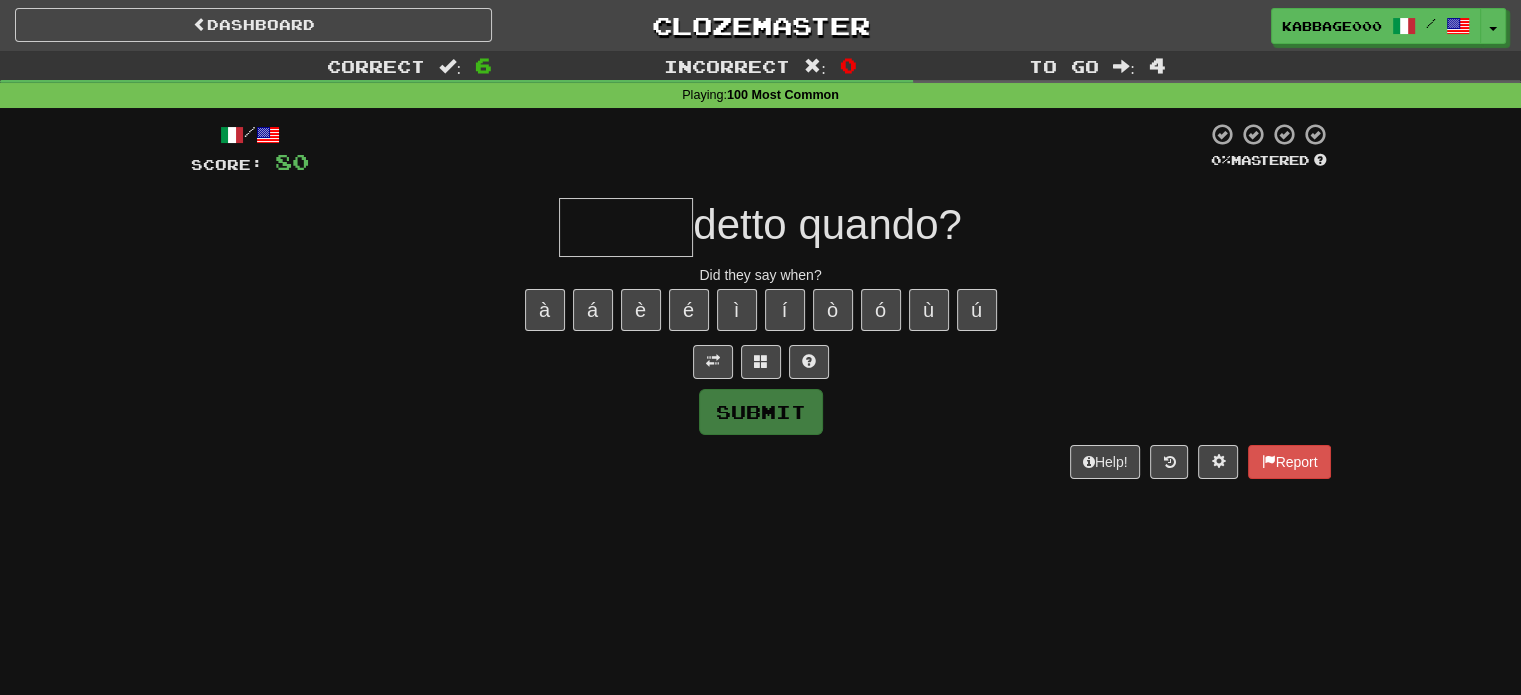click at bounding box center [626, 227] 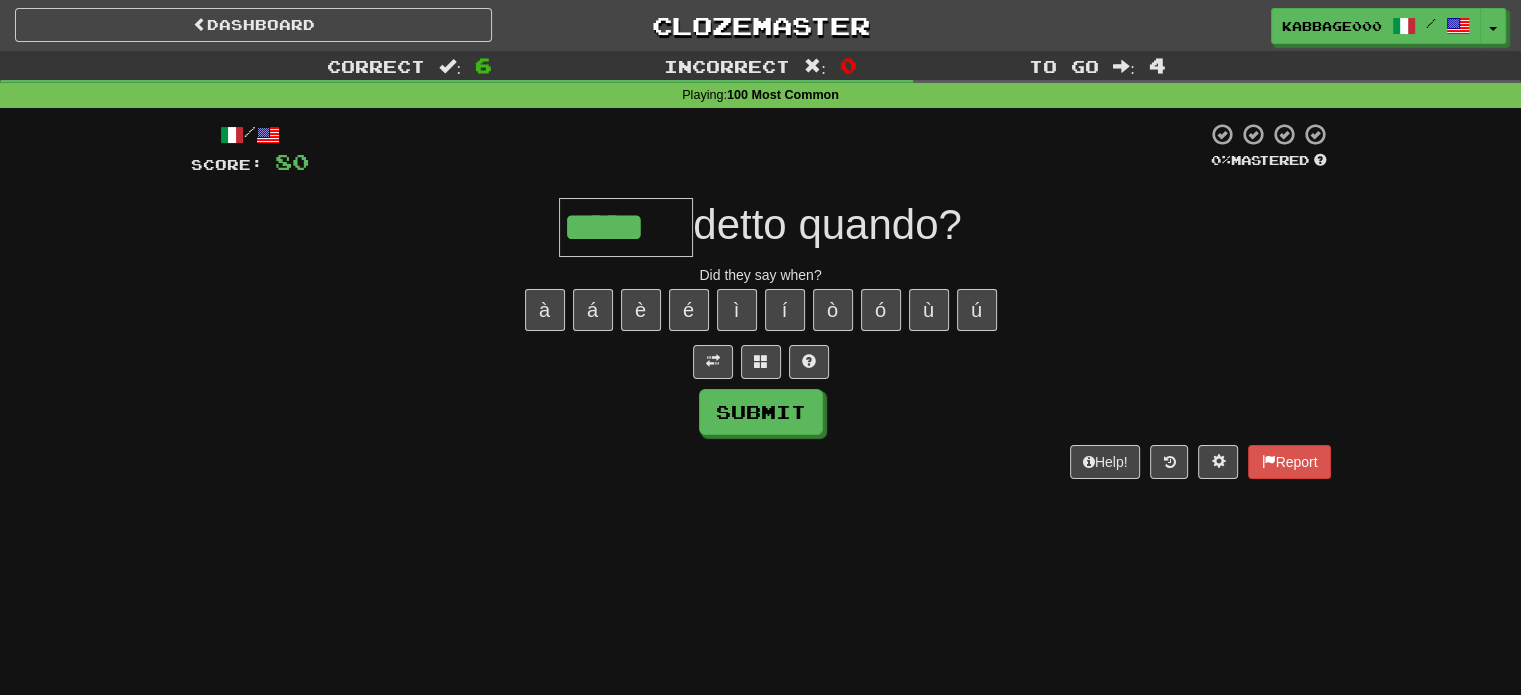 type on "*****" 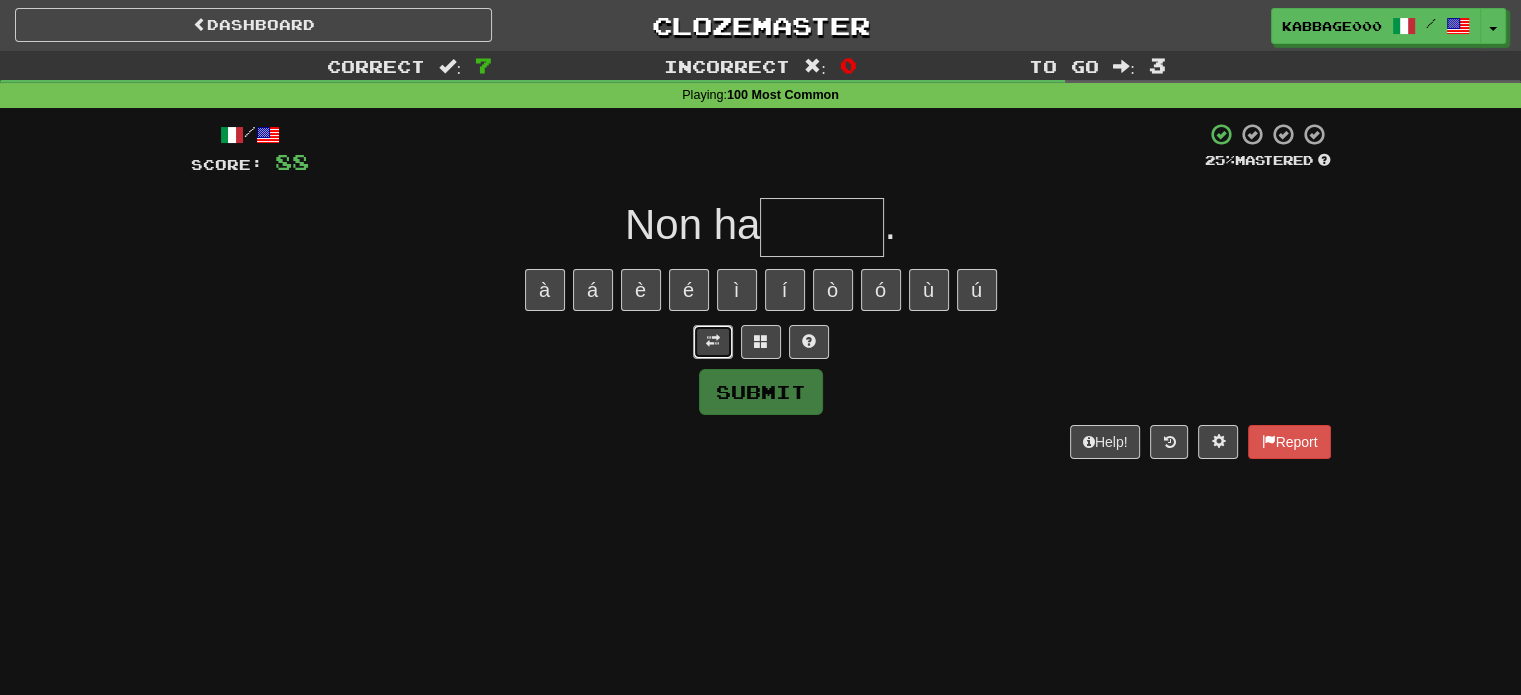 click at bounding box center (713, 341) 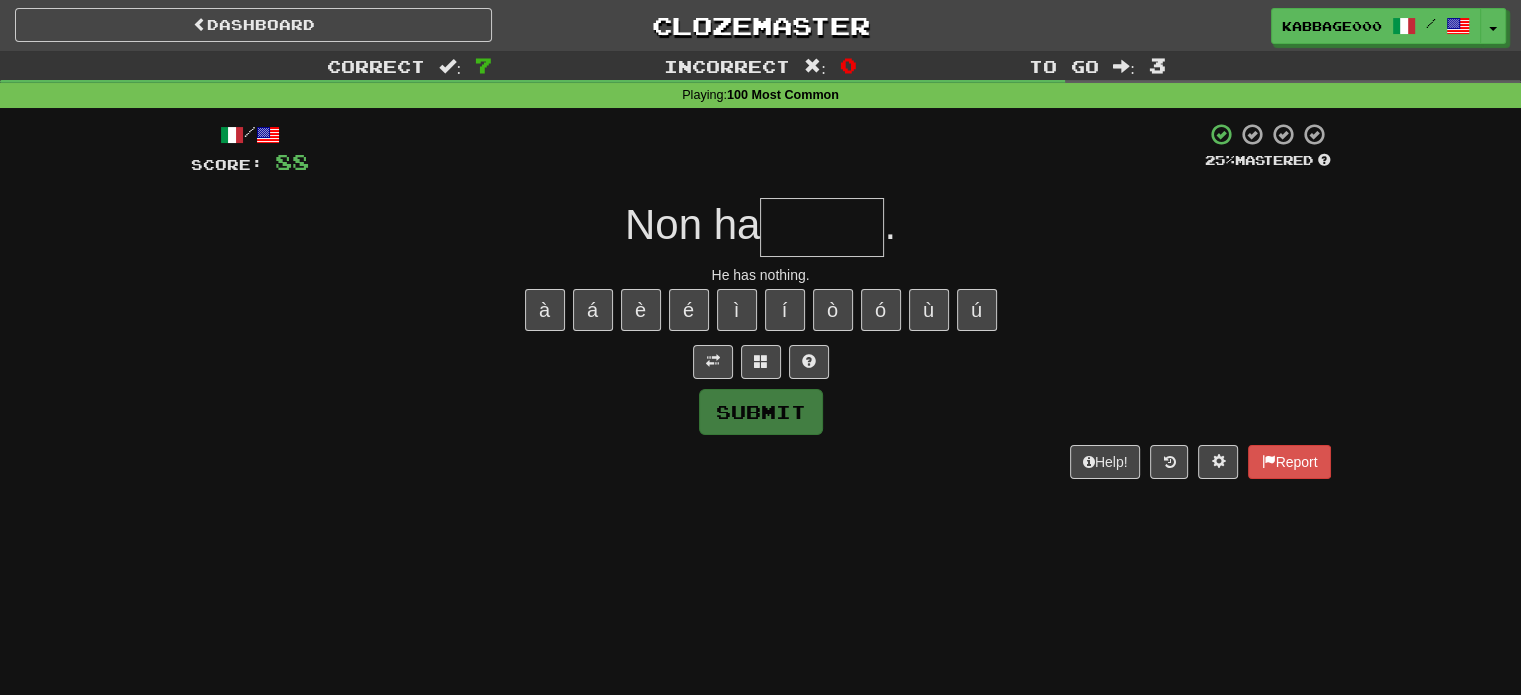 click at bounding box center [822, 227] 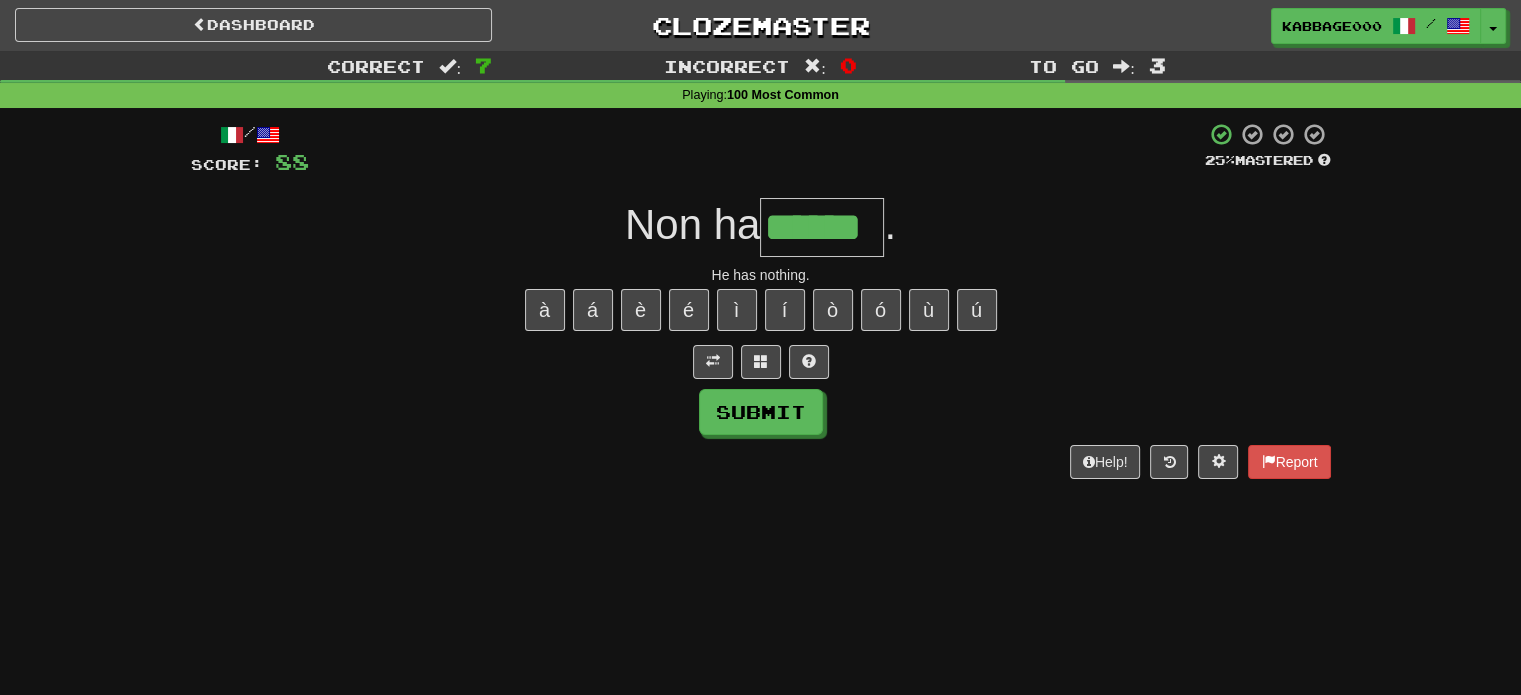type on "******" 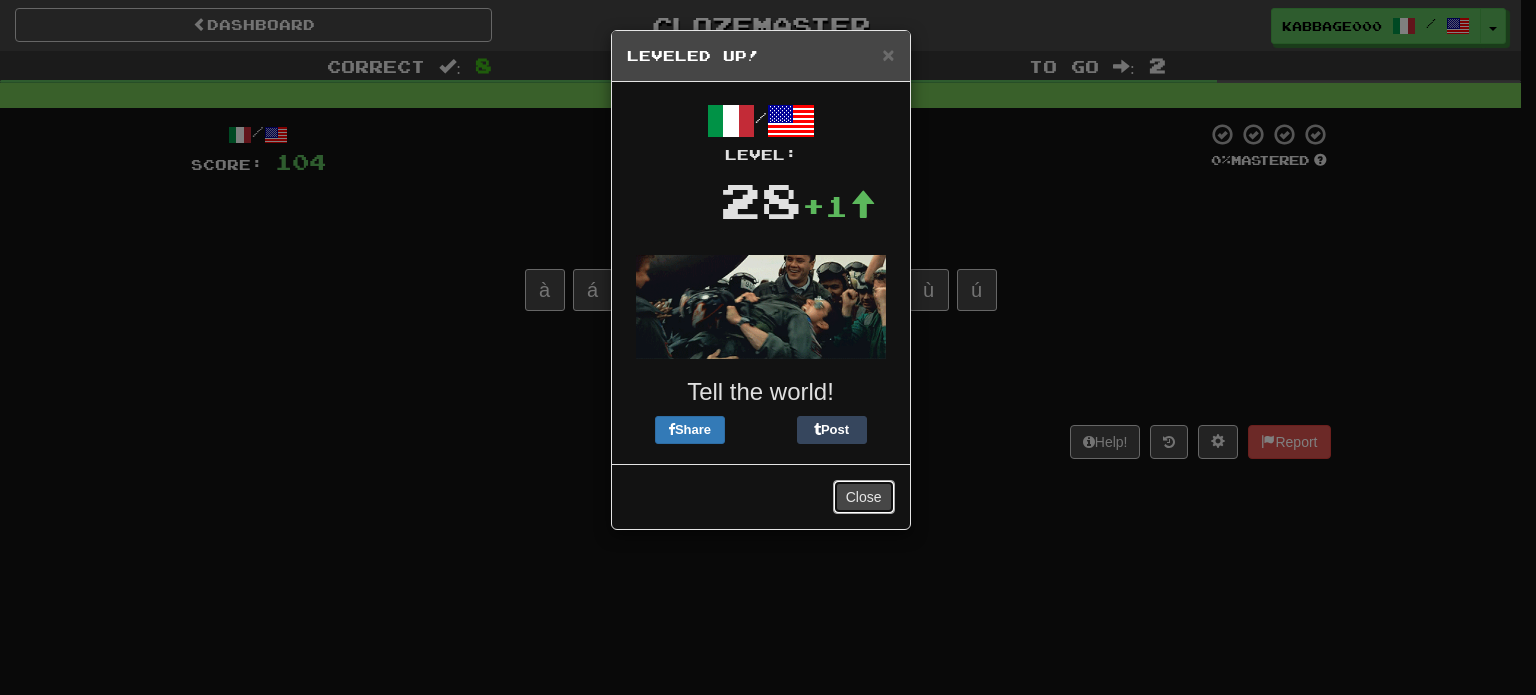 click on "Close" at bounding box center (864, 497) 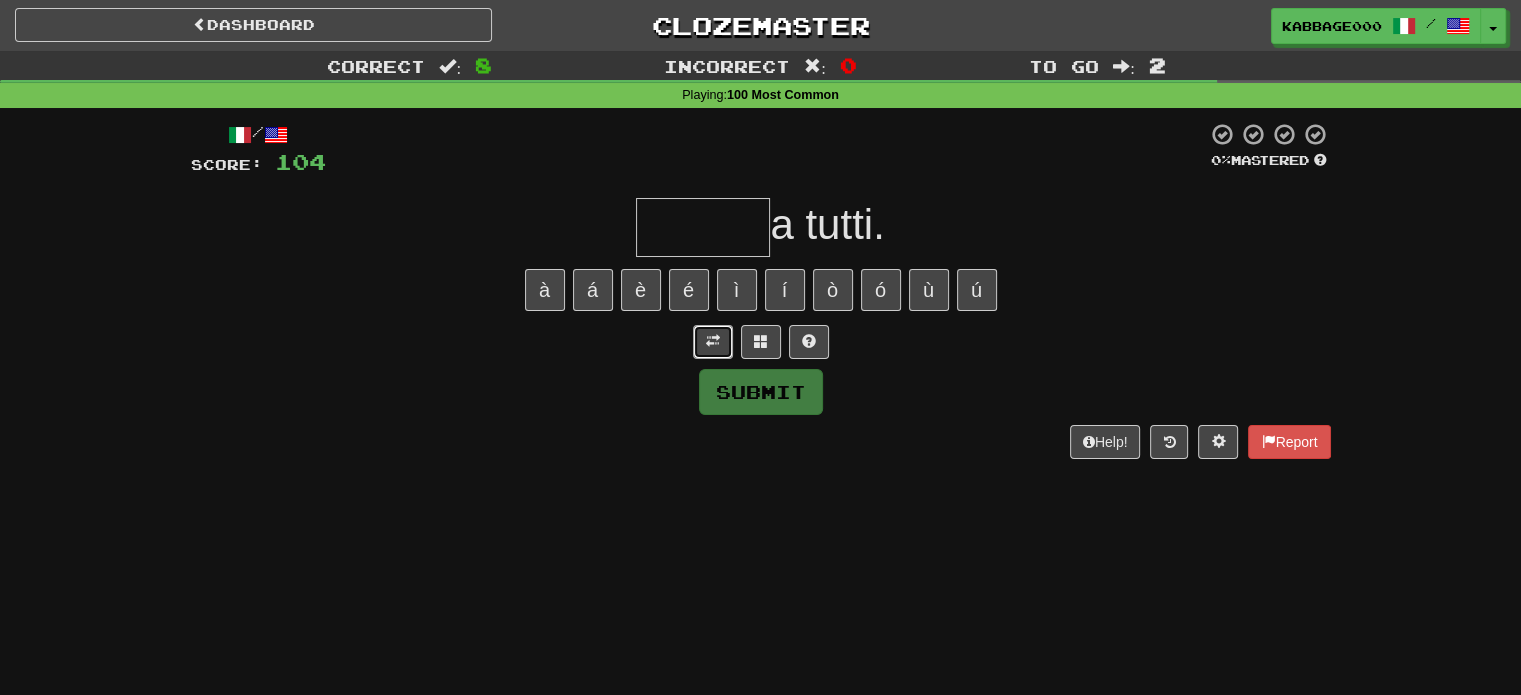 click at bounding box center (713, 341) 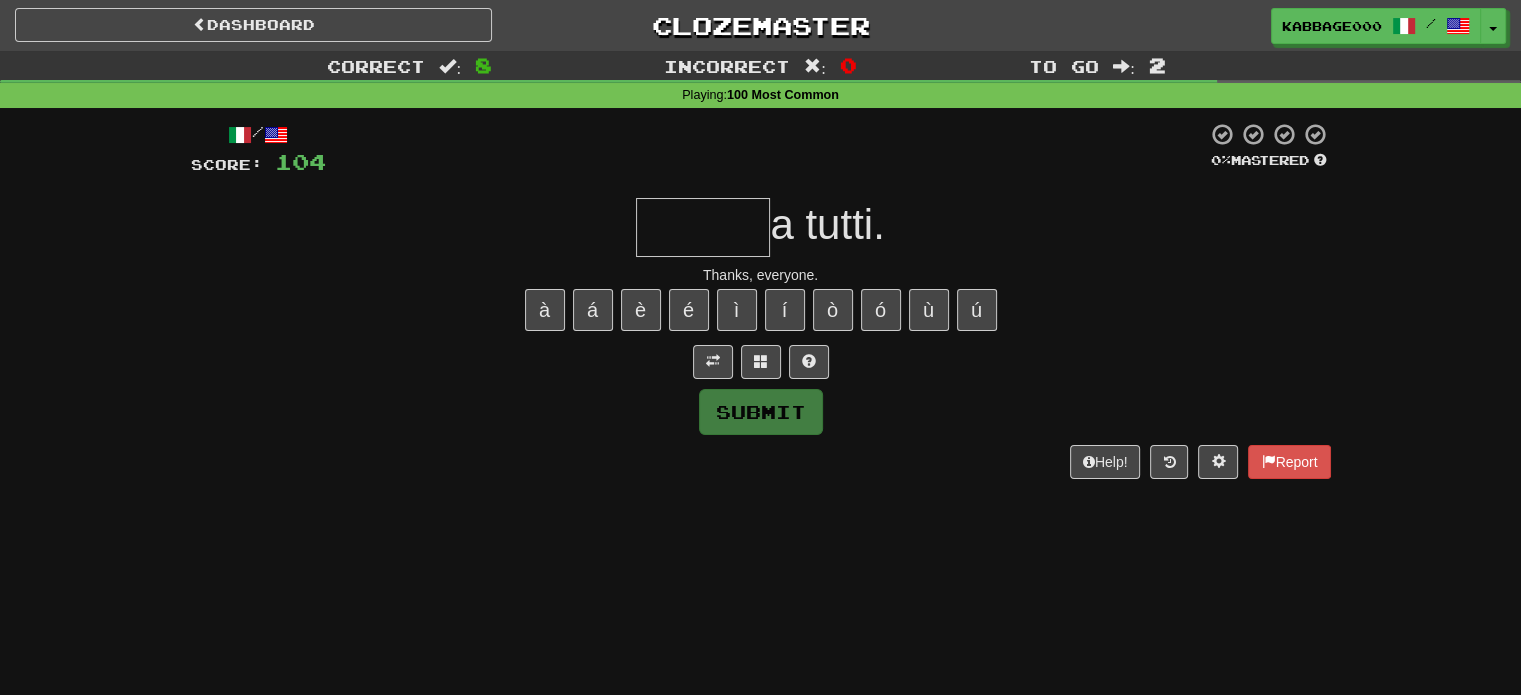 click at bounding box center (703, 227) 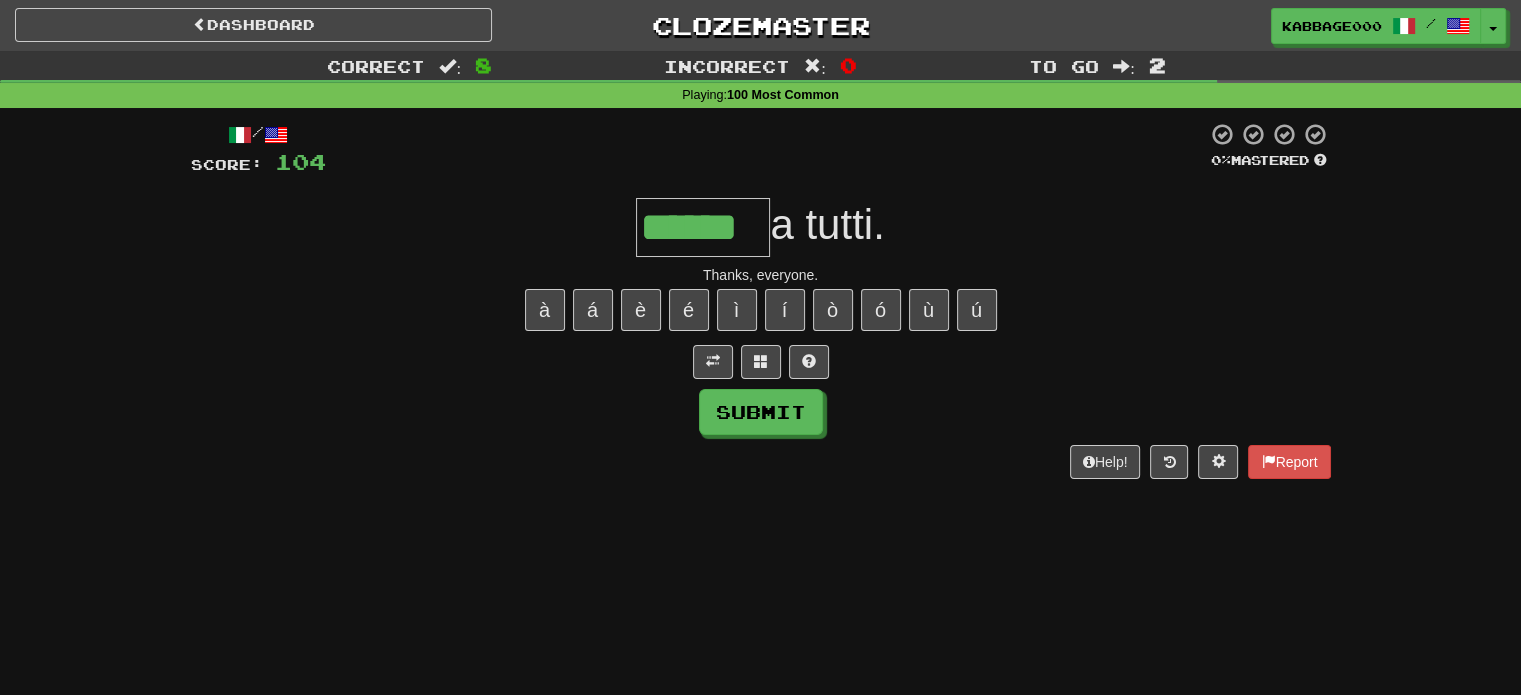 type on "******" 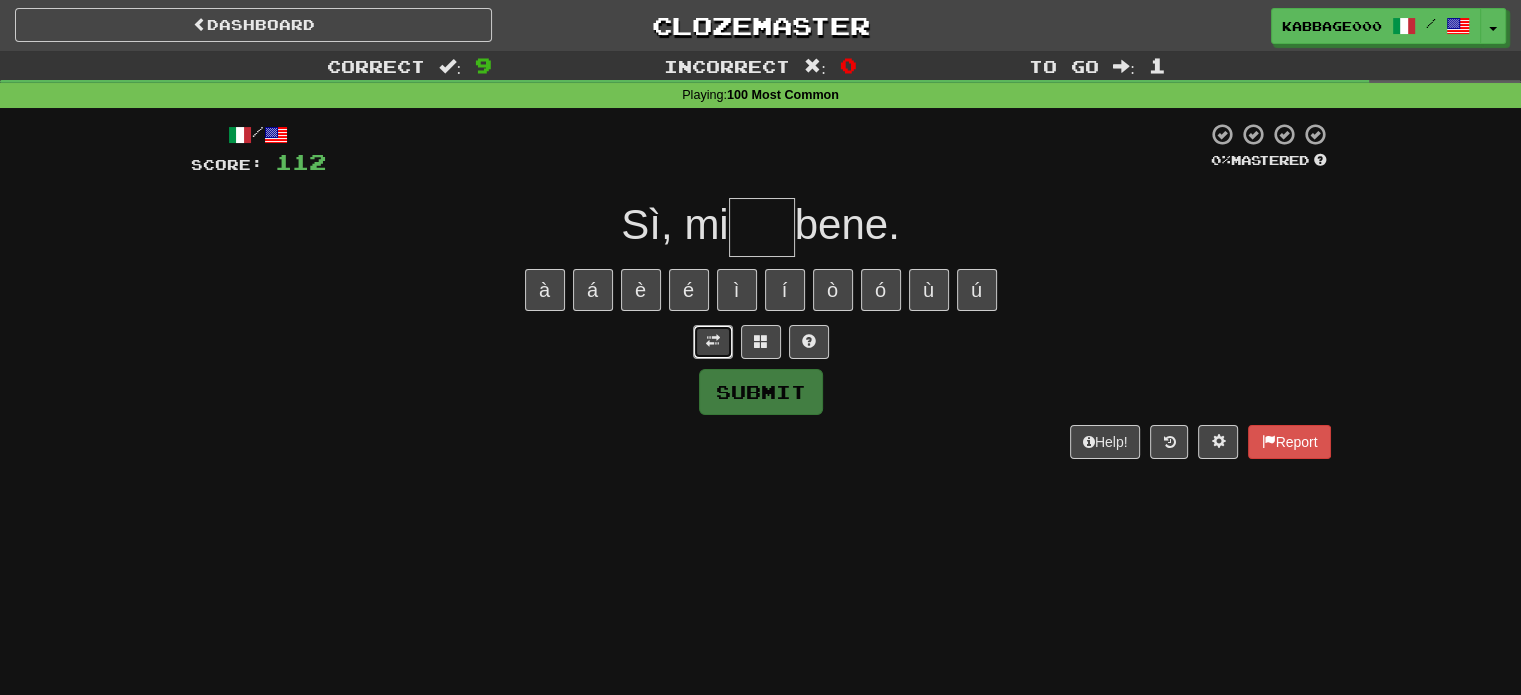 click at bounding box center (713, 342) 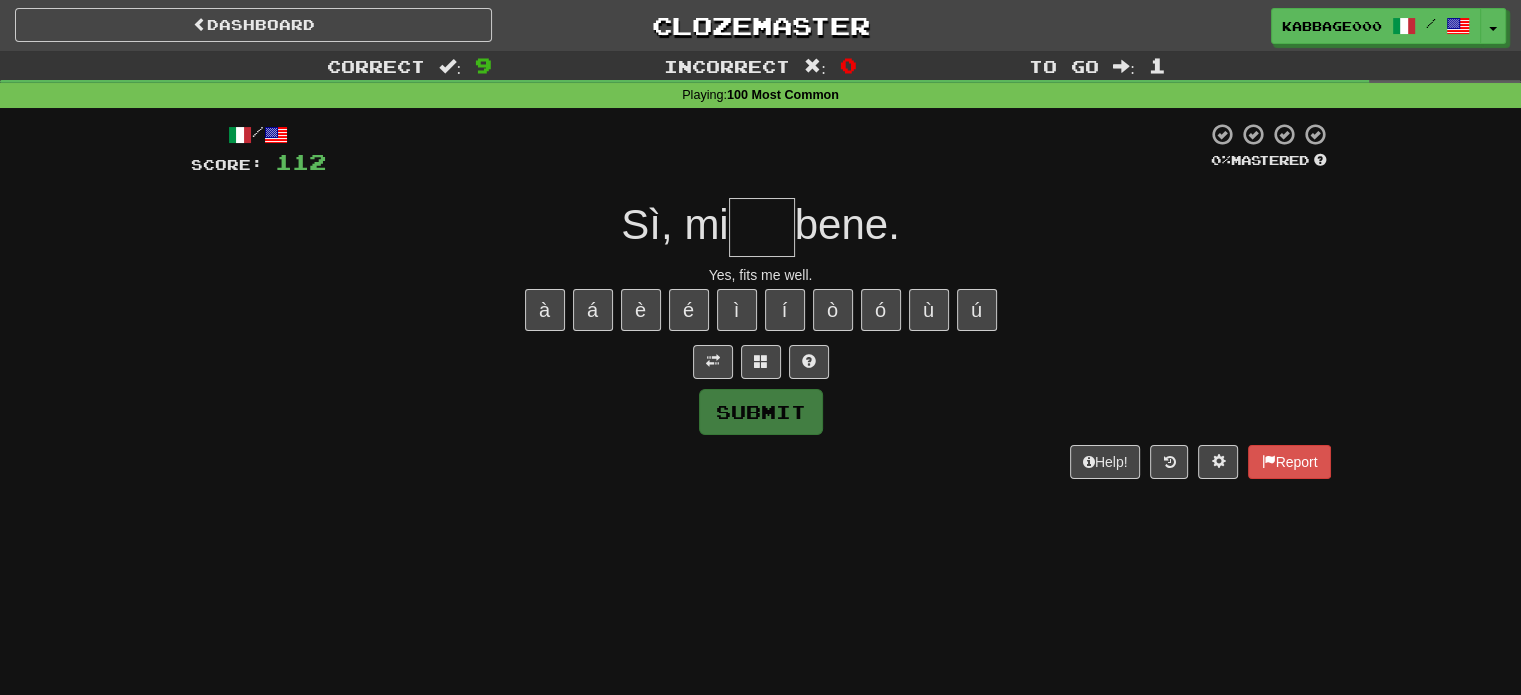 click at bounding box center [762, 227] 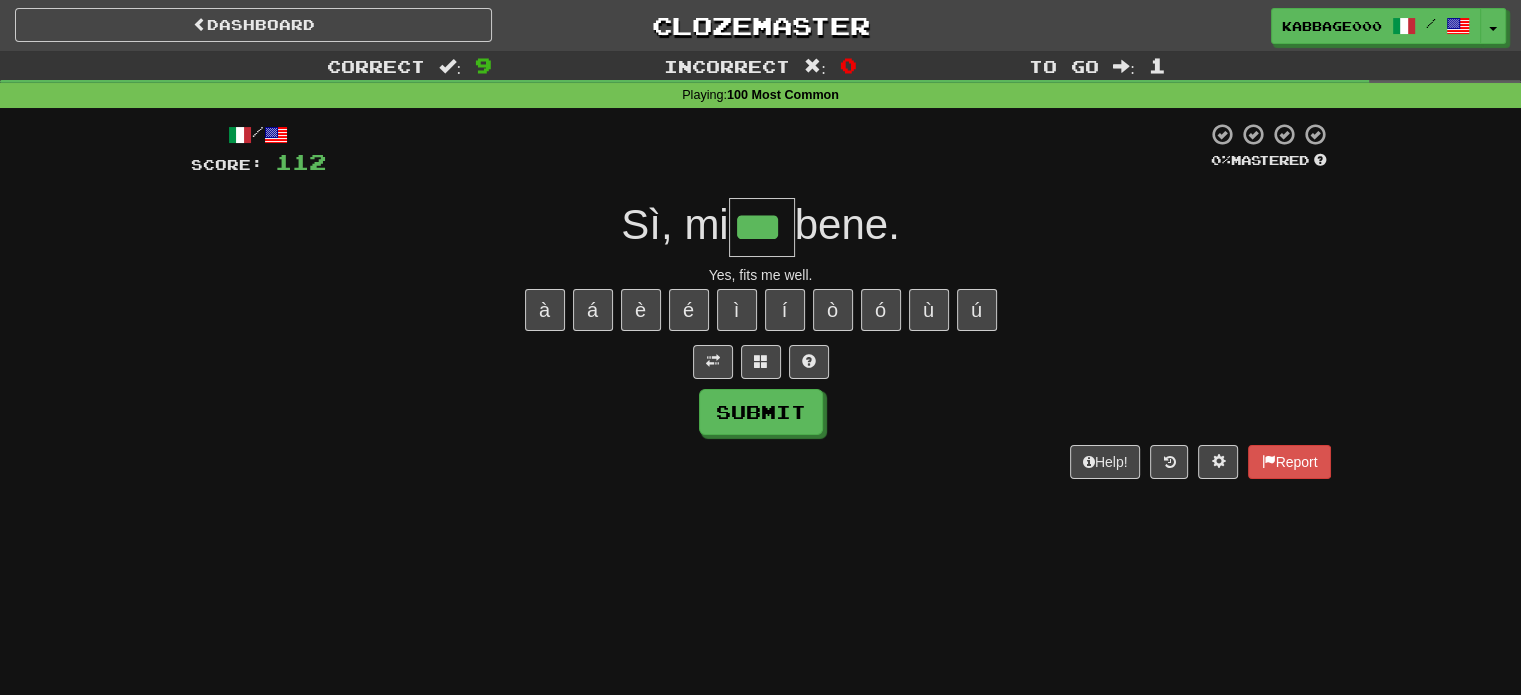 type on "***" 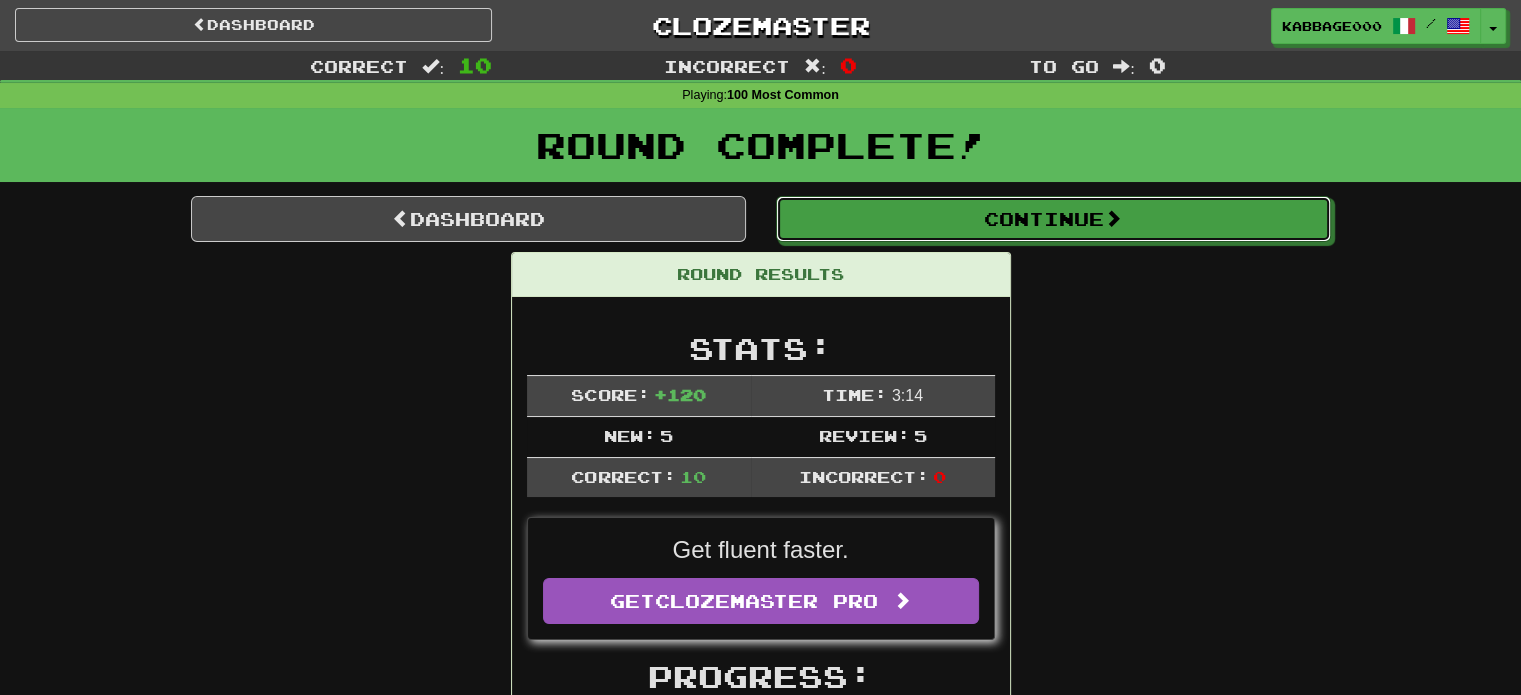 click on "Continue" at bounding box center (1053, 219) 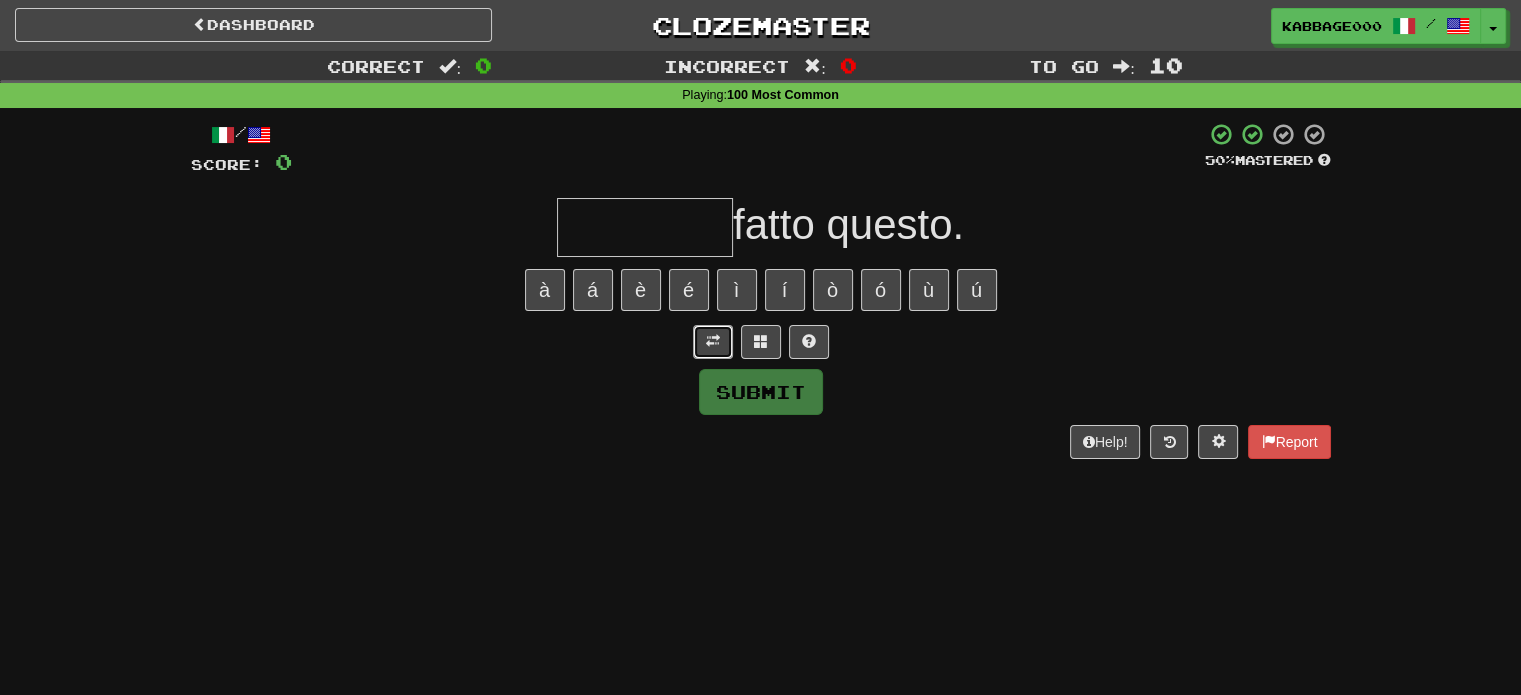 click at bounding box center (713, 342) 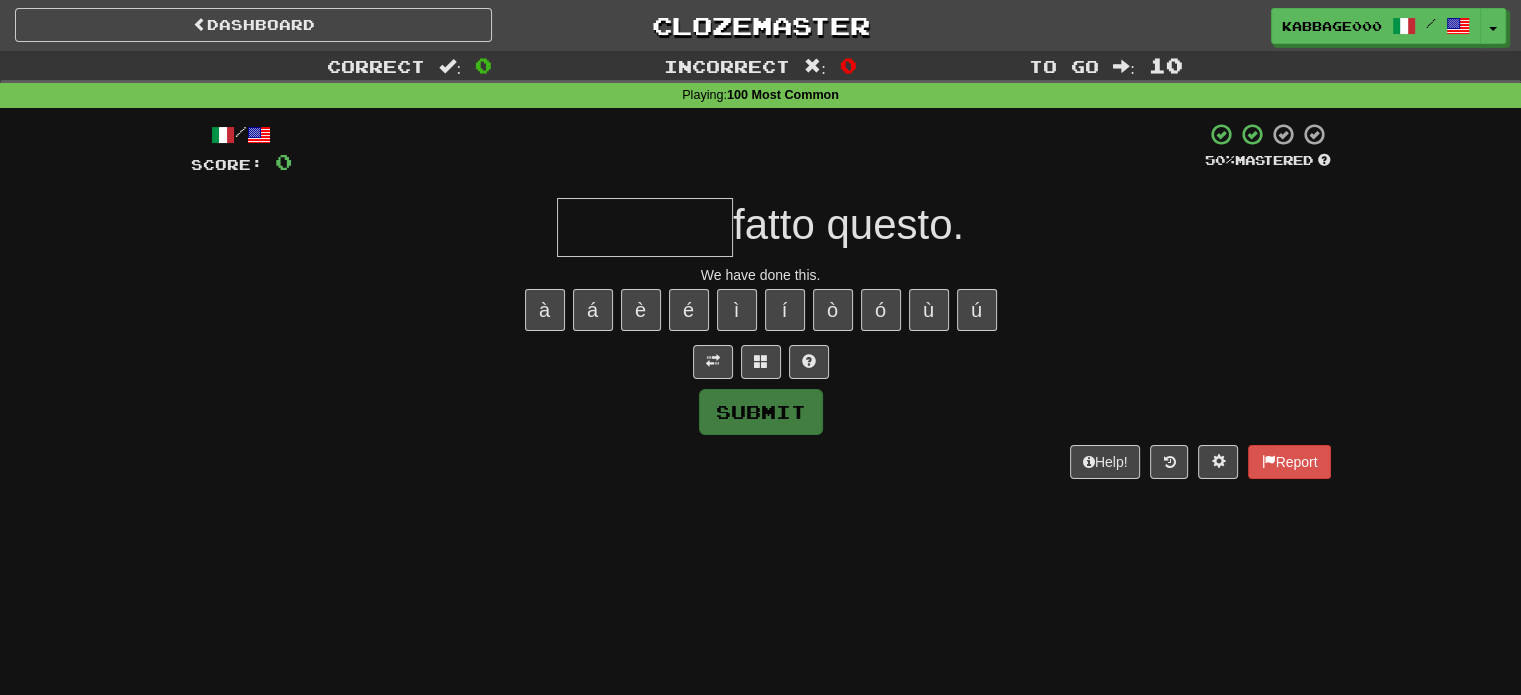 click at bounding box center [645, 227] 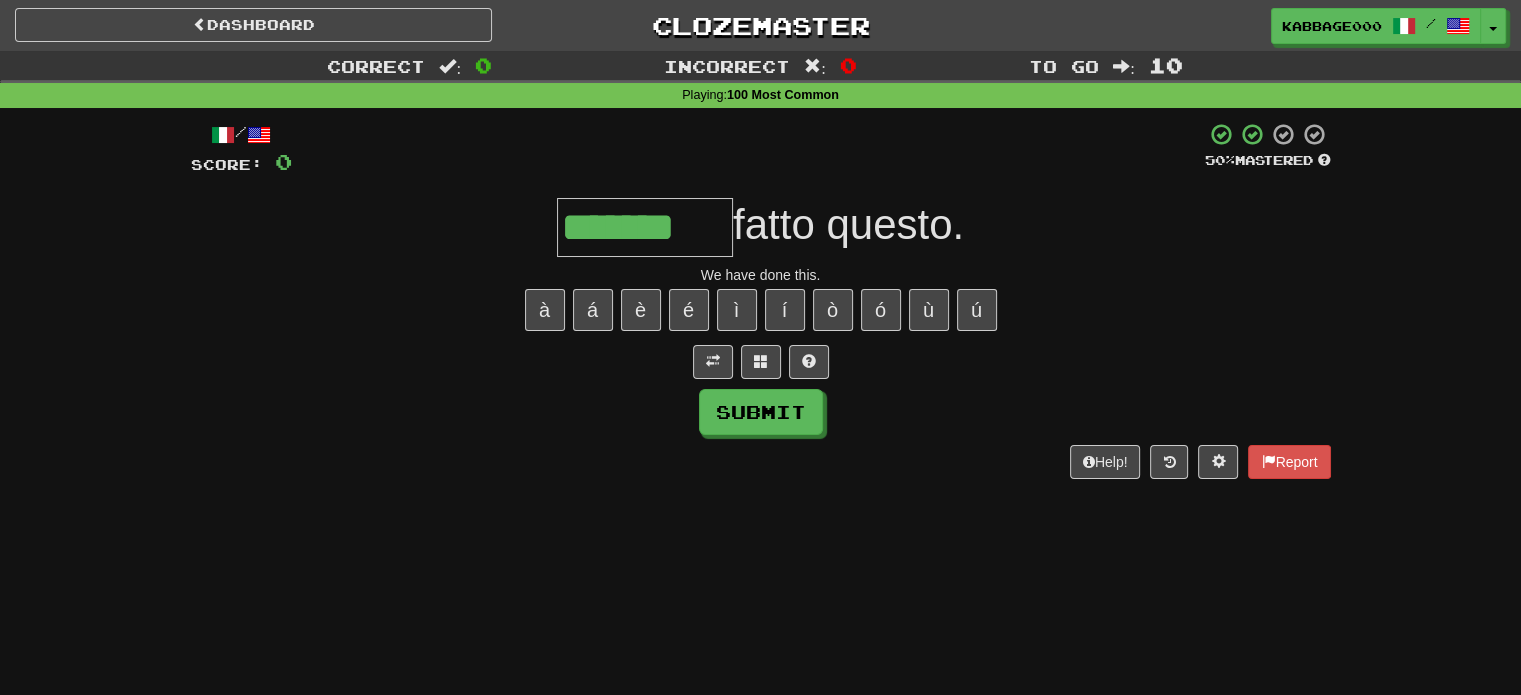 type on "*******" 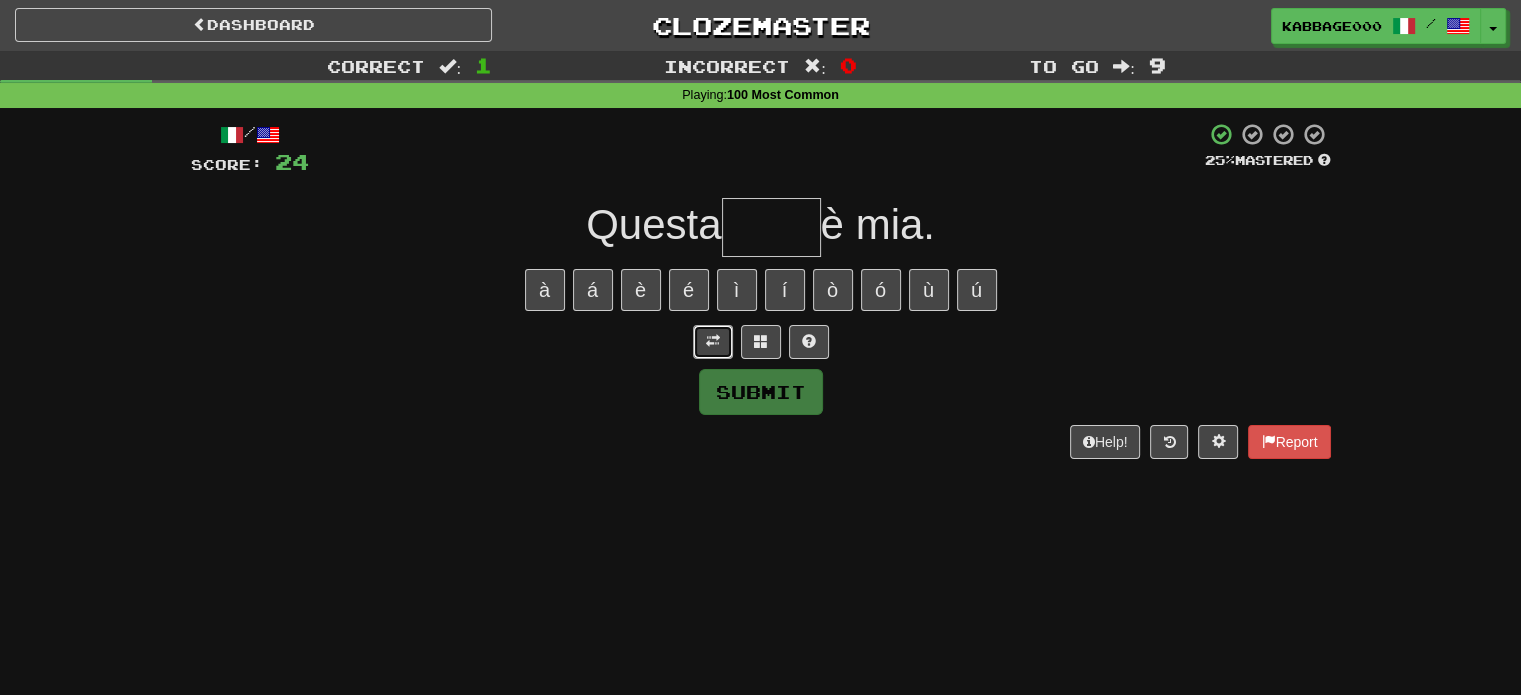 click at bounding box center (713, 342) 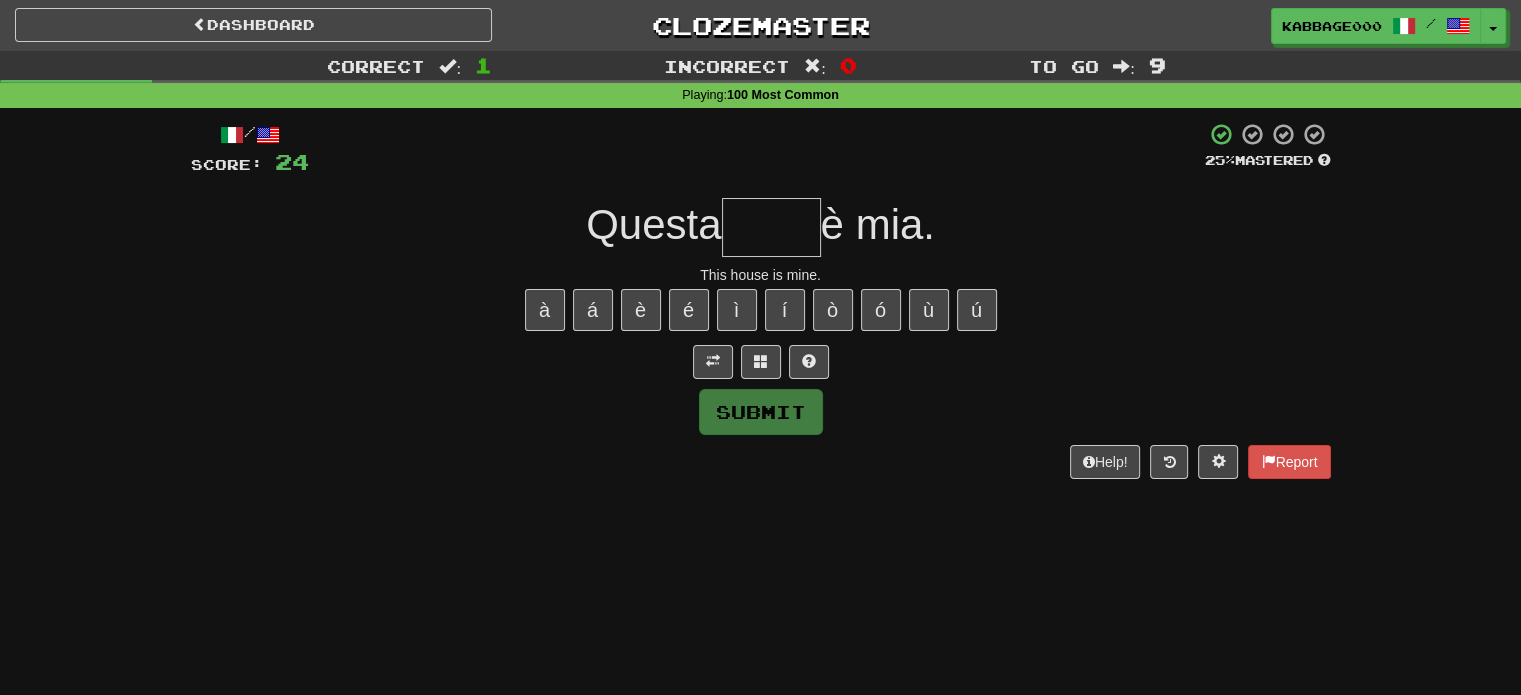 click at bounding box center [771, 227] 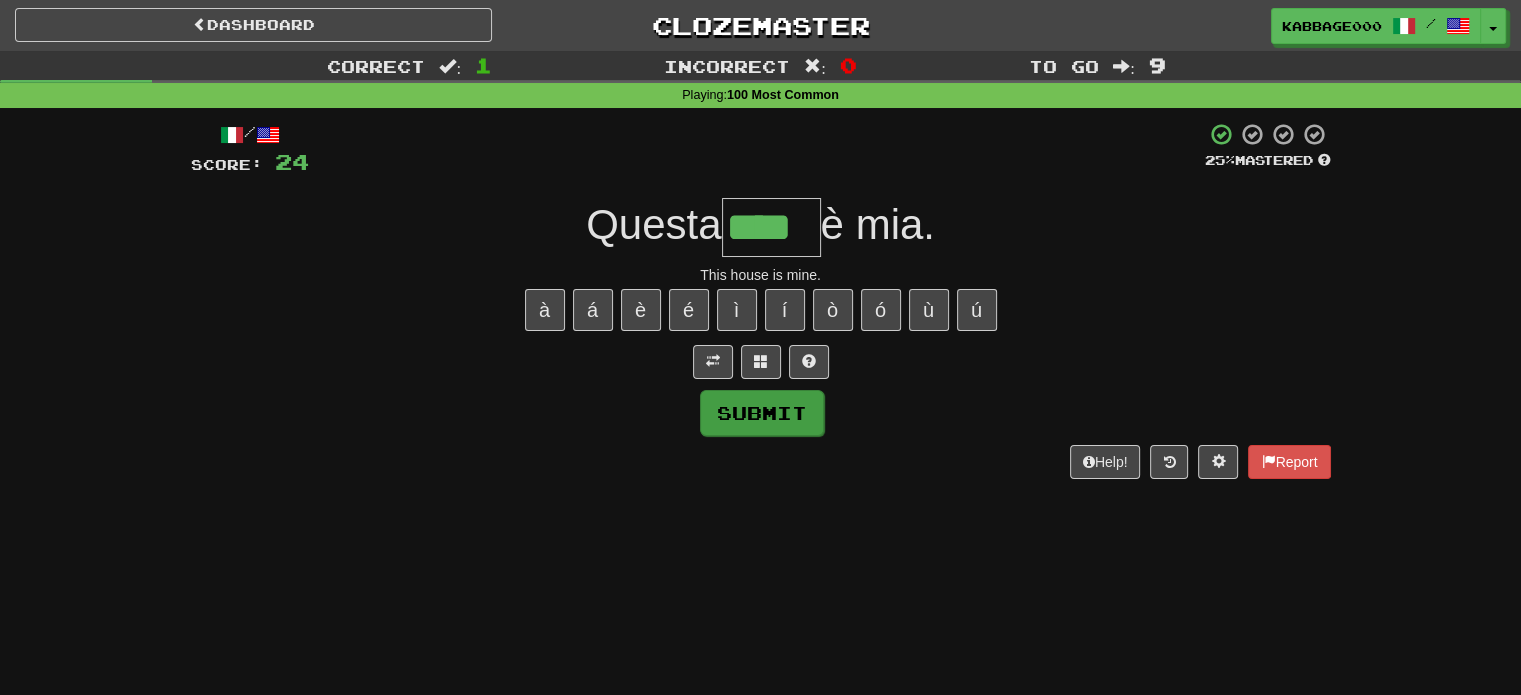 type on "****" 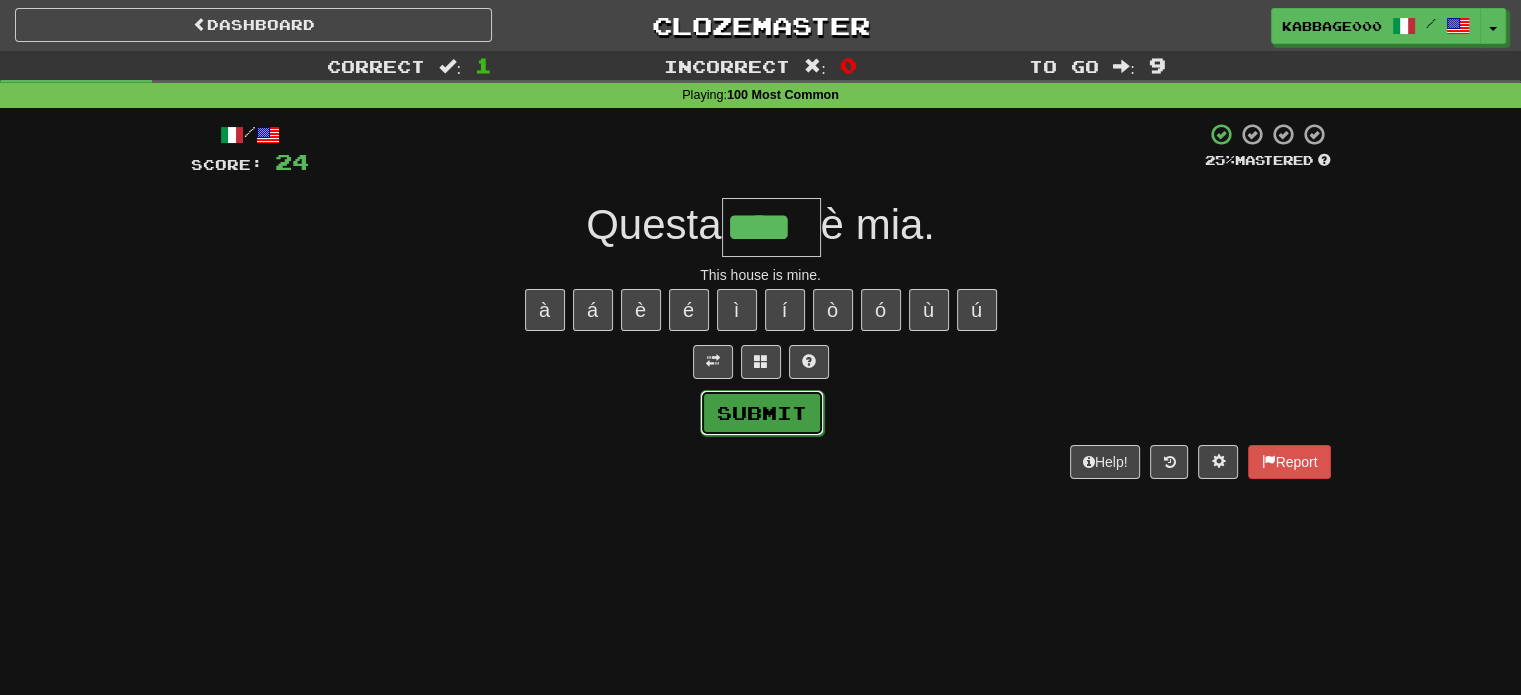 click on "Submit" at bounding box center [762, 413] 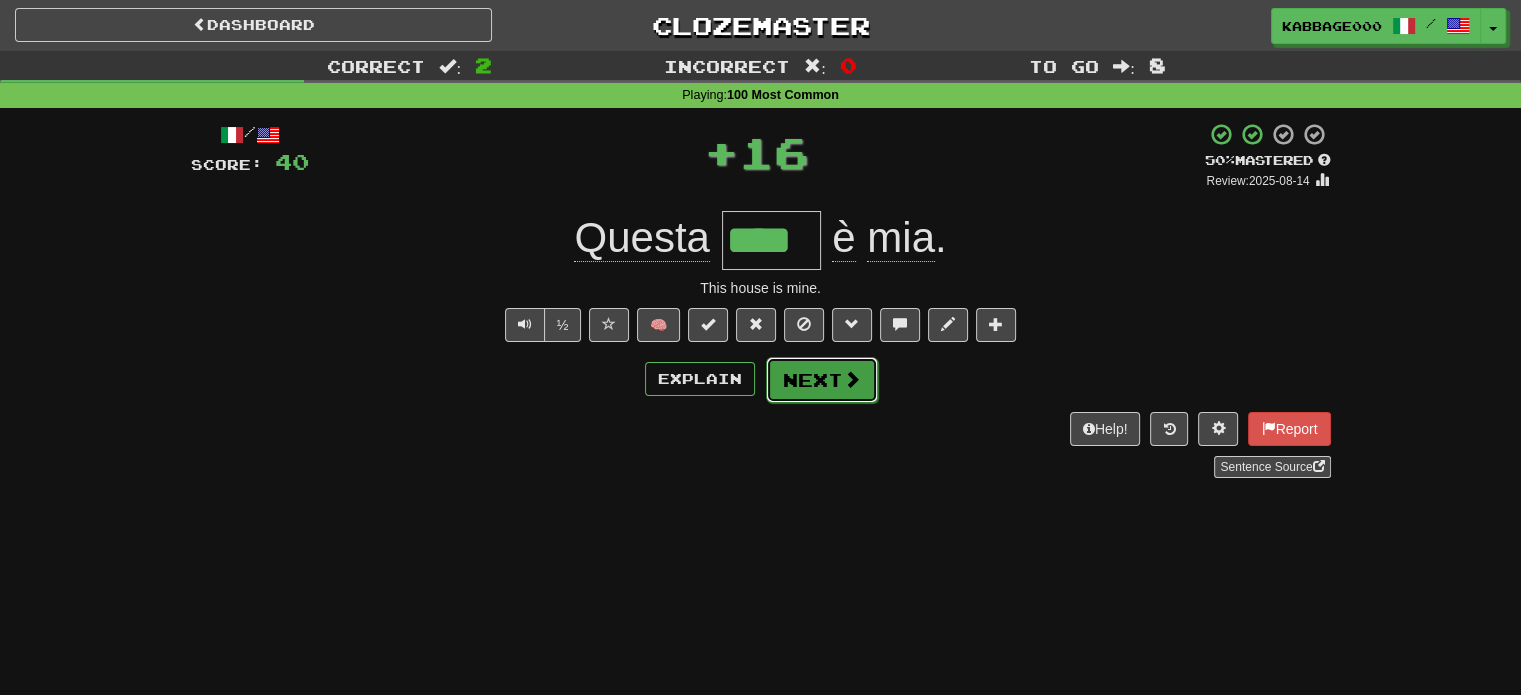 click on "Next" at bounding box center [822, 380] 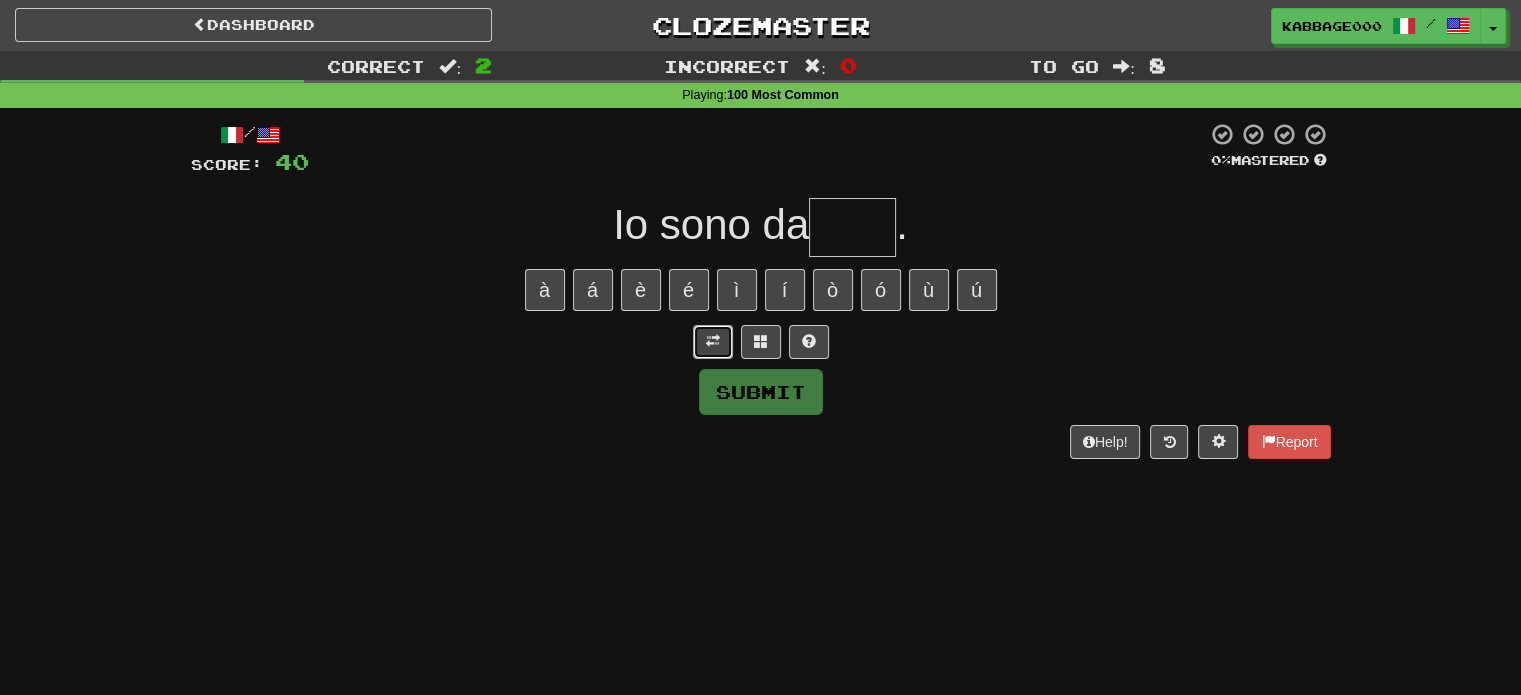 click at bounding box center (713, 342) 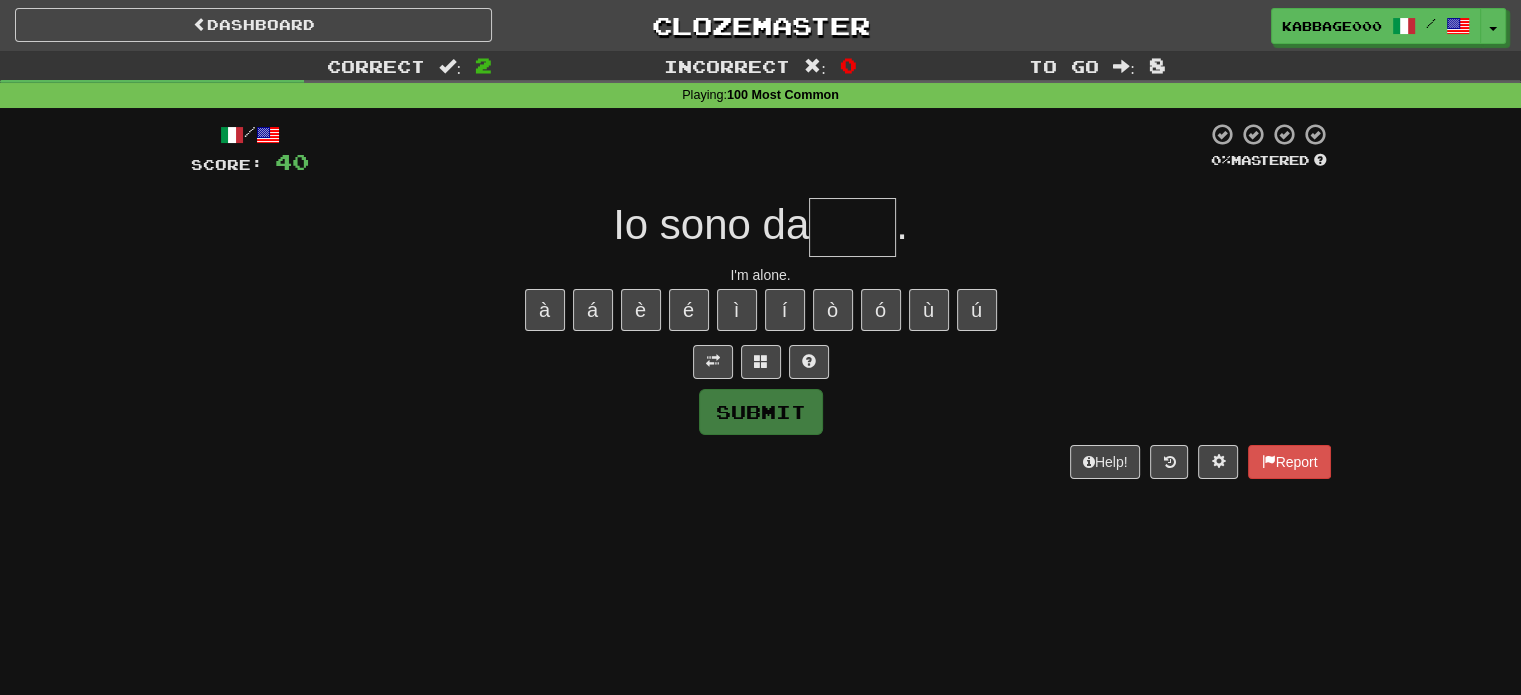 click at bounding box center (852, 227) 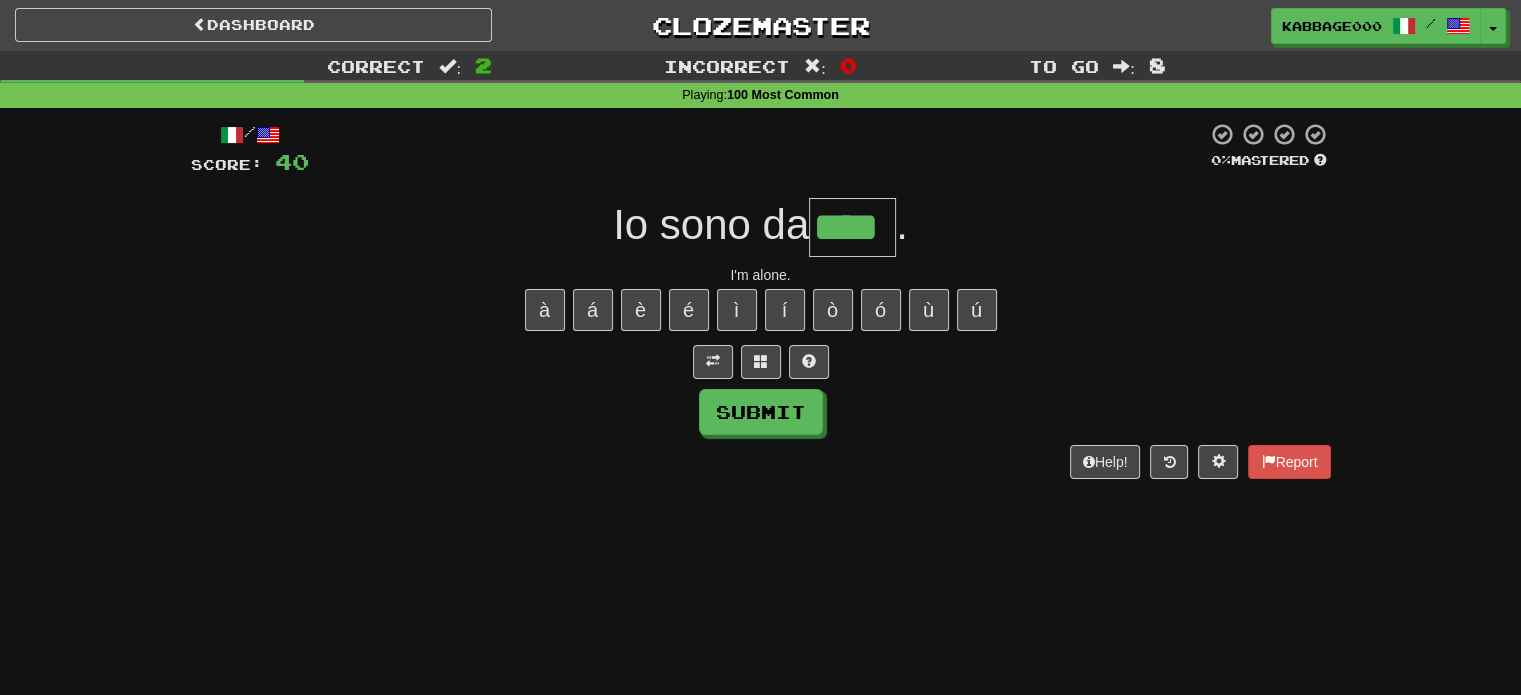 type on "****" 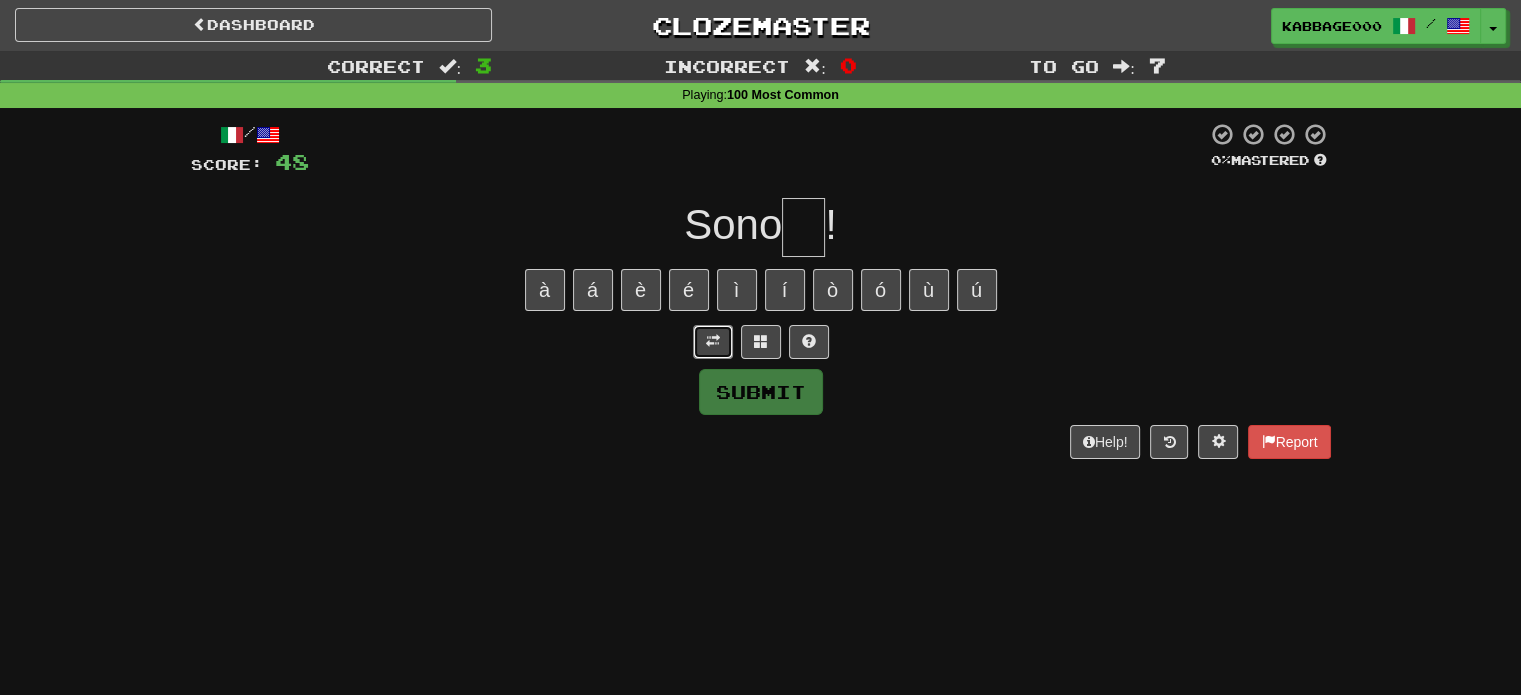 click at bounding box center [713, 342] 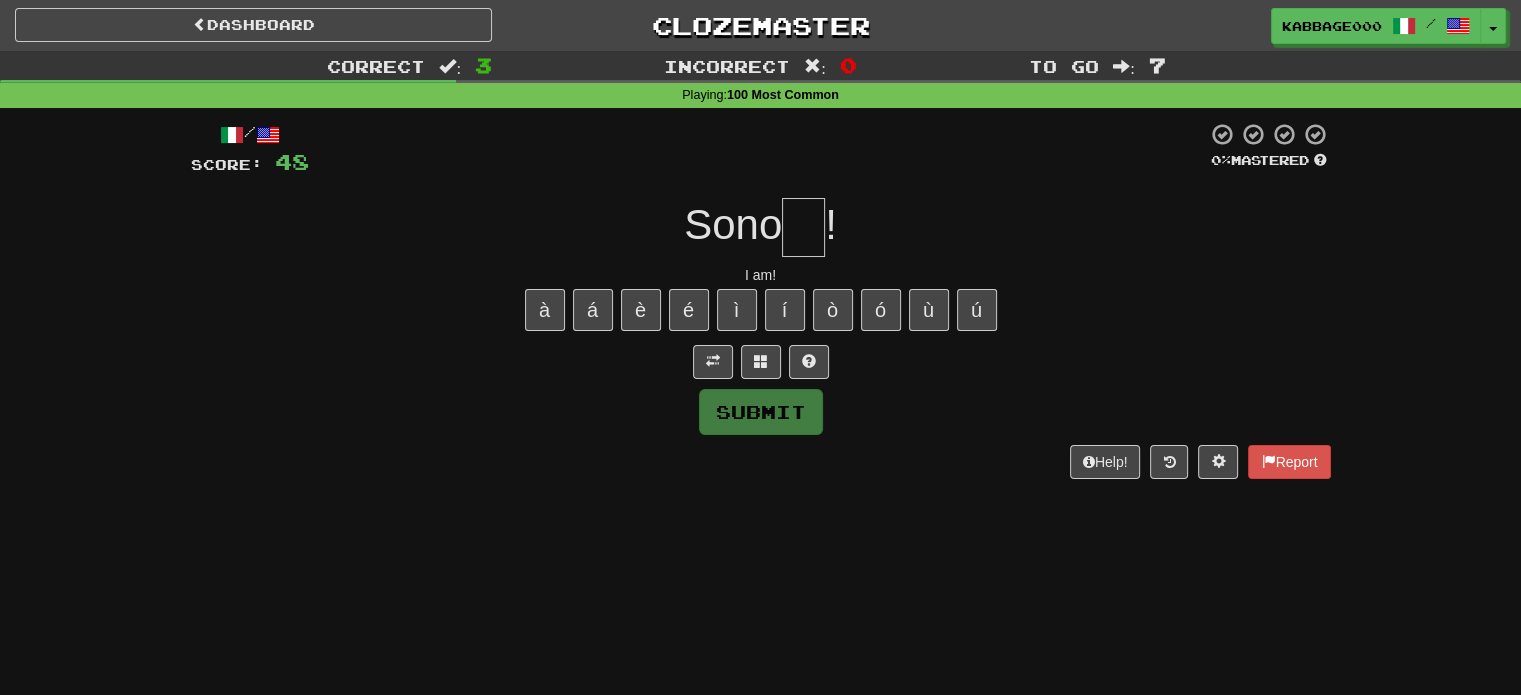 click at bounding box center [803, 227] 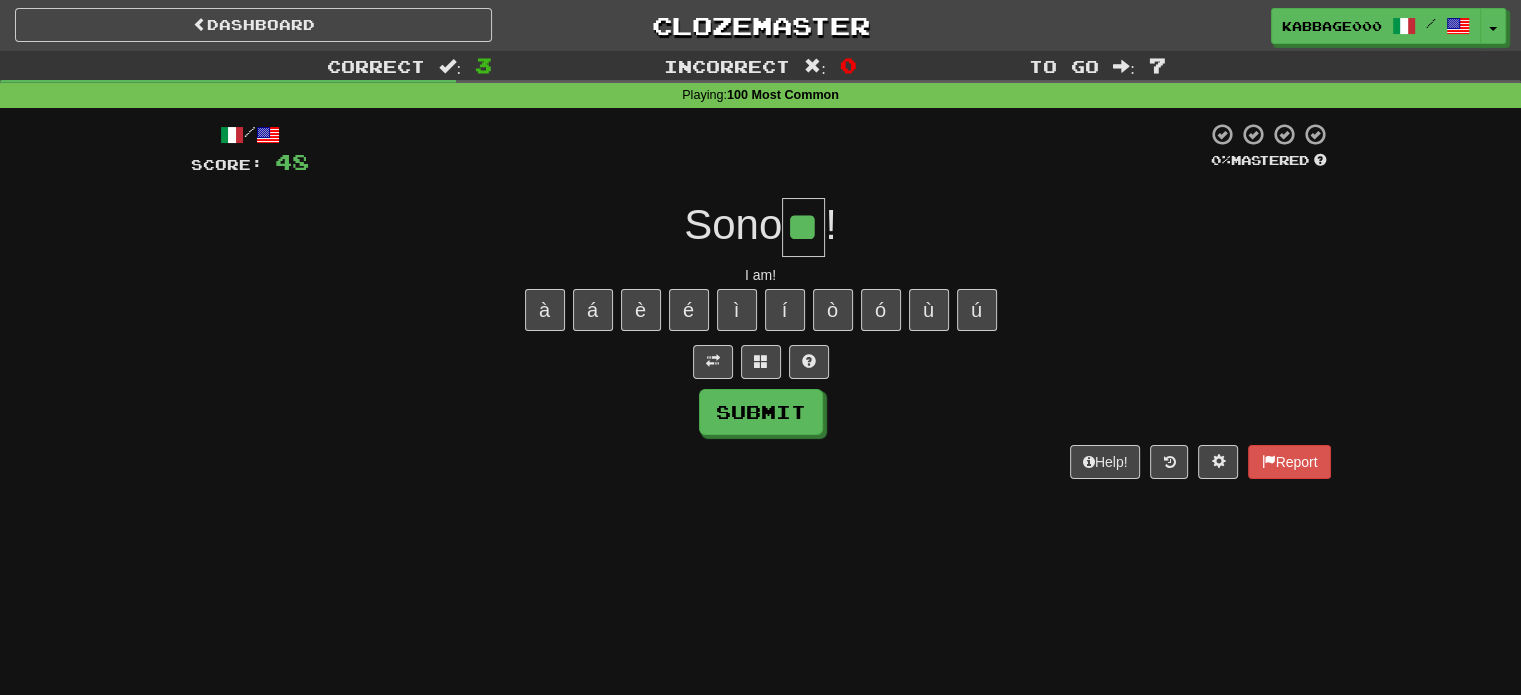type on "**" 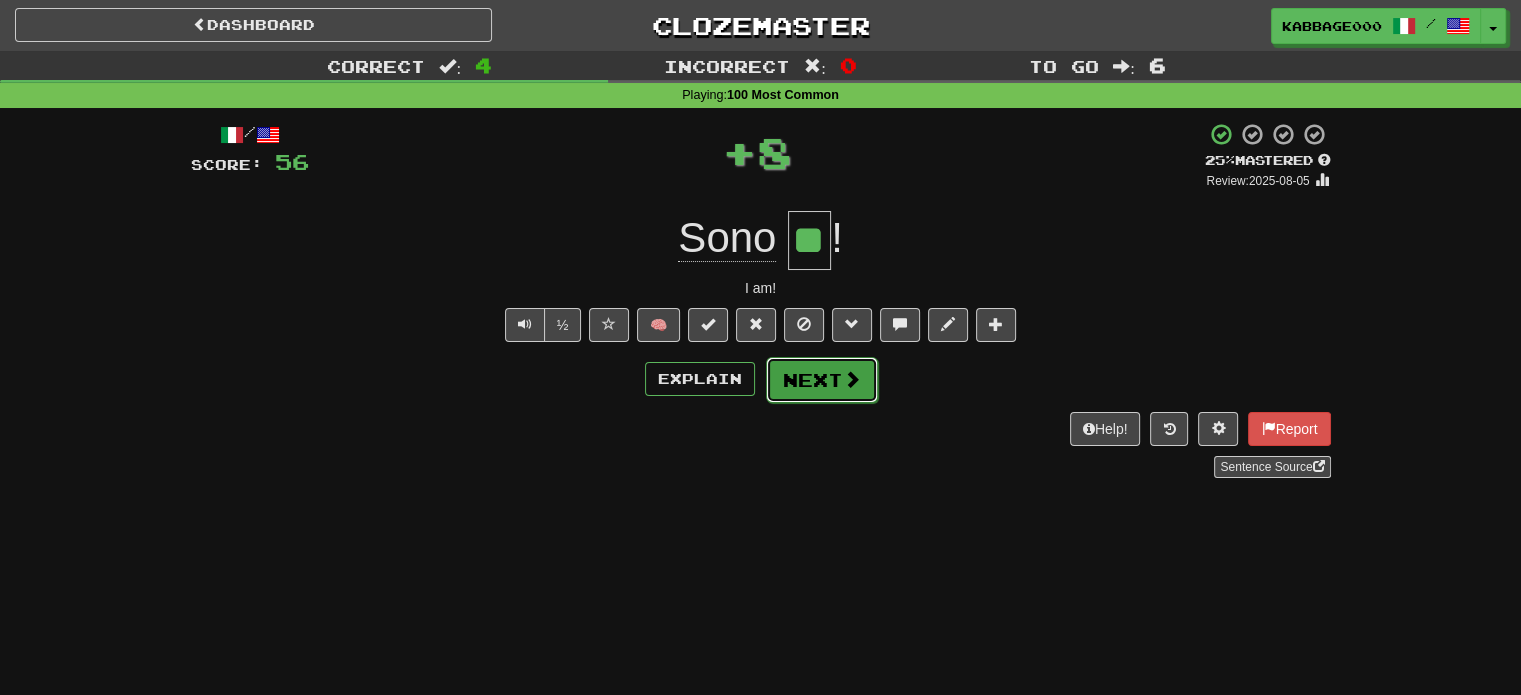 click on "Next" at bounding box center [822, 380] 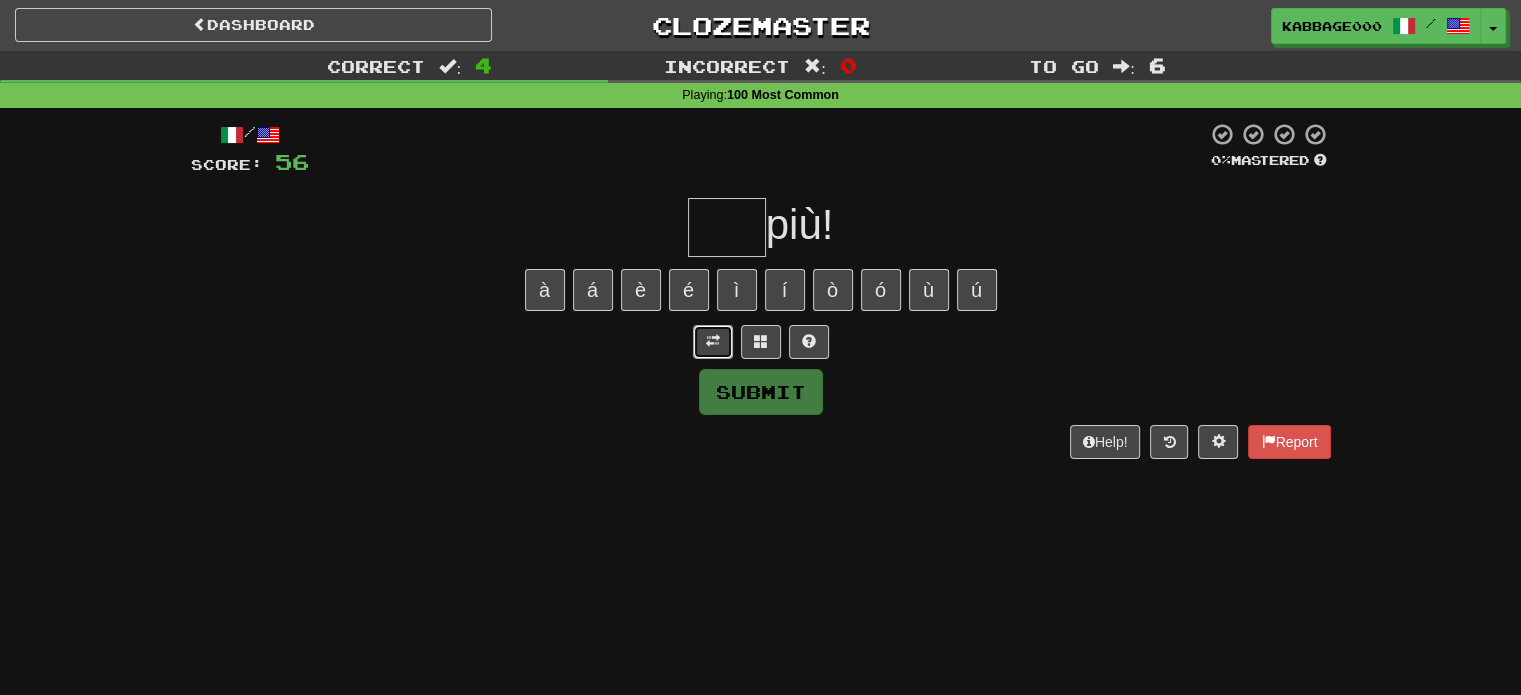 click at bounding box center (713, 342) 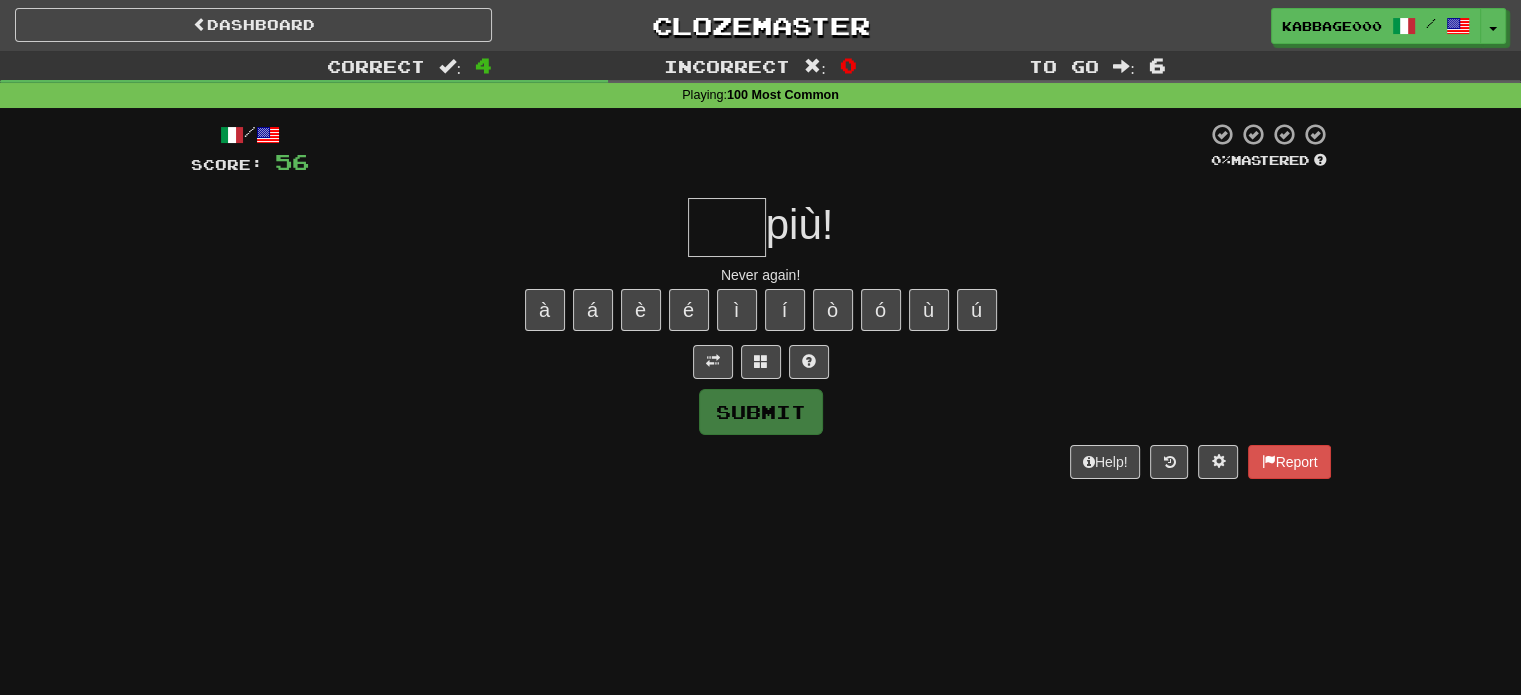 click at bounding box center (727, 227) 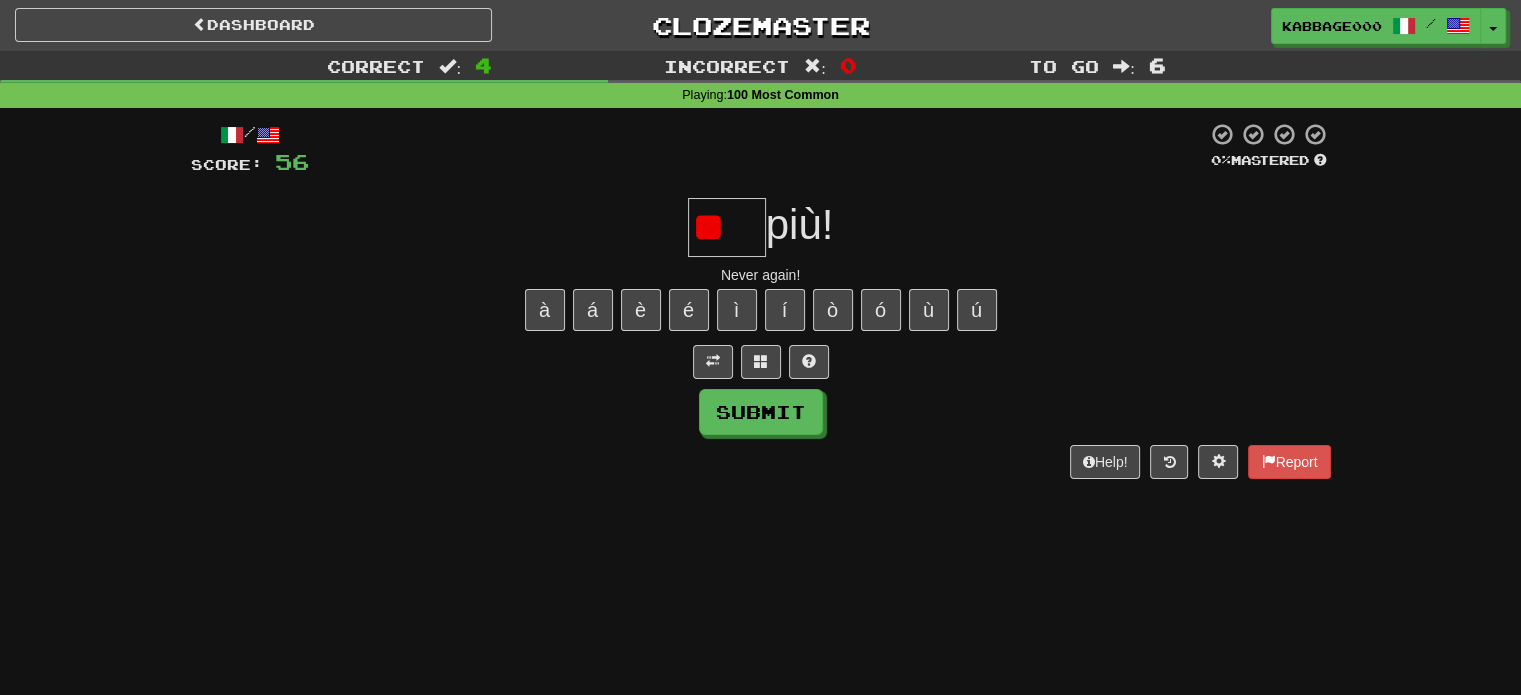 type on "*" 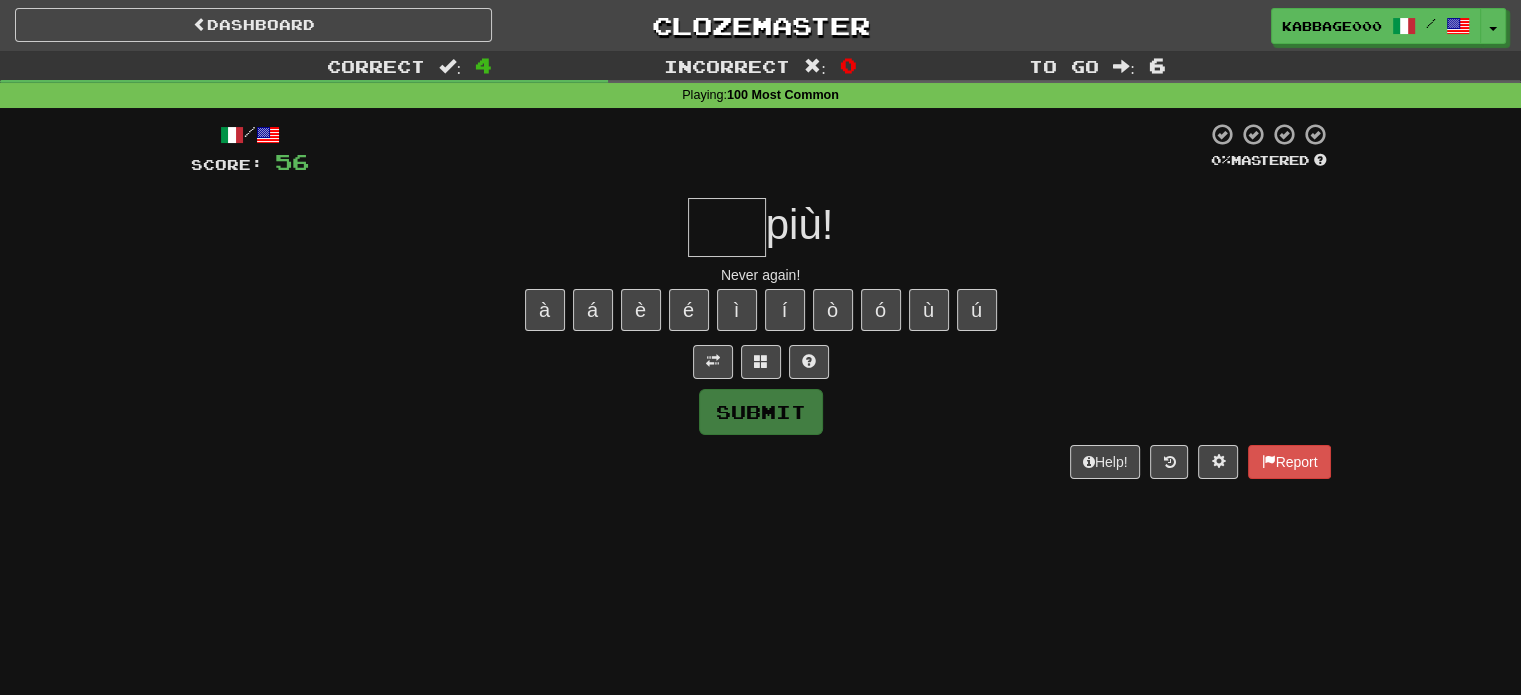 type on "*" 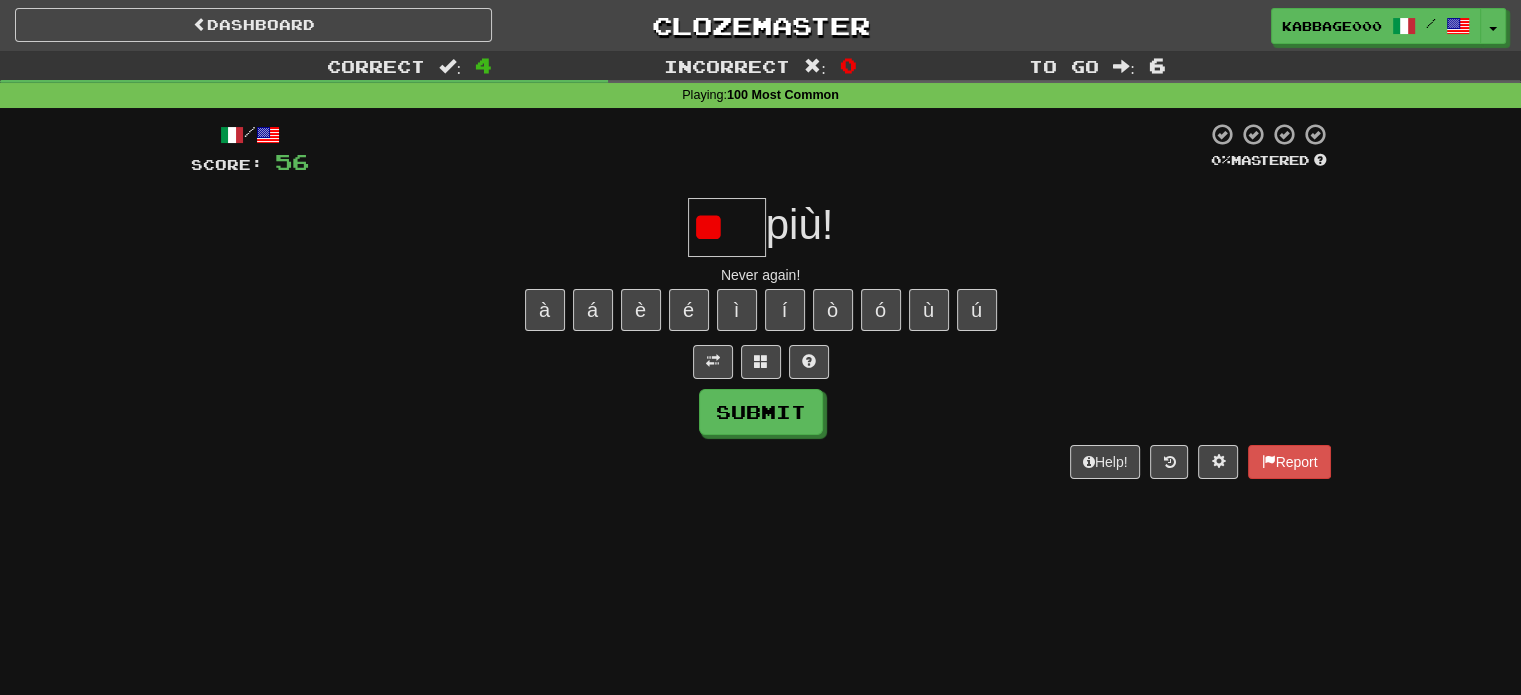 type on "*" 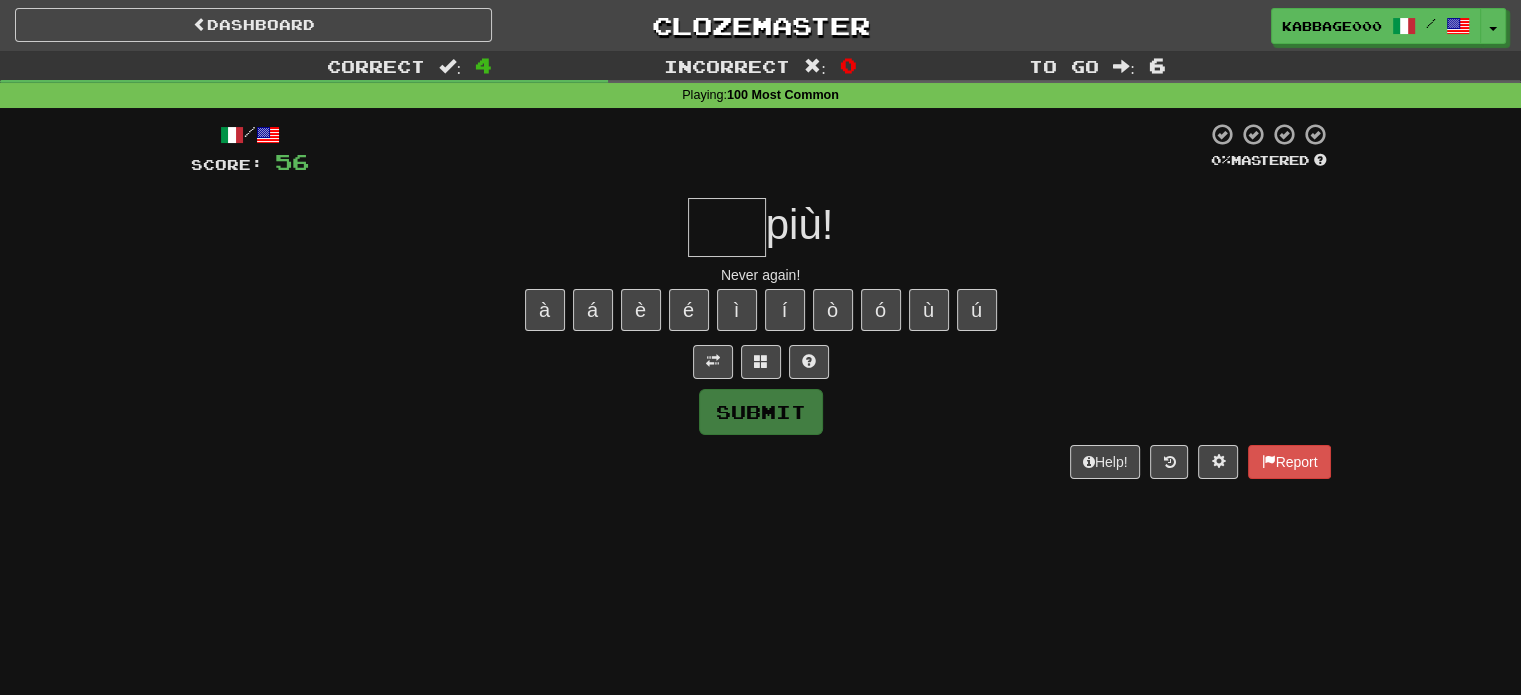 type on "*" 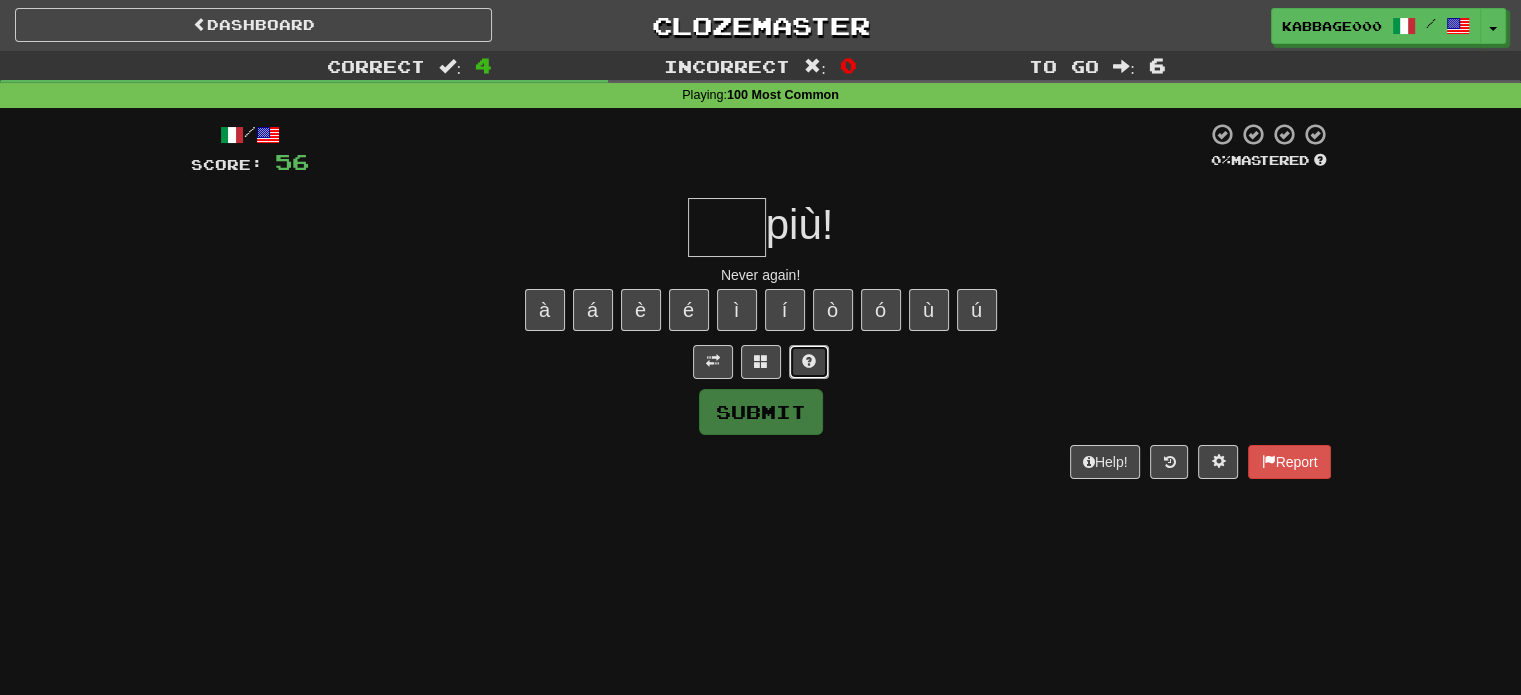 click at bounding box center (809, 361) 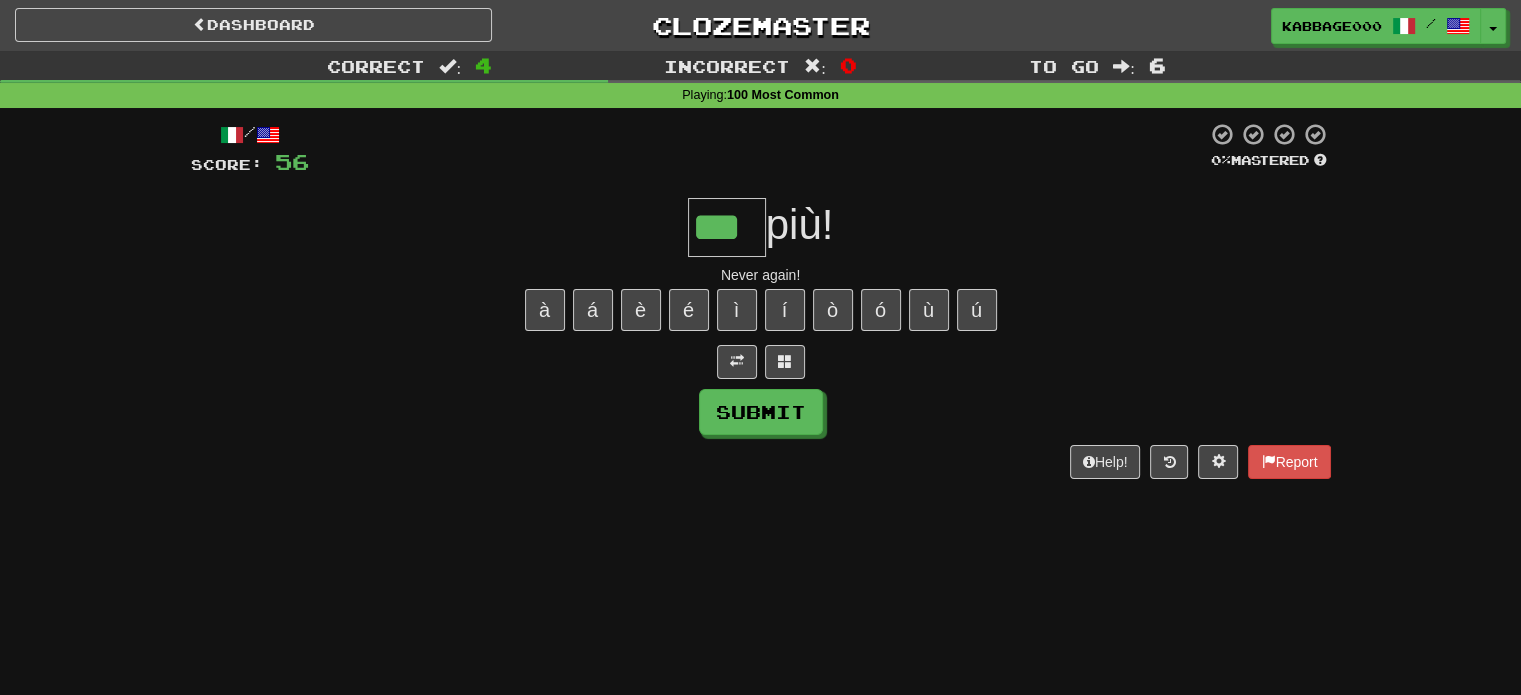 type on "***" 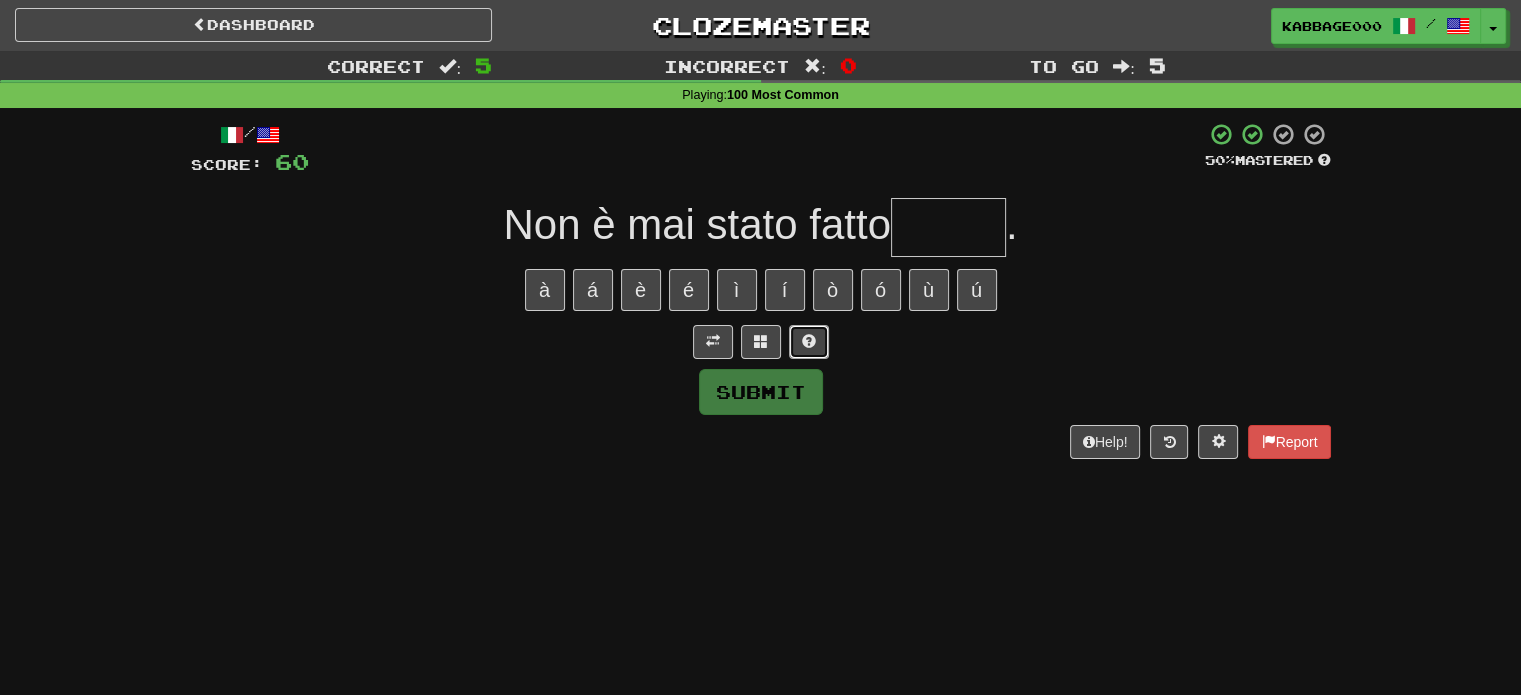 click at bounding box center (809, 342) 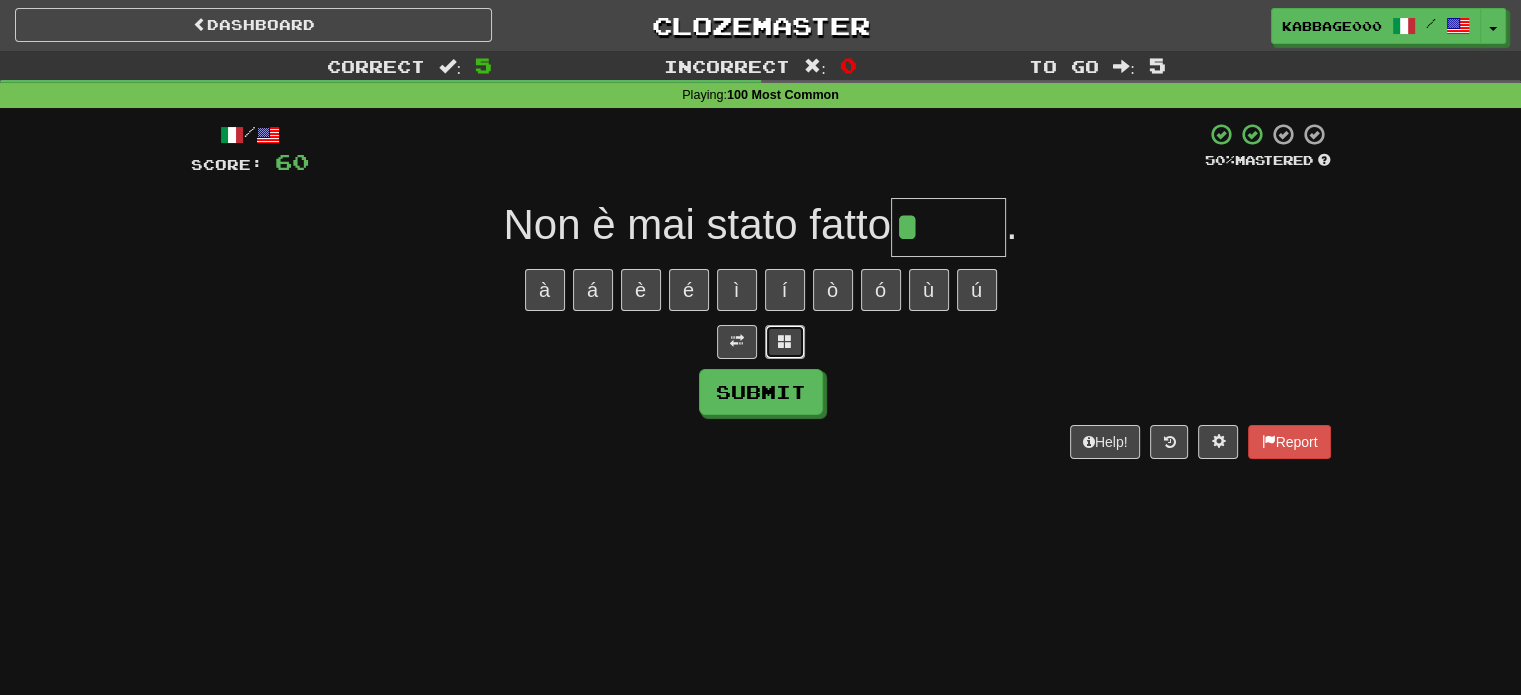 click at bounding box center [785, 341] 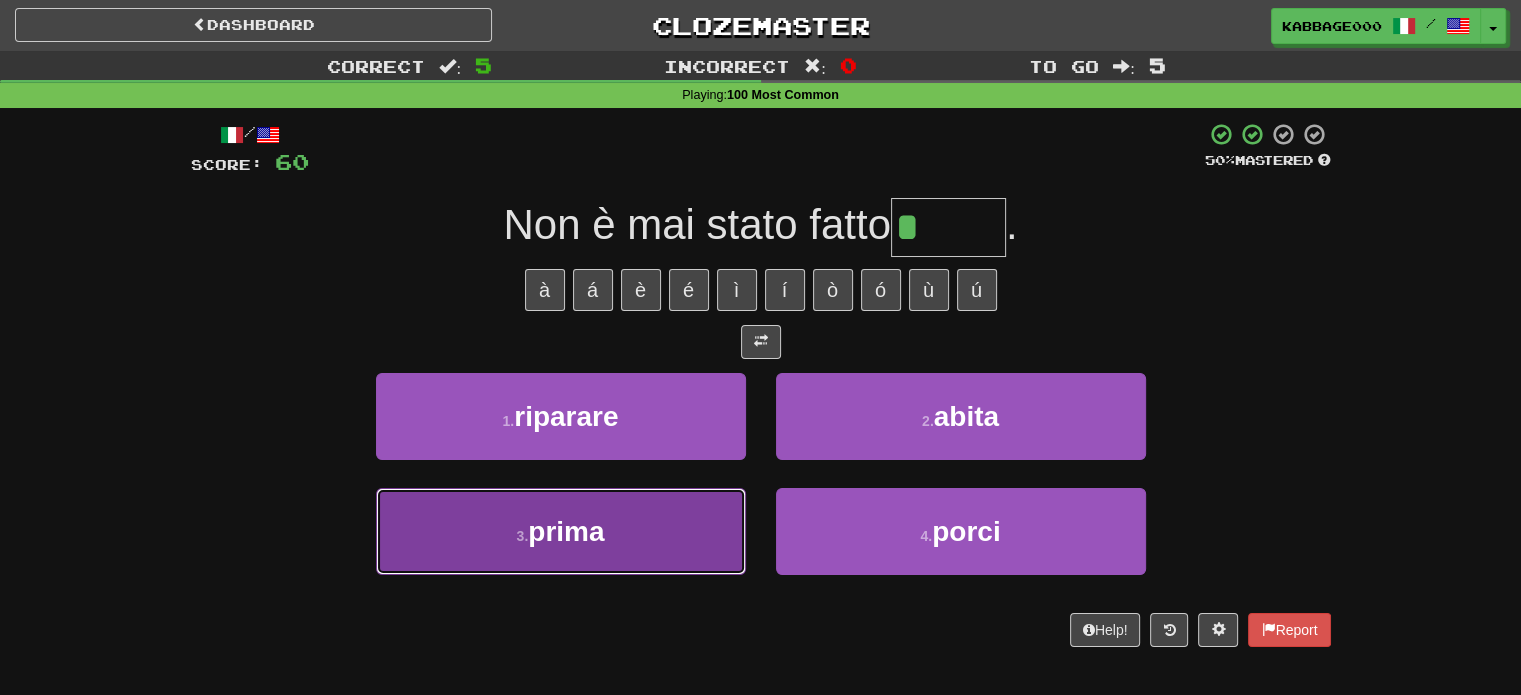 click on "3 .  prima" at bounding box center [561, 531] 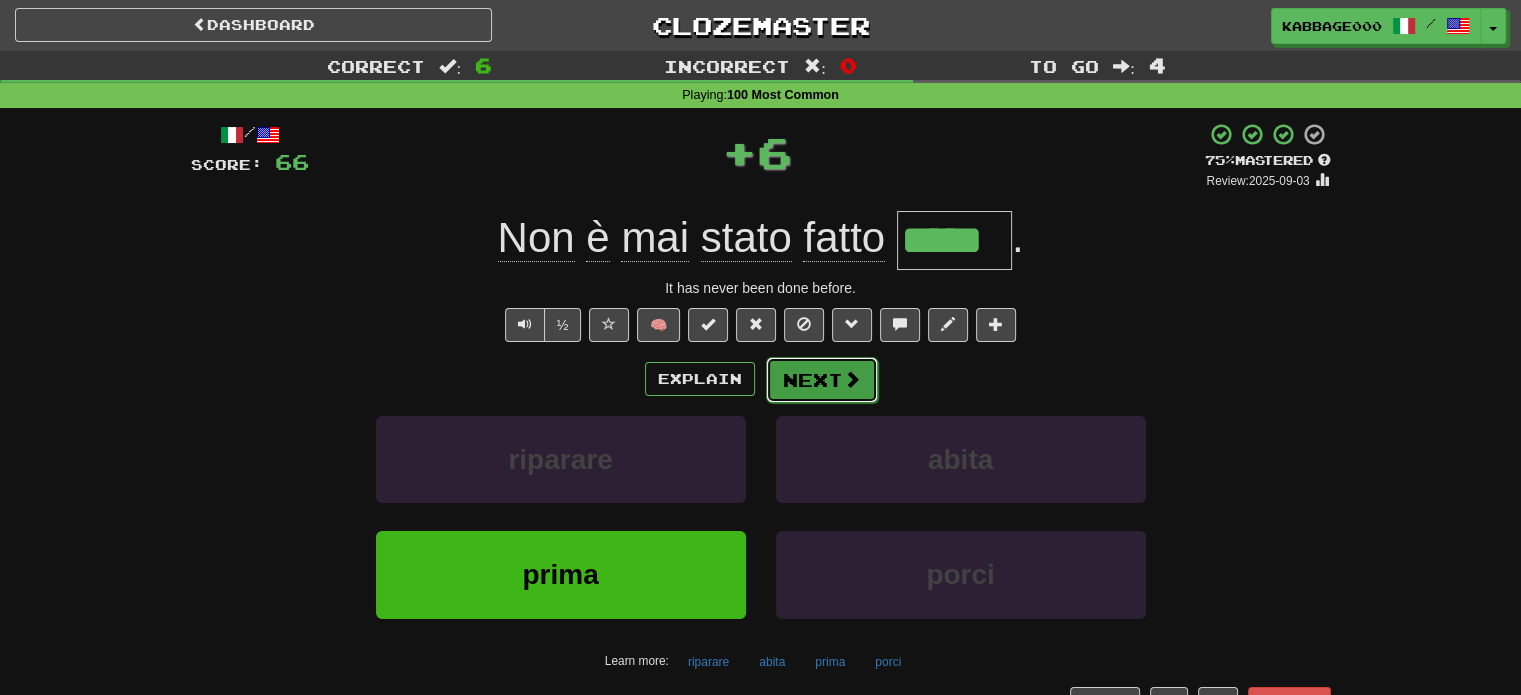 click on "Next" at bounding box center (822, 380) 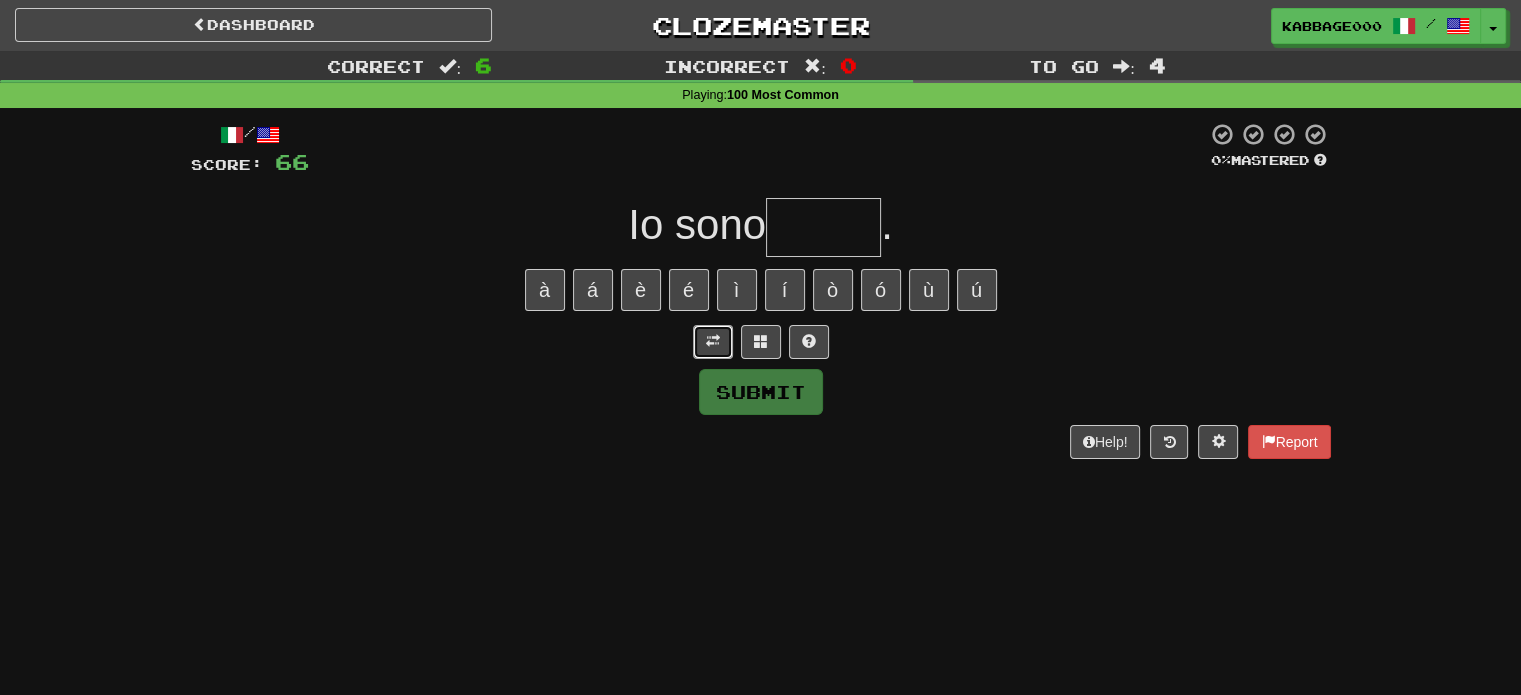click at bounding box center (713, 342) 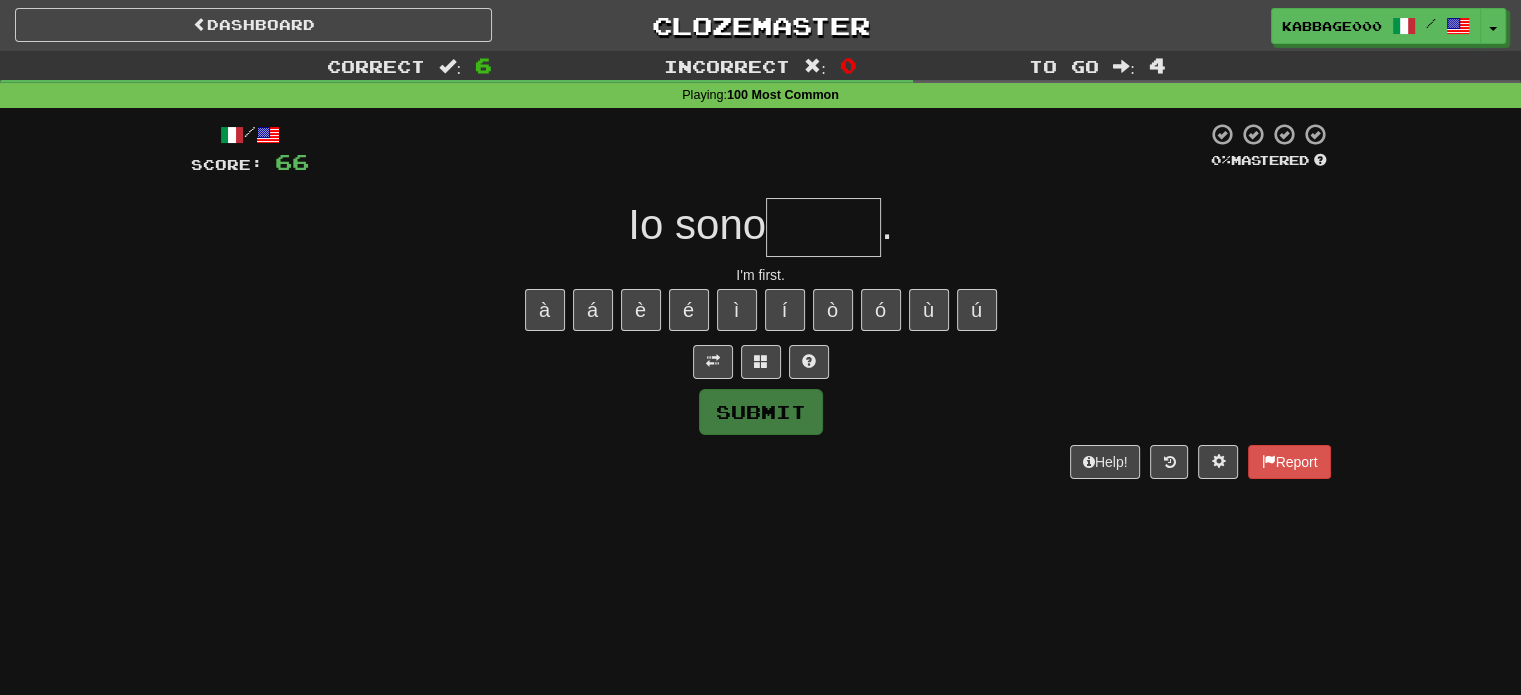 click at bounding box center (823, 227) 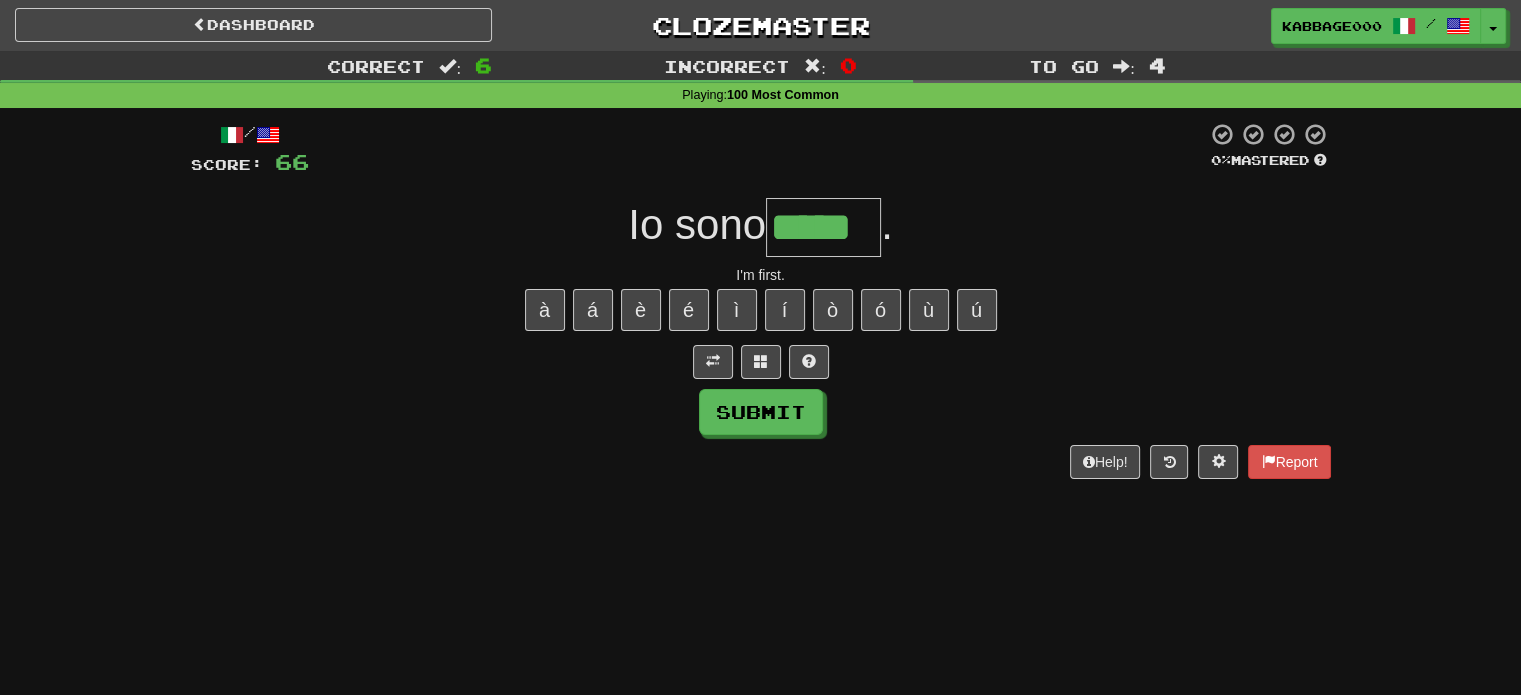 type on "*****" 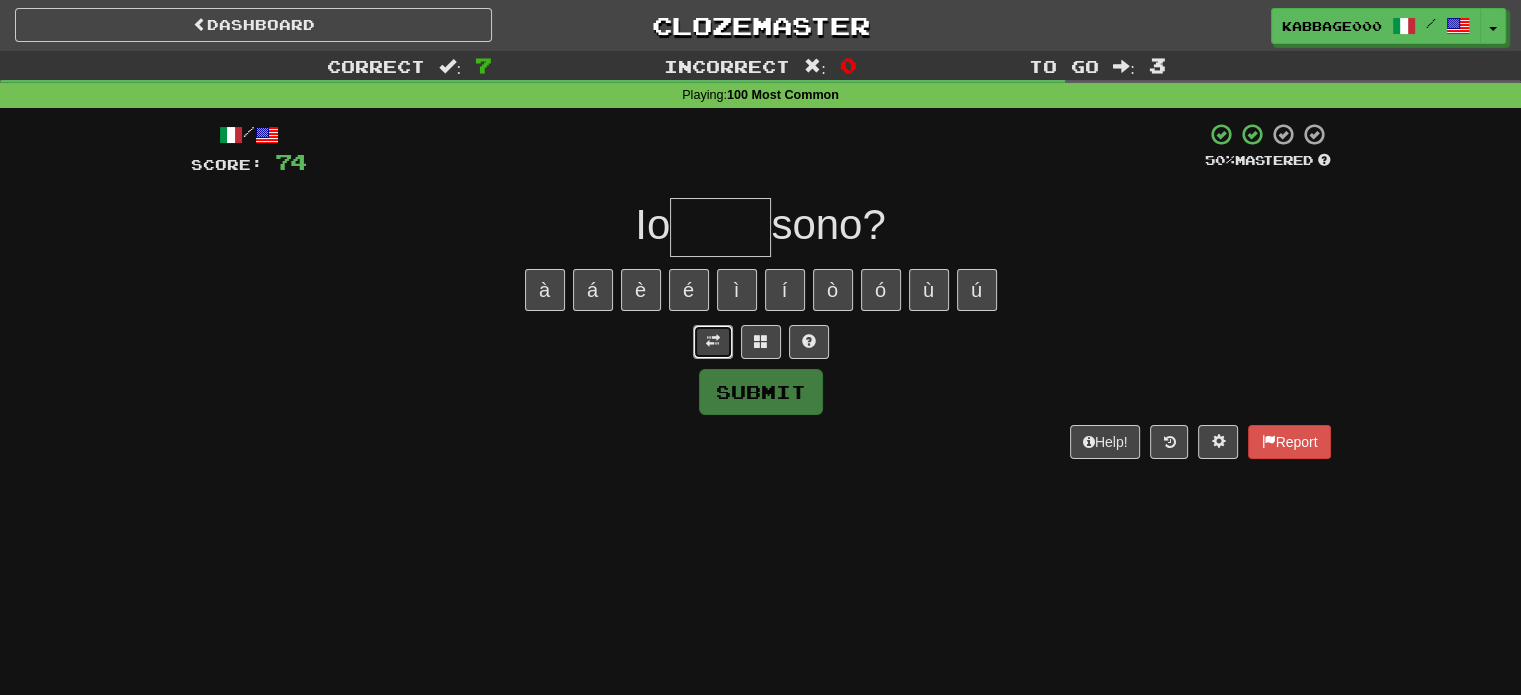 click at bounding box center [713, 342] 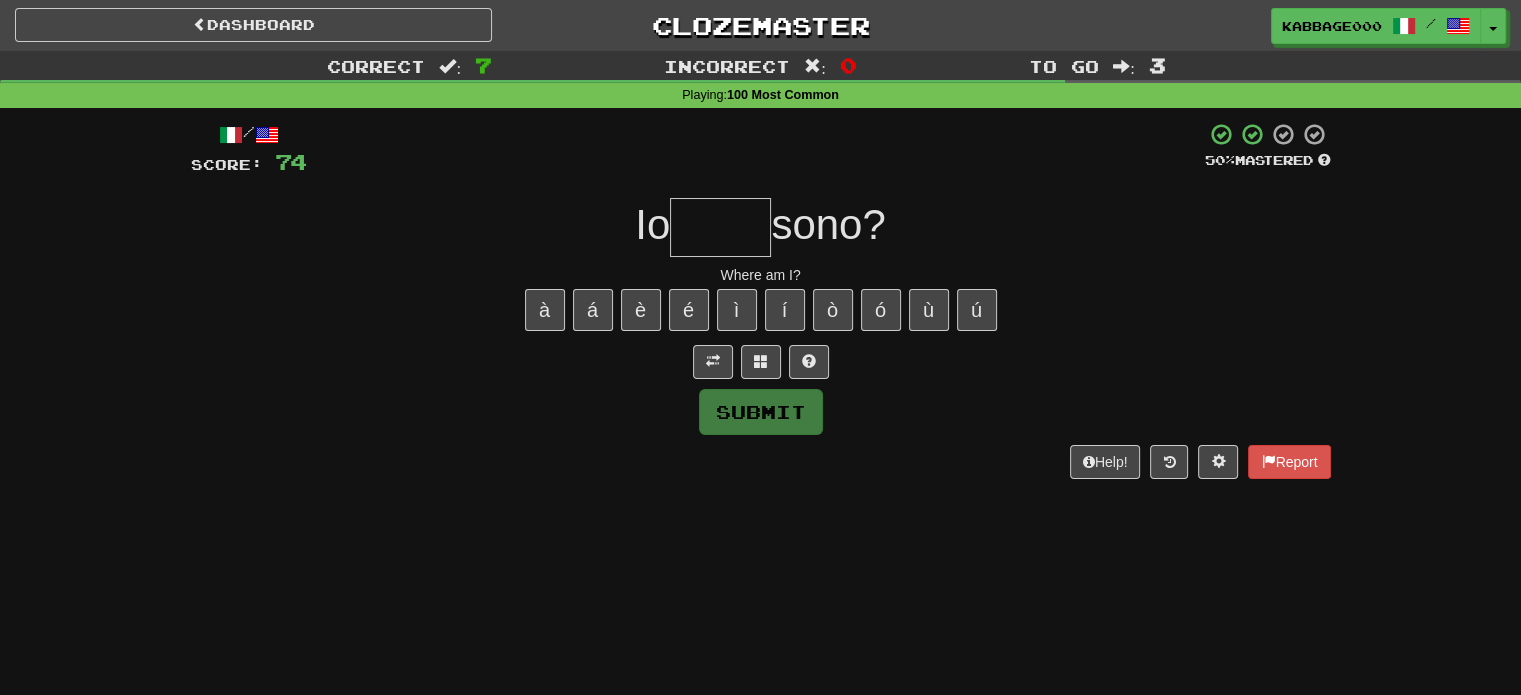 click at bounding box center [720, 227] 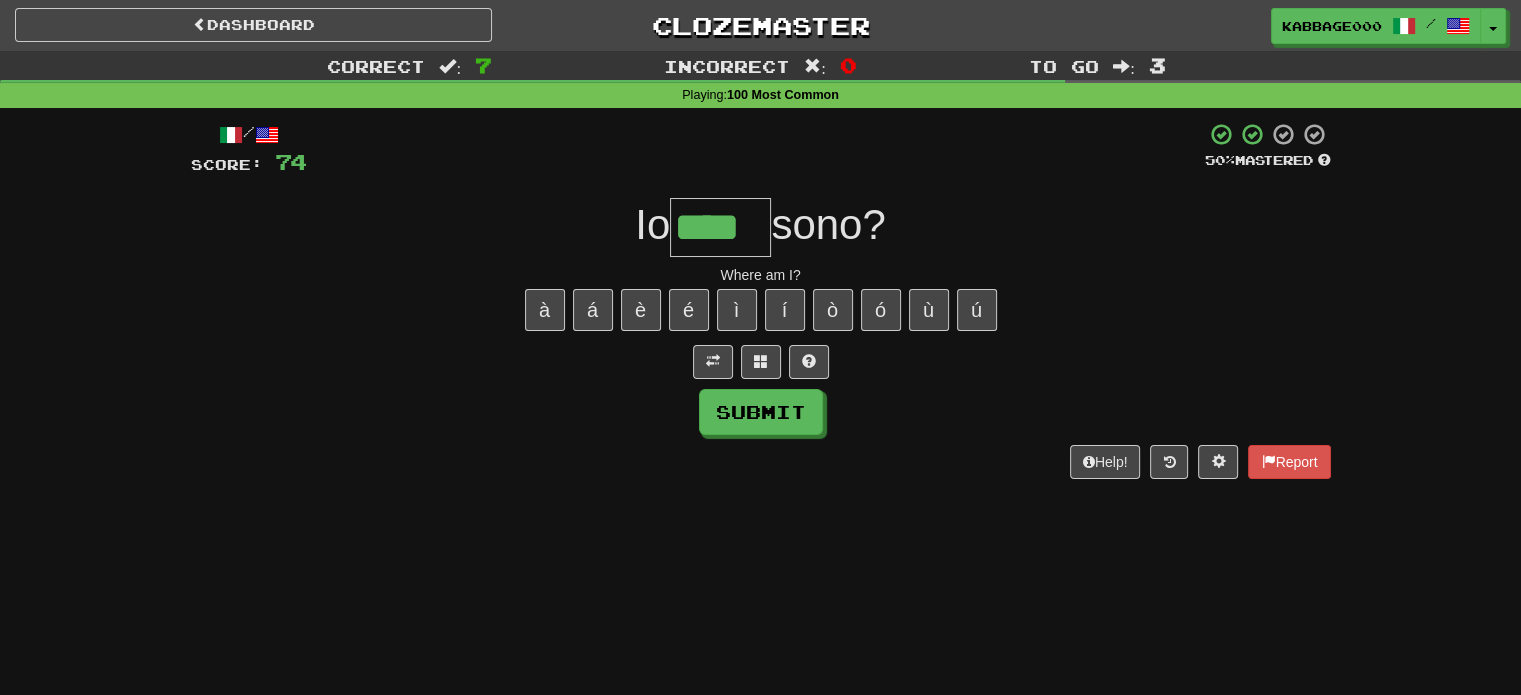 type on "****" 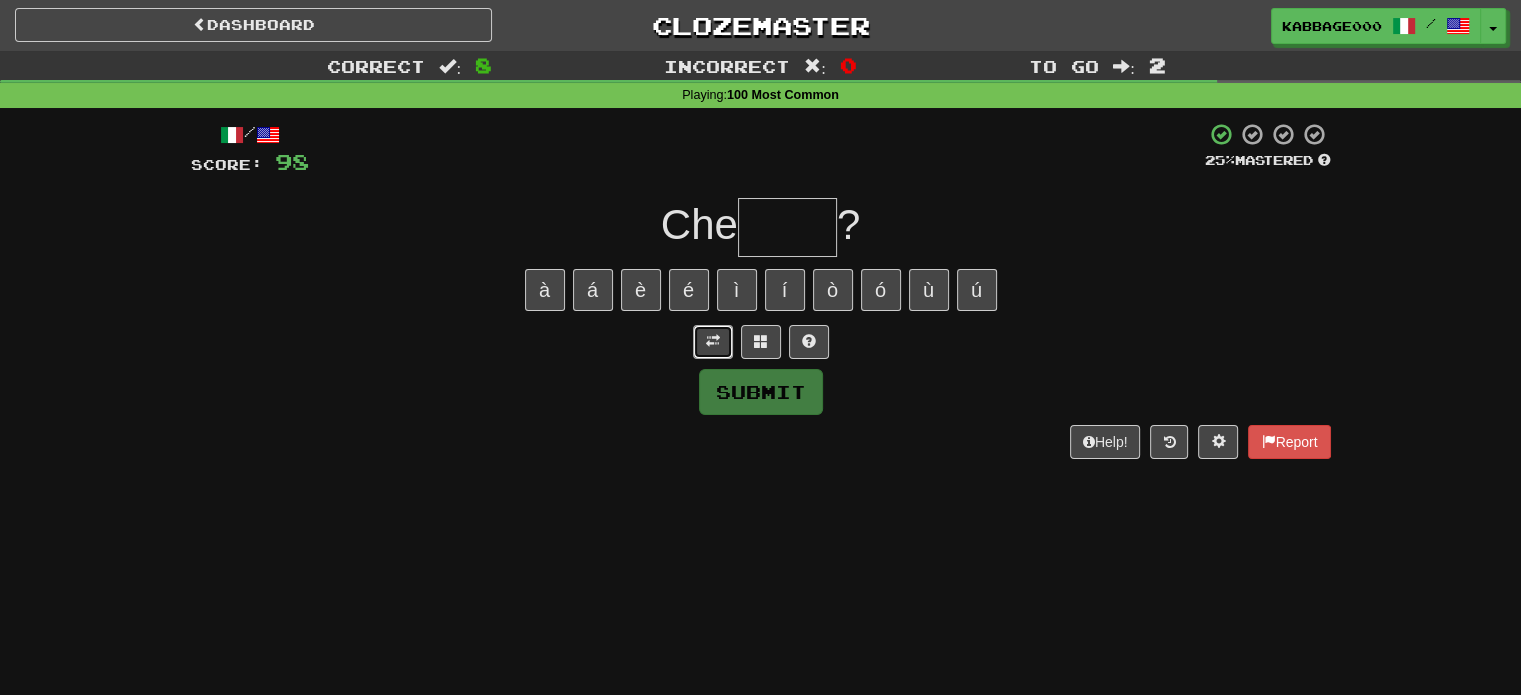 click at bounding box center [713, 342] 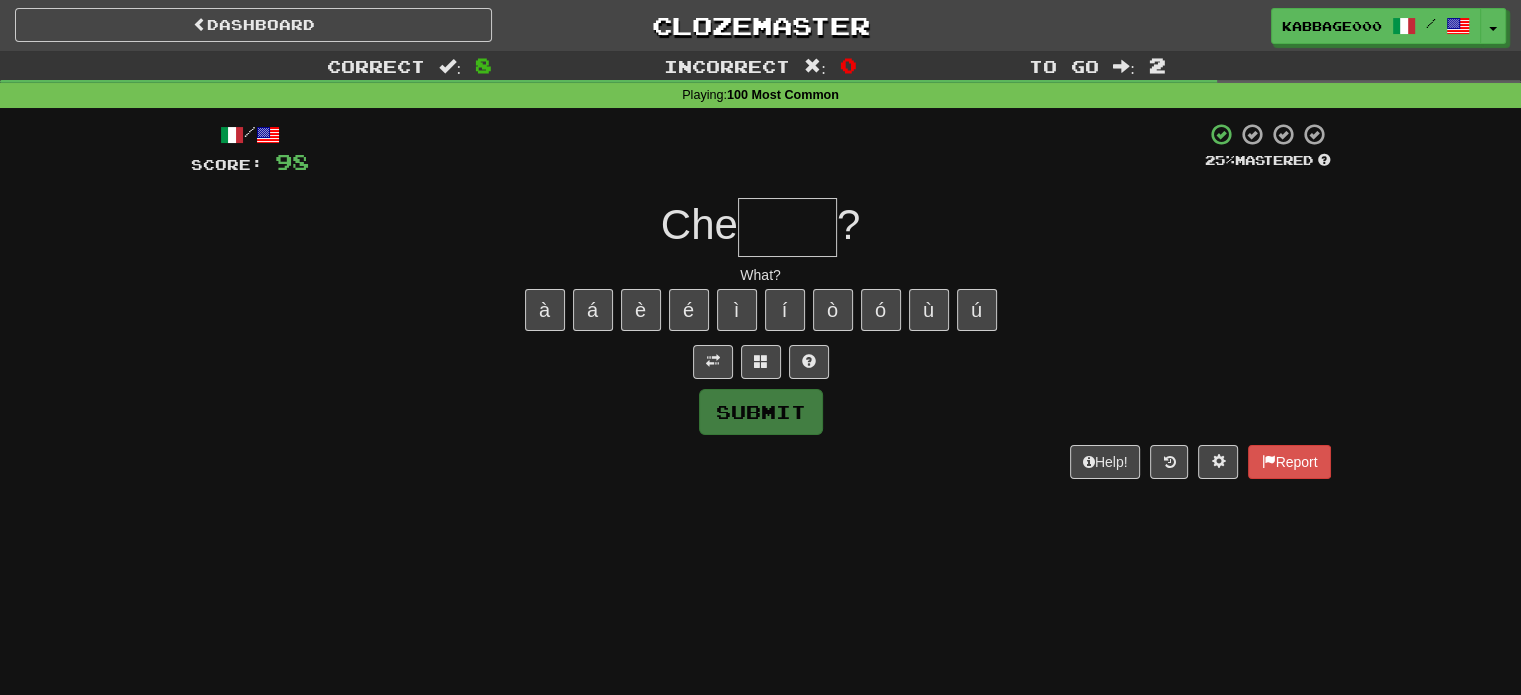 click at bounding box center [787, 227] 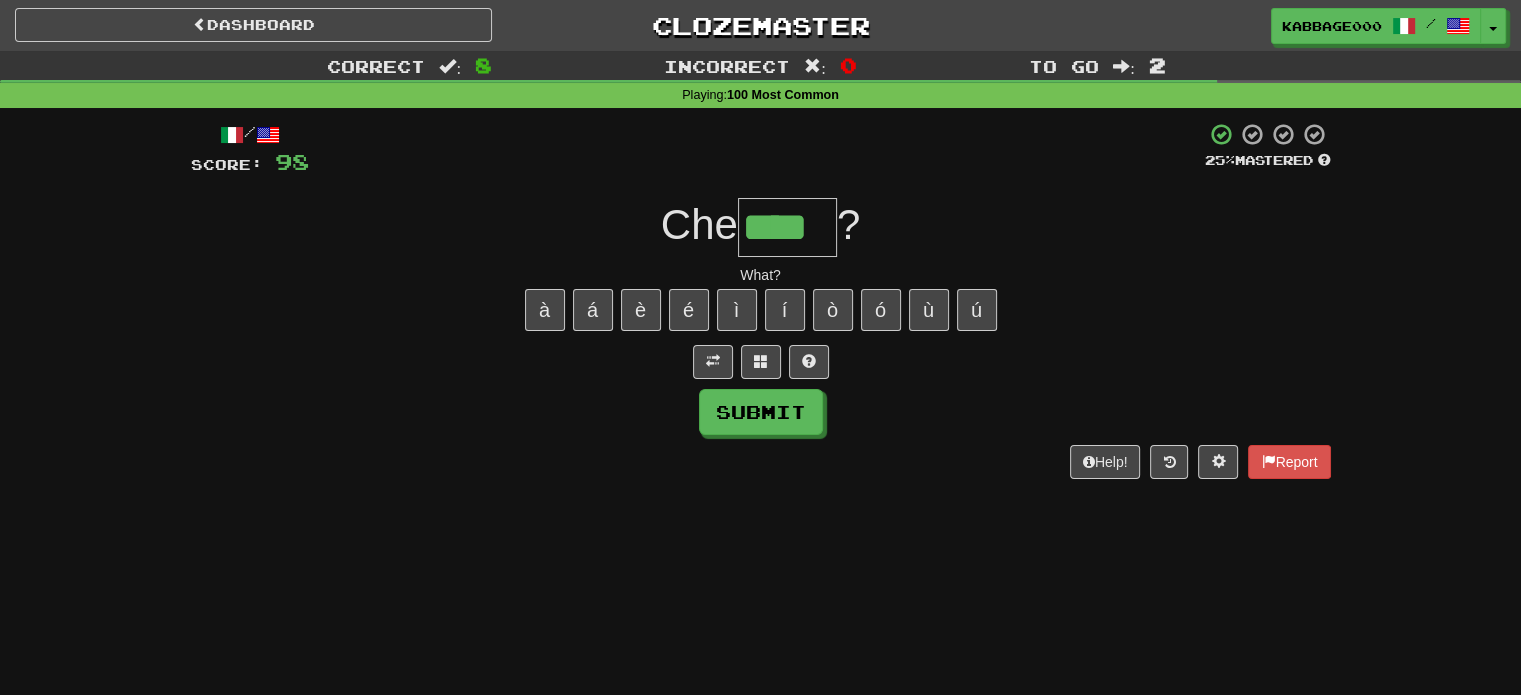 type on "****" 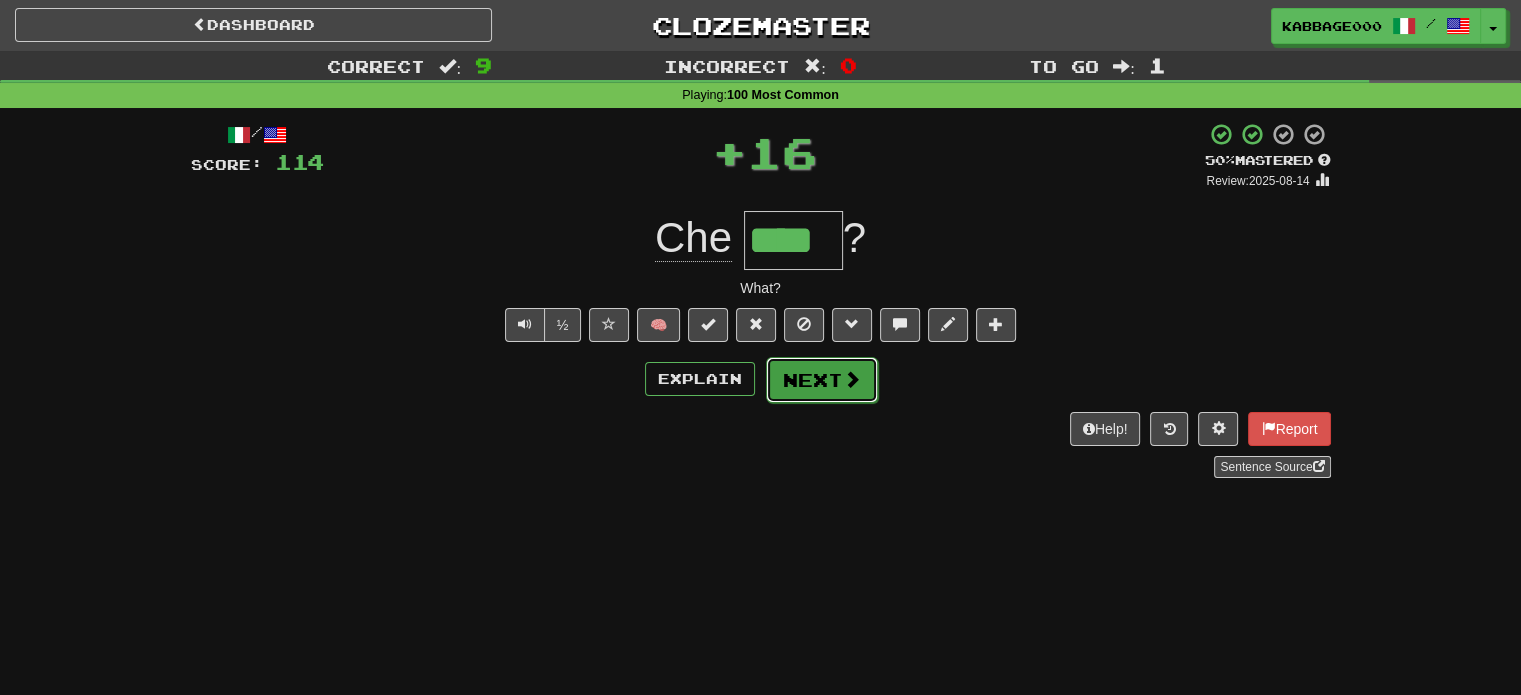 click on "Next" at bounding box center (822, 380) 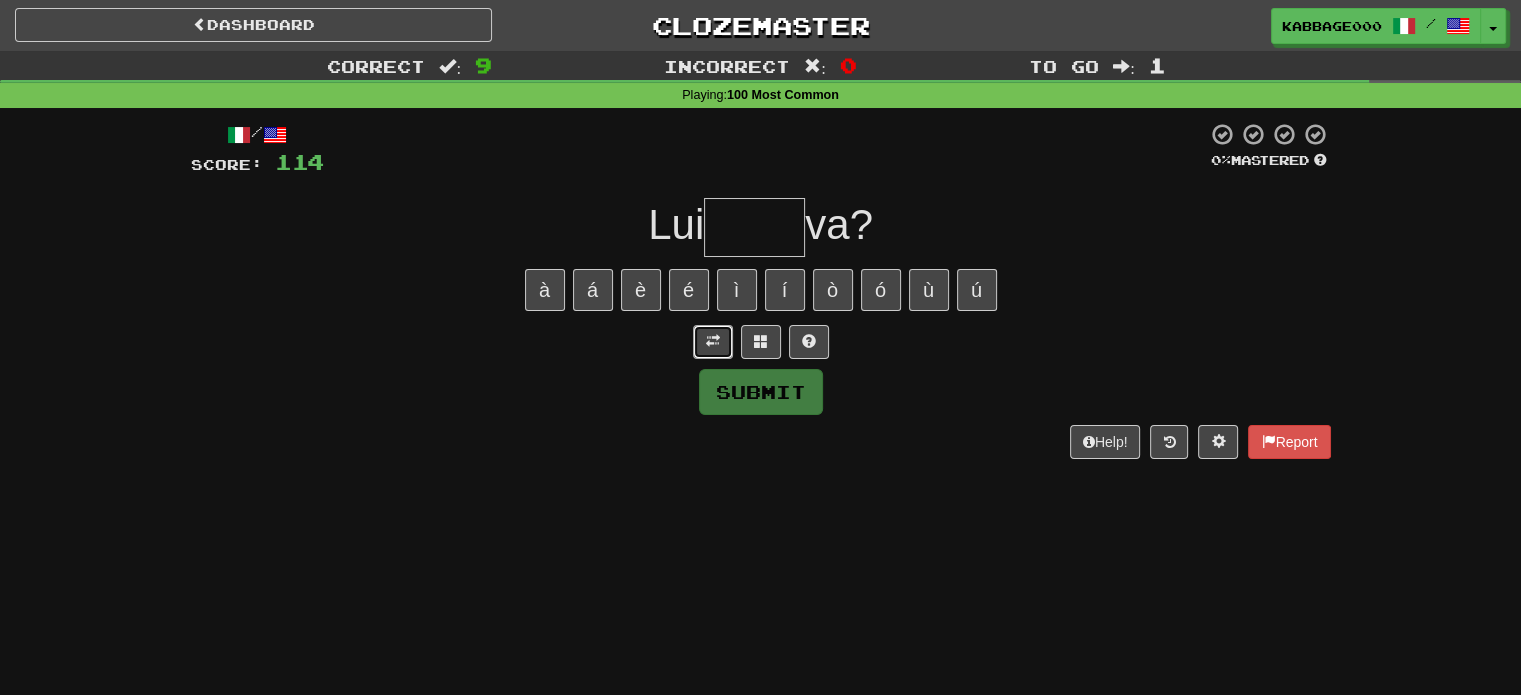 click at bounding box center (713, 342) 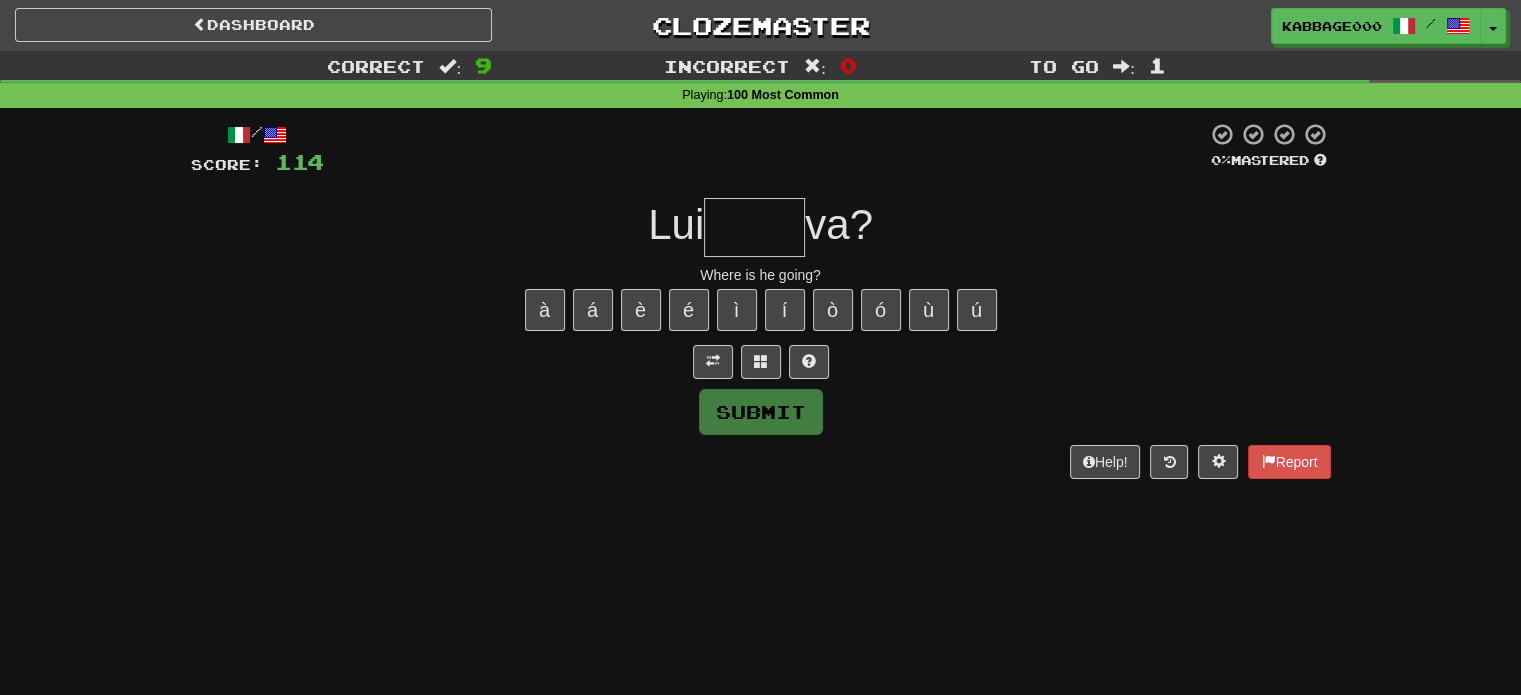 click at bounding box center [754, 227] 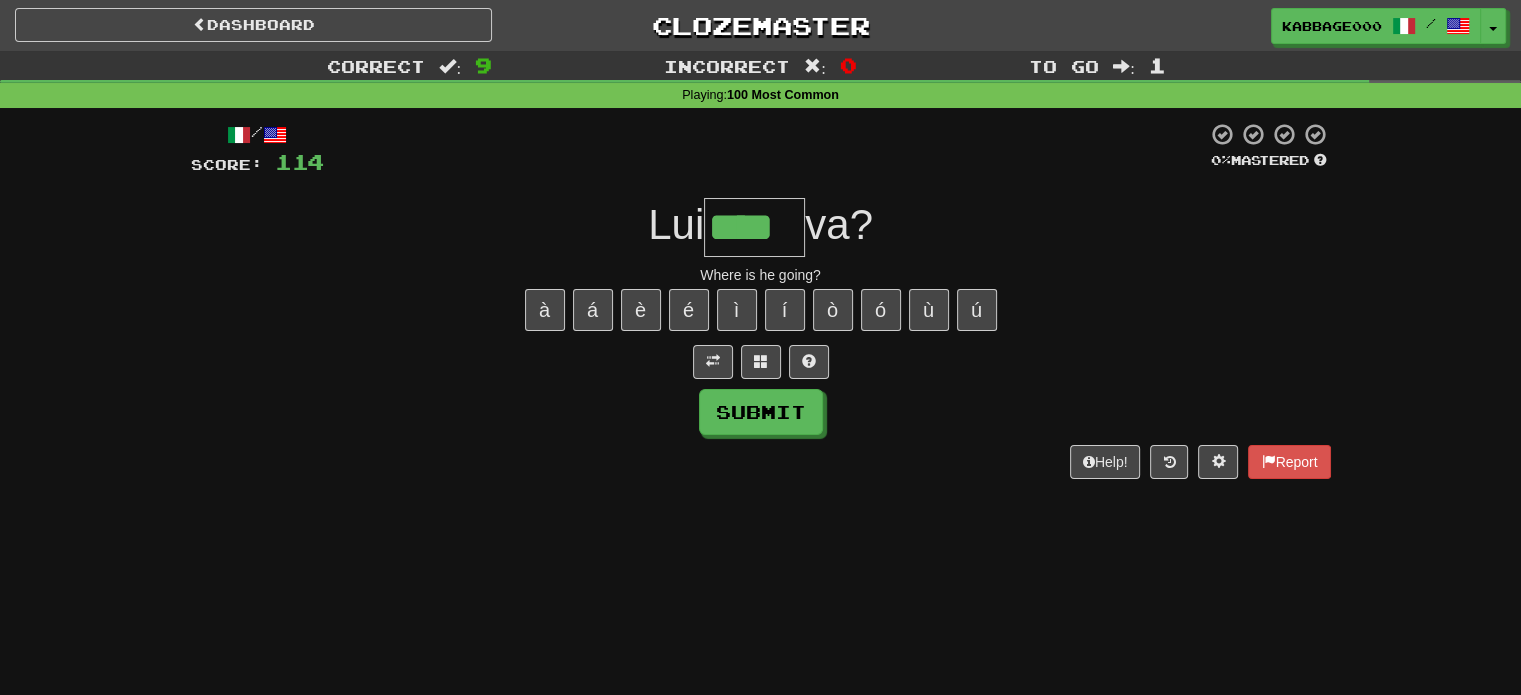 type on "****" 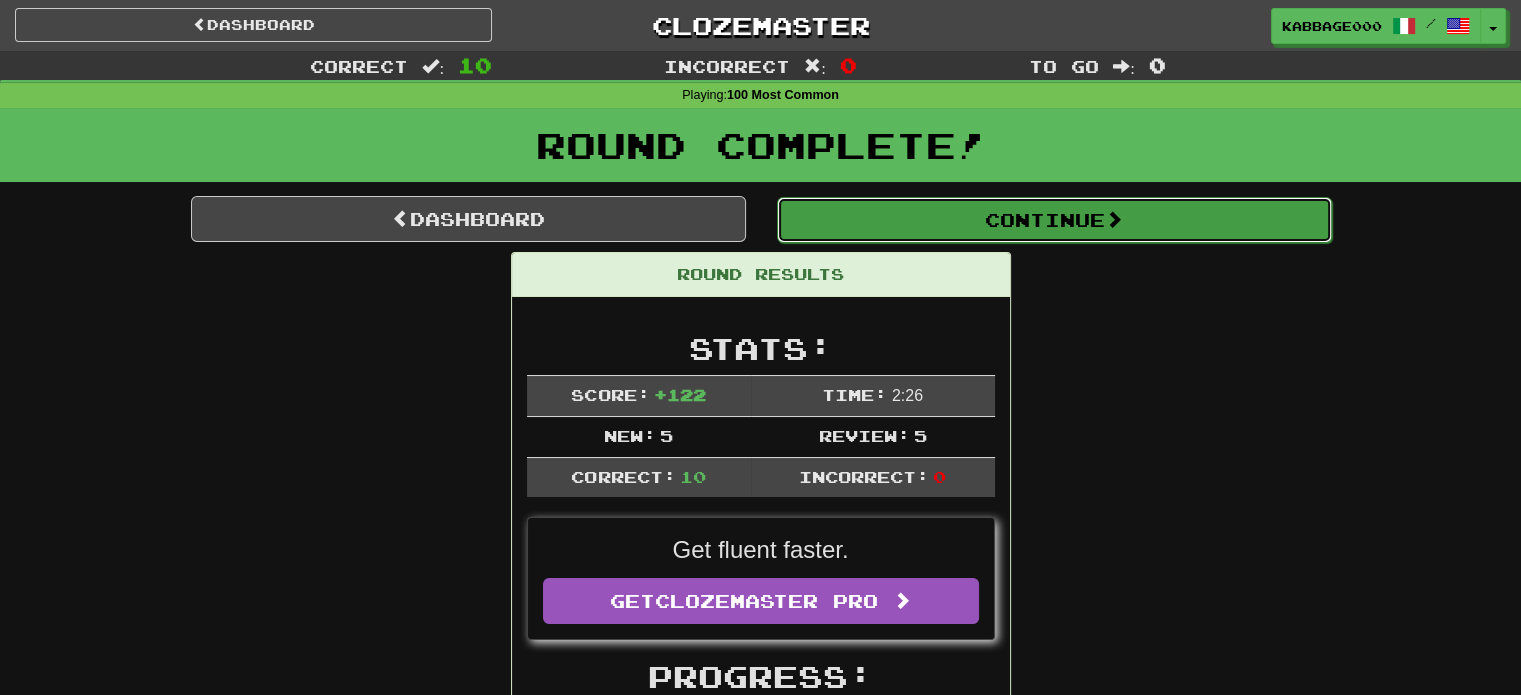 click on "Continue" at bounding box center [1054, 220] 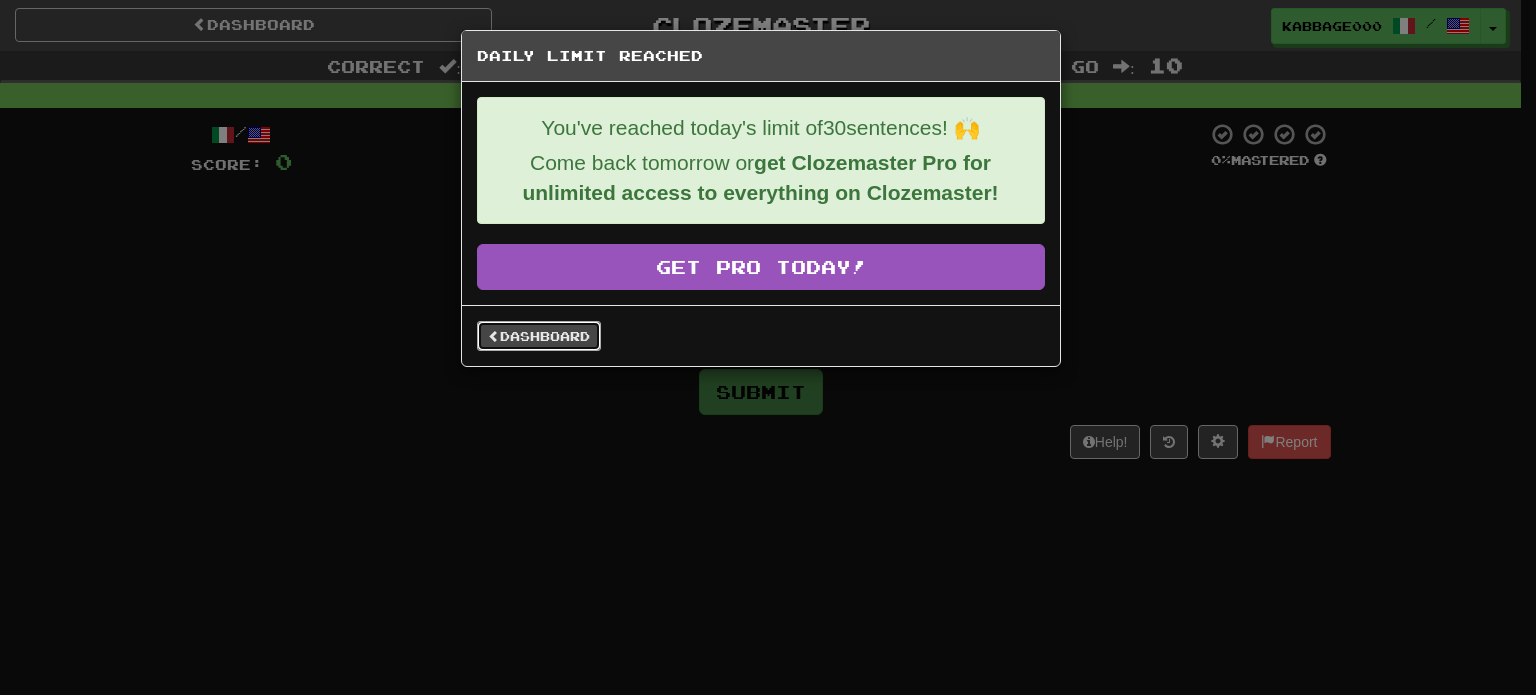 click on "Dashboard" at bounding box center (539, 336) 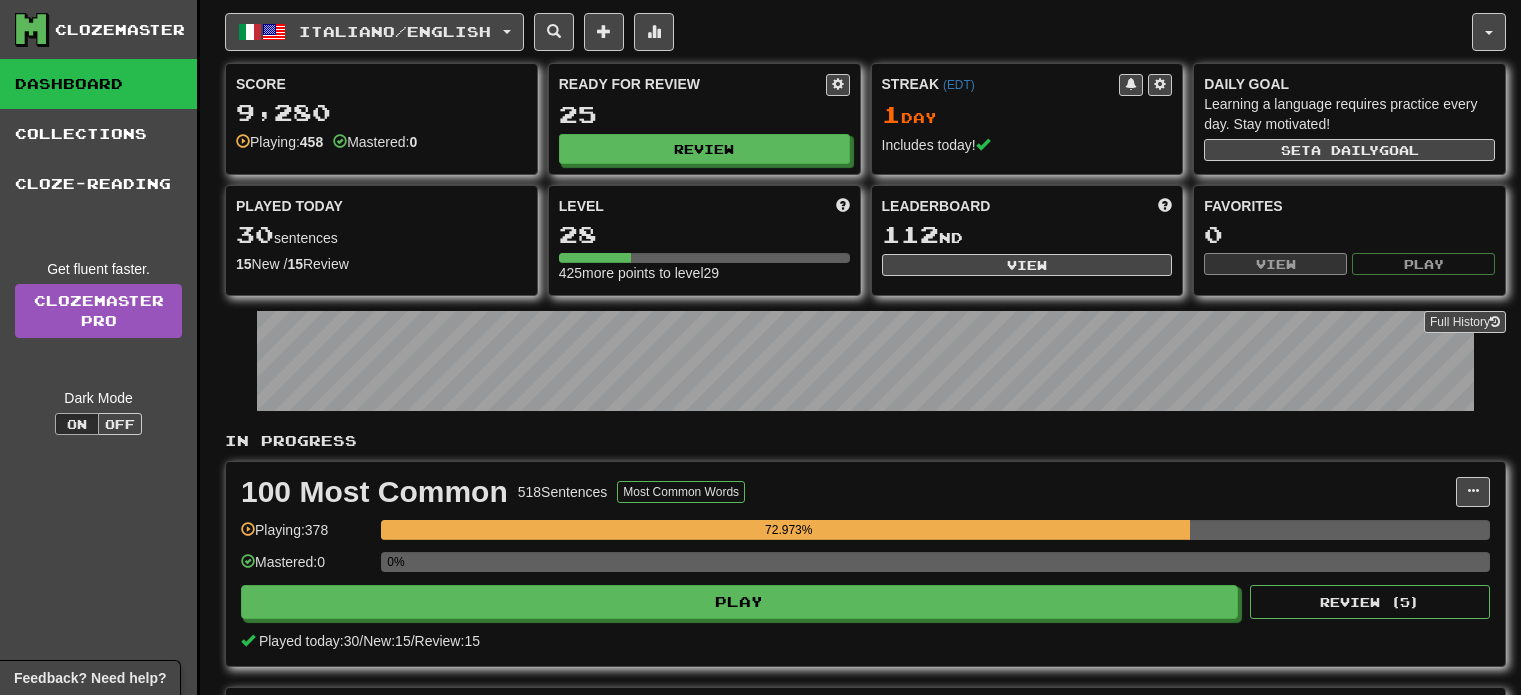 scroll, scrollTop: 0, scrollLeft: 0, axis: both 